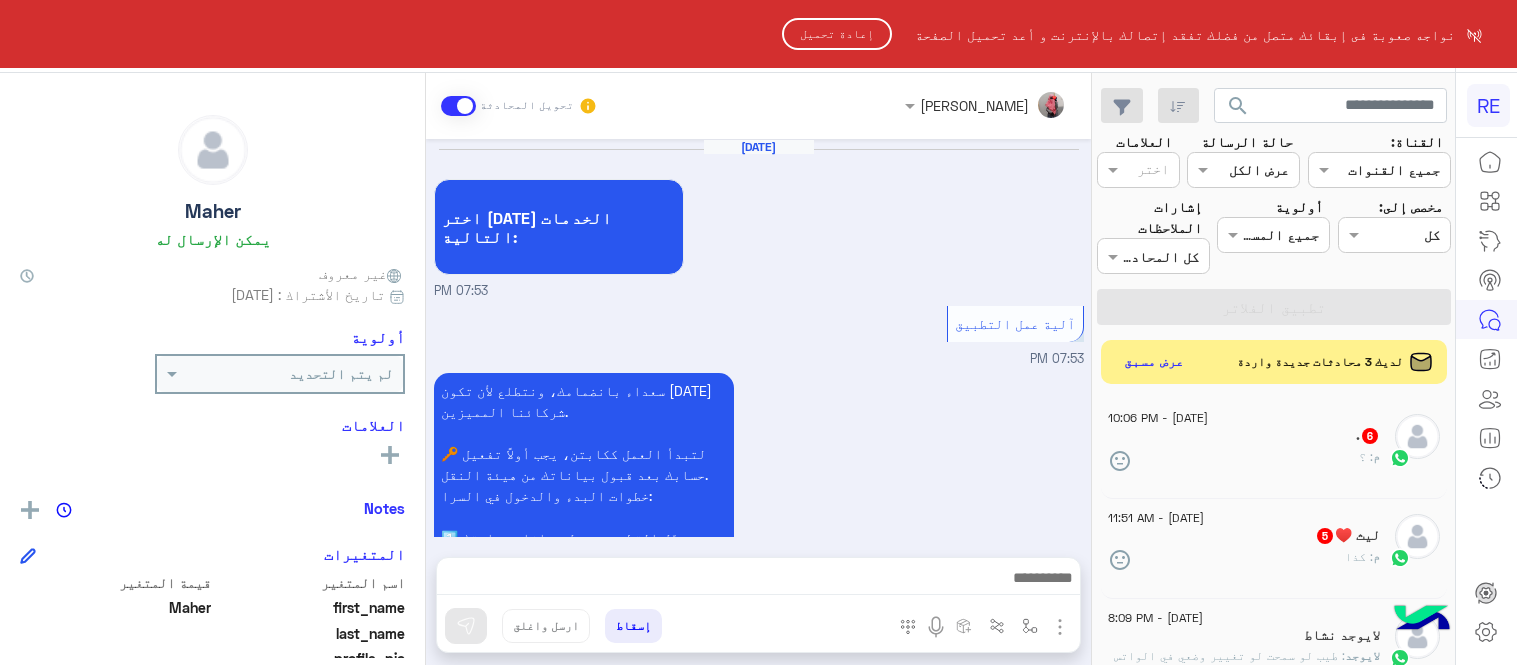 scroll, scrollTop: 0, scrollLeft: 0, axis: both 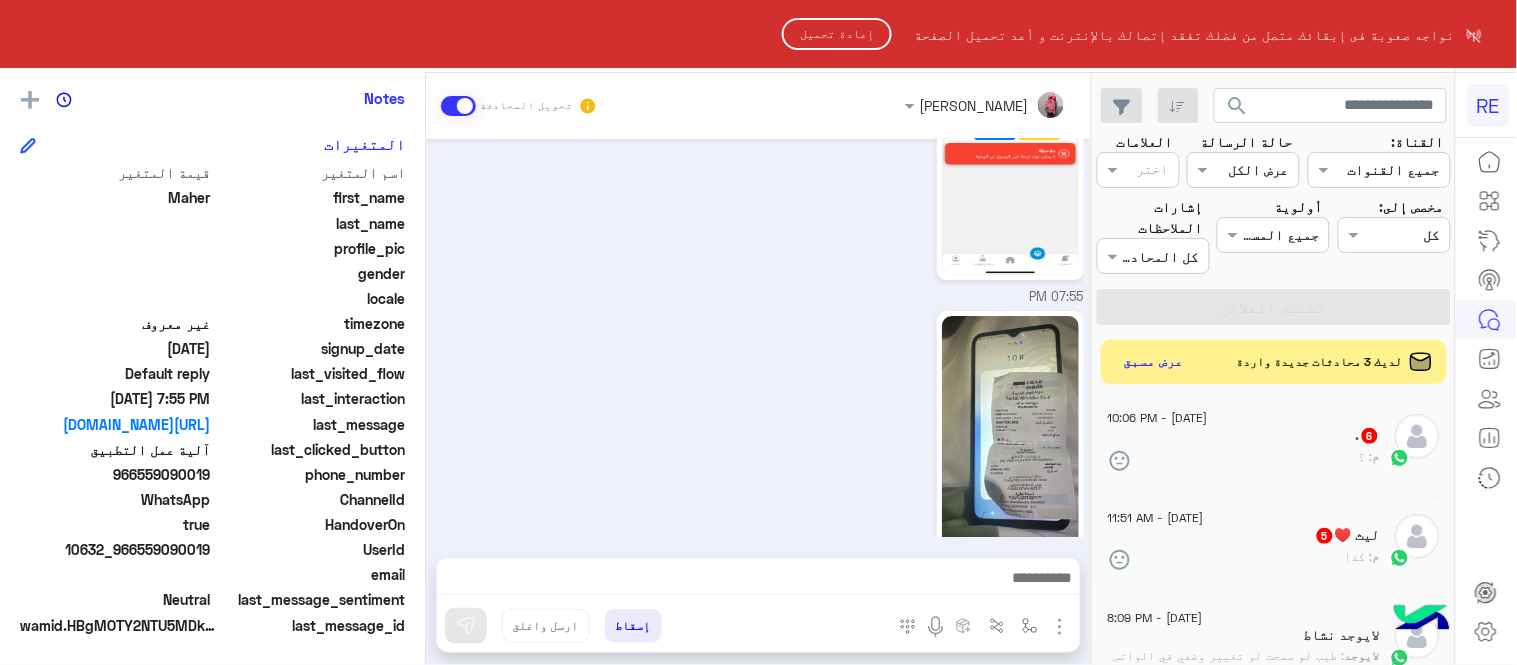 click on "RE نواجه صعوبة فى إبقائك متصل من فضلك تفقد إتصالك بالإنترنت و أعد تحميل الصفحة إعادة تحميل  الدردشة الحية   تواصل معنا  مركز المساعدة عربي English search القناة: القناه جميع القنوات حالة الرسالة القناه عرض الكل العلامات اختر مخصص إلى: Assigned on كل أولوية جميع المستويات جميع المستويات إشارات الملاحظات اختر كل المحادثات تطبيق الفلاتر  لديك 3 محادثات جديدة واردة   عرض مسبق  10 July - 10:06 PM  .   6 م : ؟ 10 July - 11:51 AM  ليث ♥️  5 م : كذا 10 July - 8:09 PM  لايوجد نشاط  لايوجد : طيب لو سمحت لو تغيير وضعي في الواتس تنظيف الرقم المفعل  في القروب لو سمحت اللي هو هذا 0501515422 10 July - 8:19 PM  Maher   Maher 10 July - 7:32 PM 2 1" at bounding box center [758, 332] 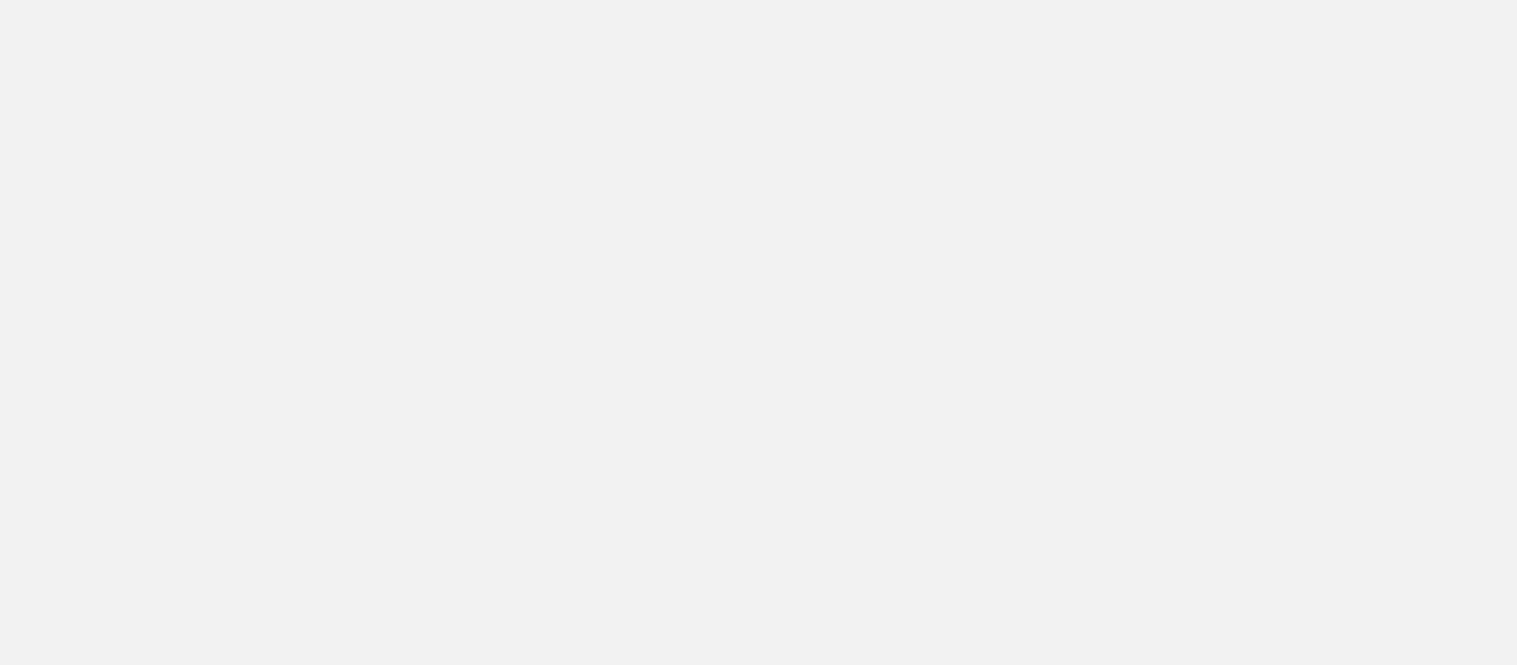 scroll, scrollTop: 0, scrollLeft: 0, axis: both 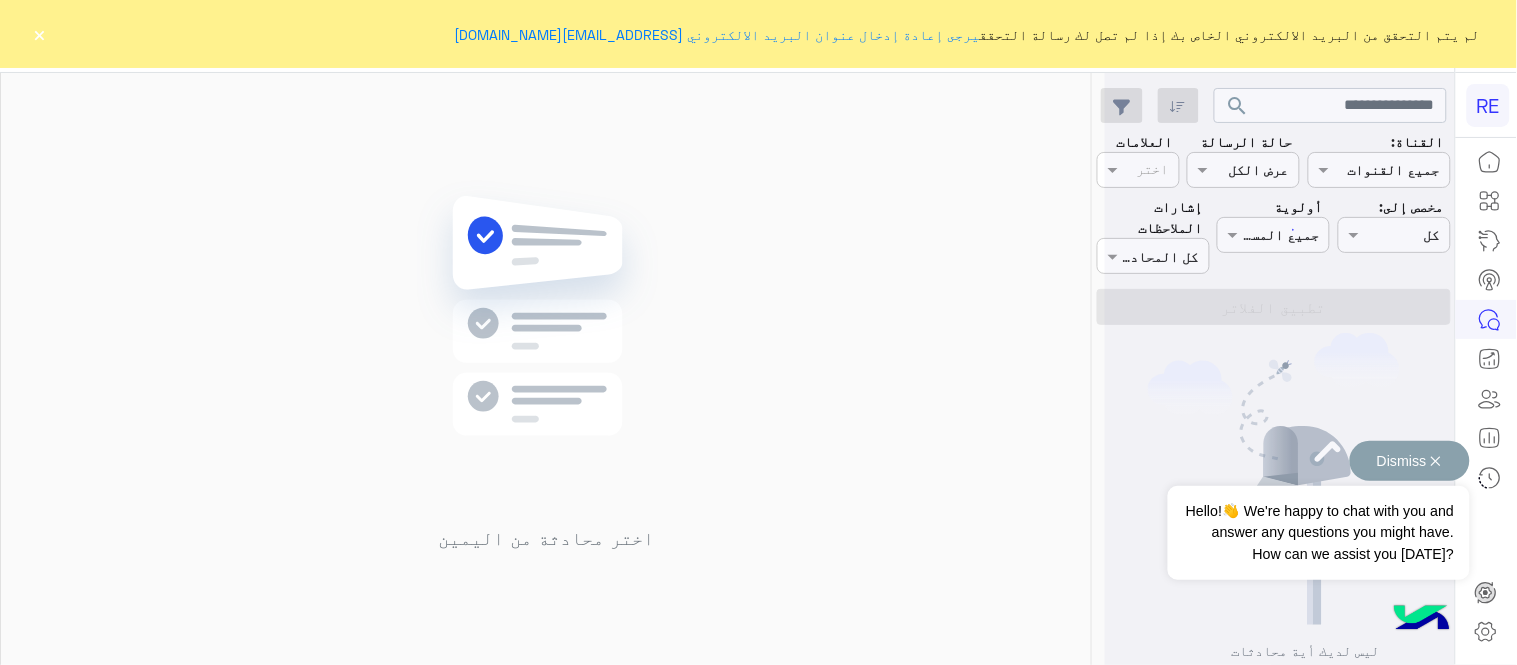 click on "Dismiss ✕" at bounding box center [1410, 461] 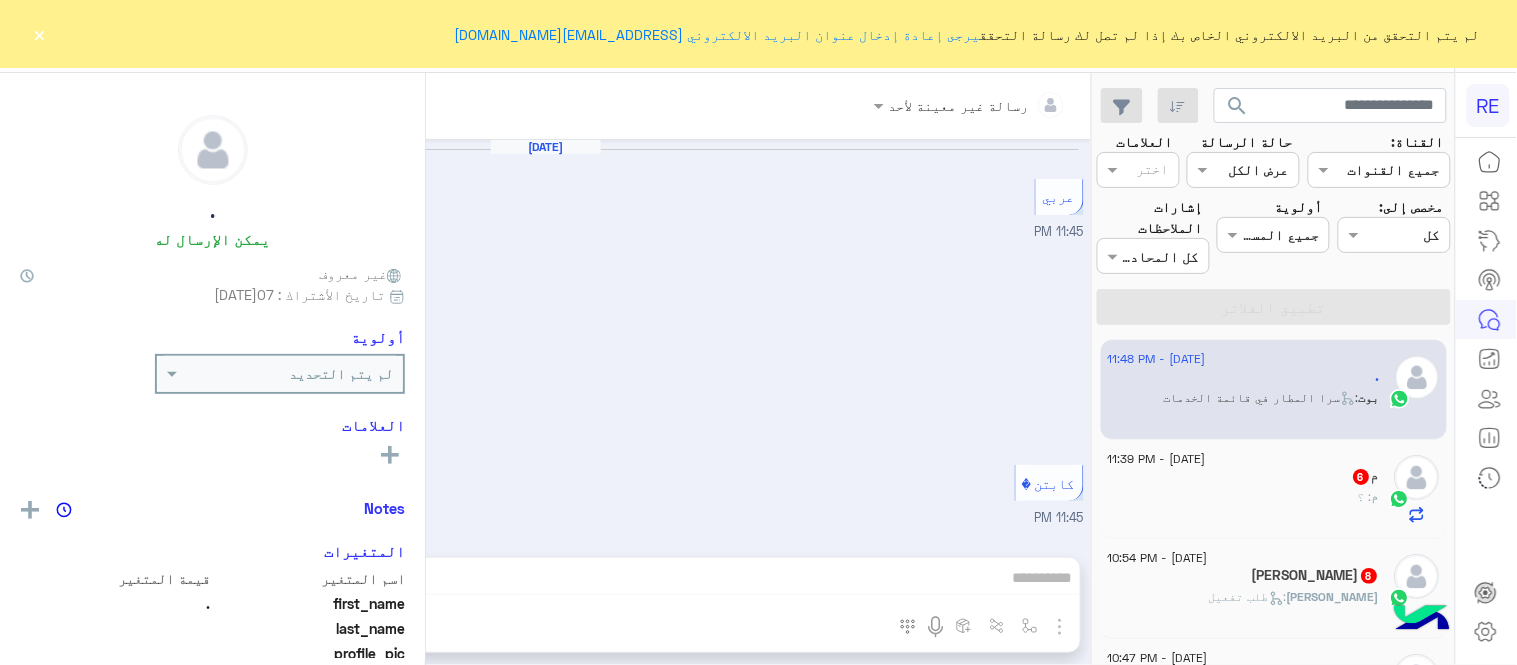 click on "×" 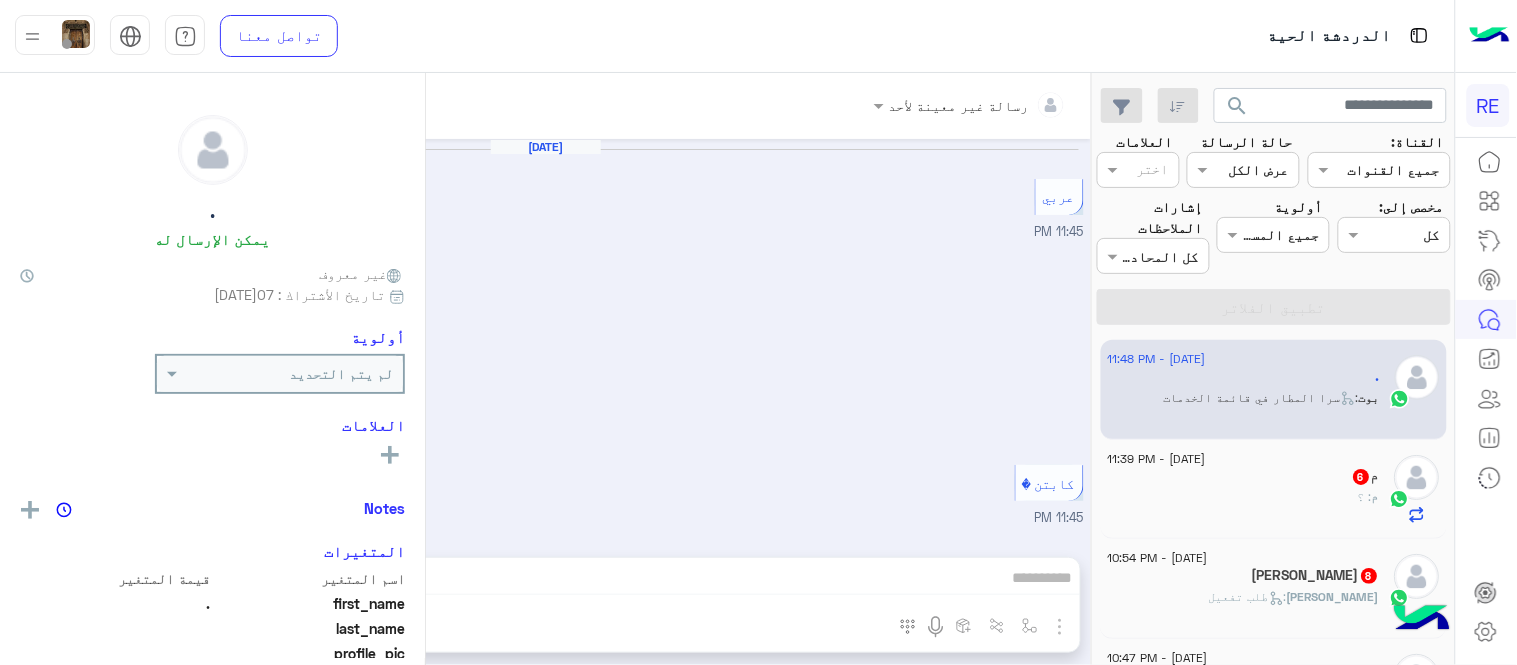 scroll, scrollTop: 2350, scrollLeft: 0, axis: vertical 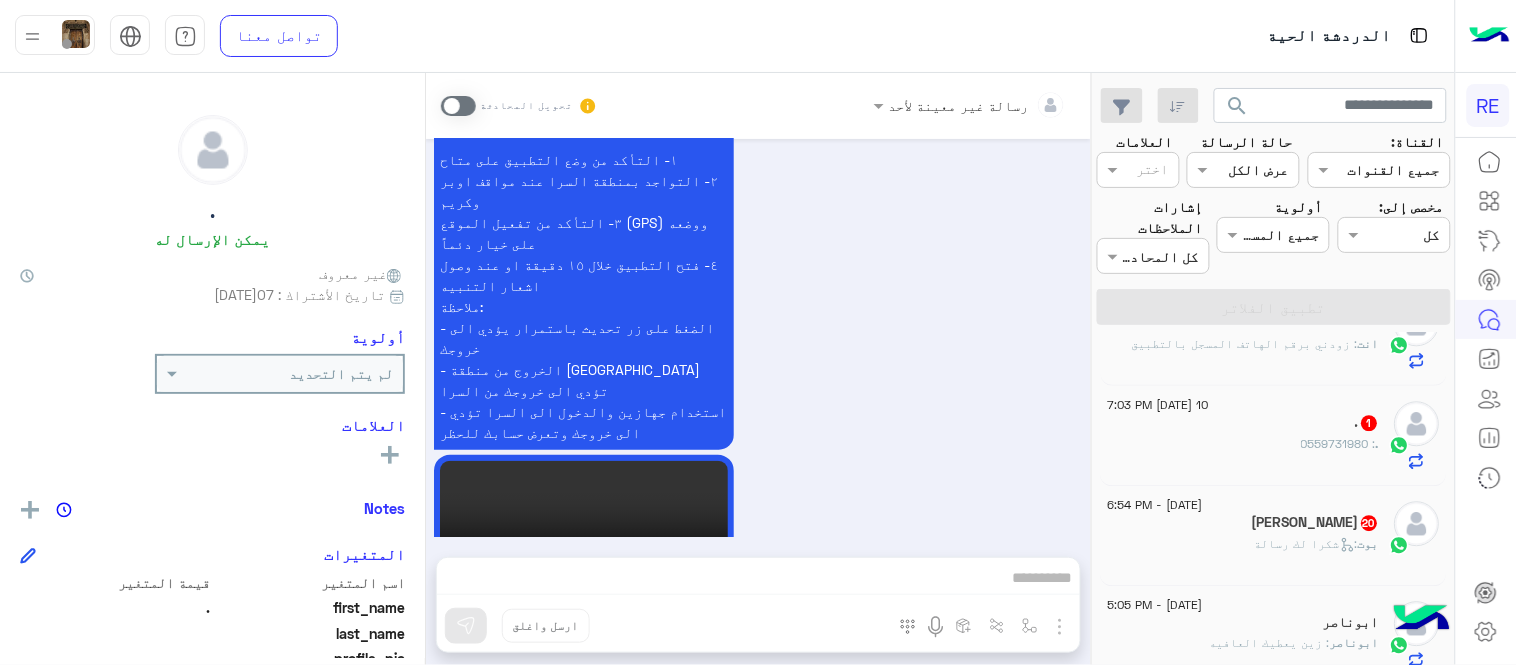 click on "بوت :   شكرا لك رسالة" 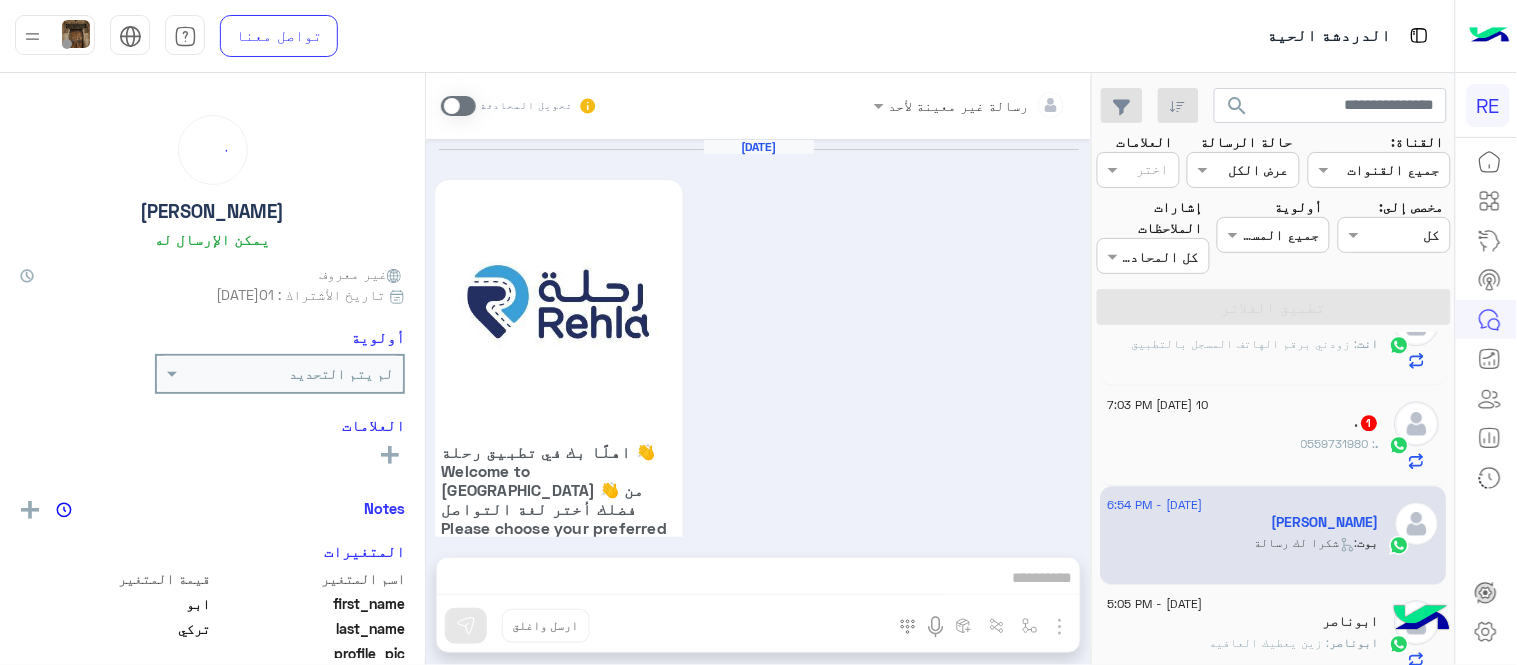 scroll, scrollTop: 1792, scrollLeft: 0, axis: vertical 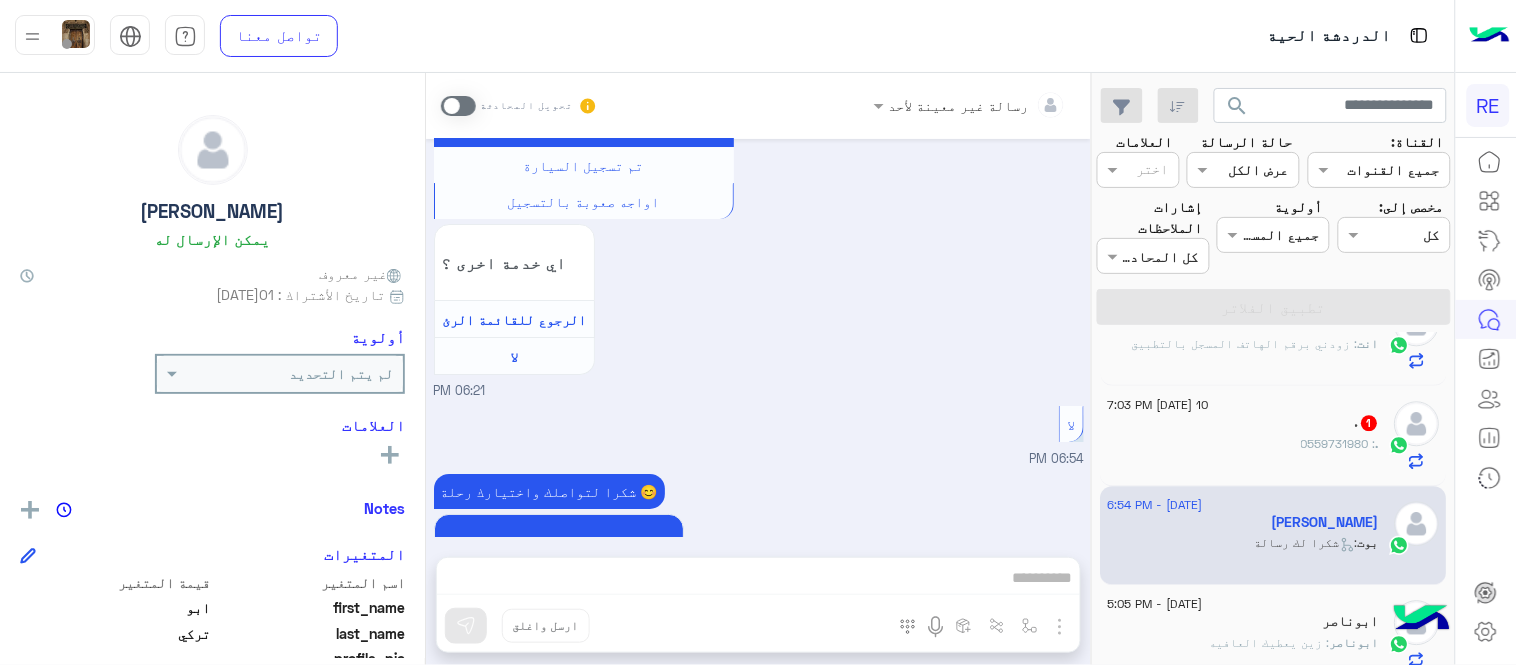 click at bounding box center (458, 106) 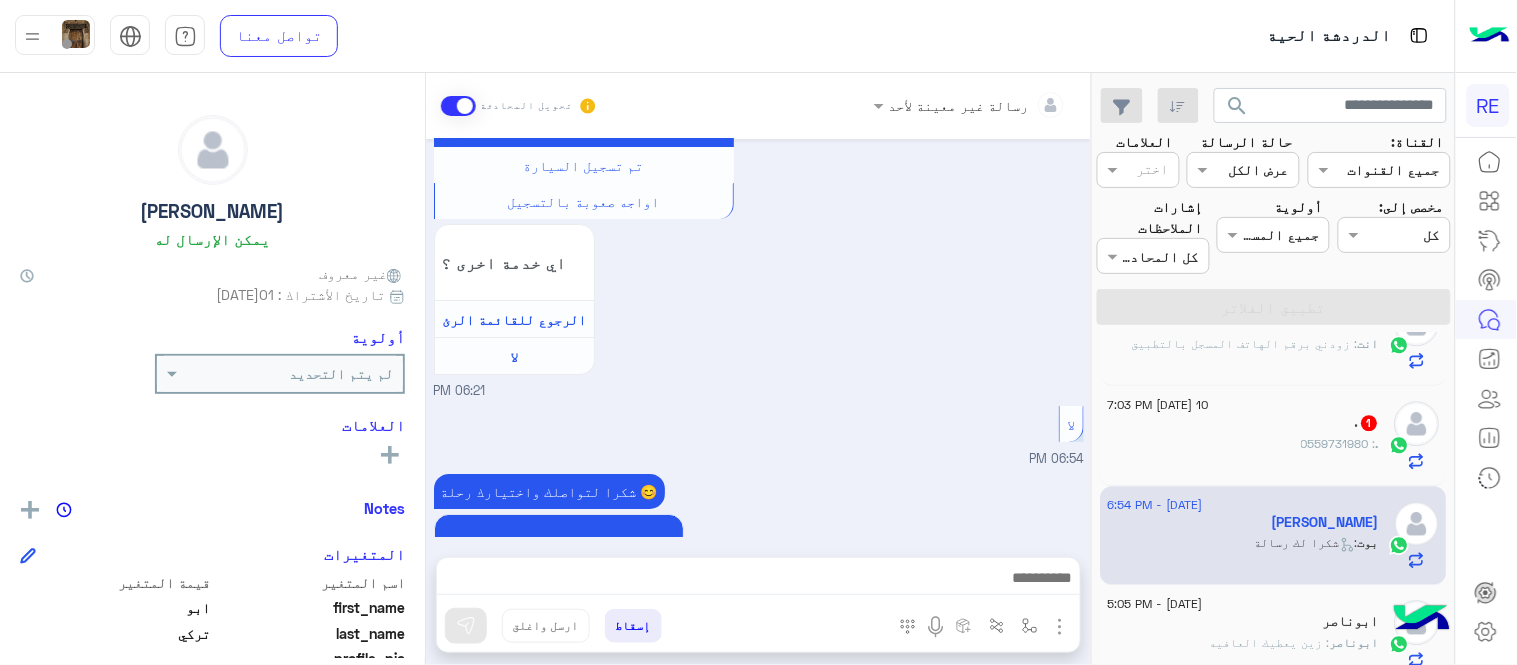 scroll, scrollTop: 1864, scrollLeft: 0, axis: vertical 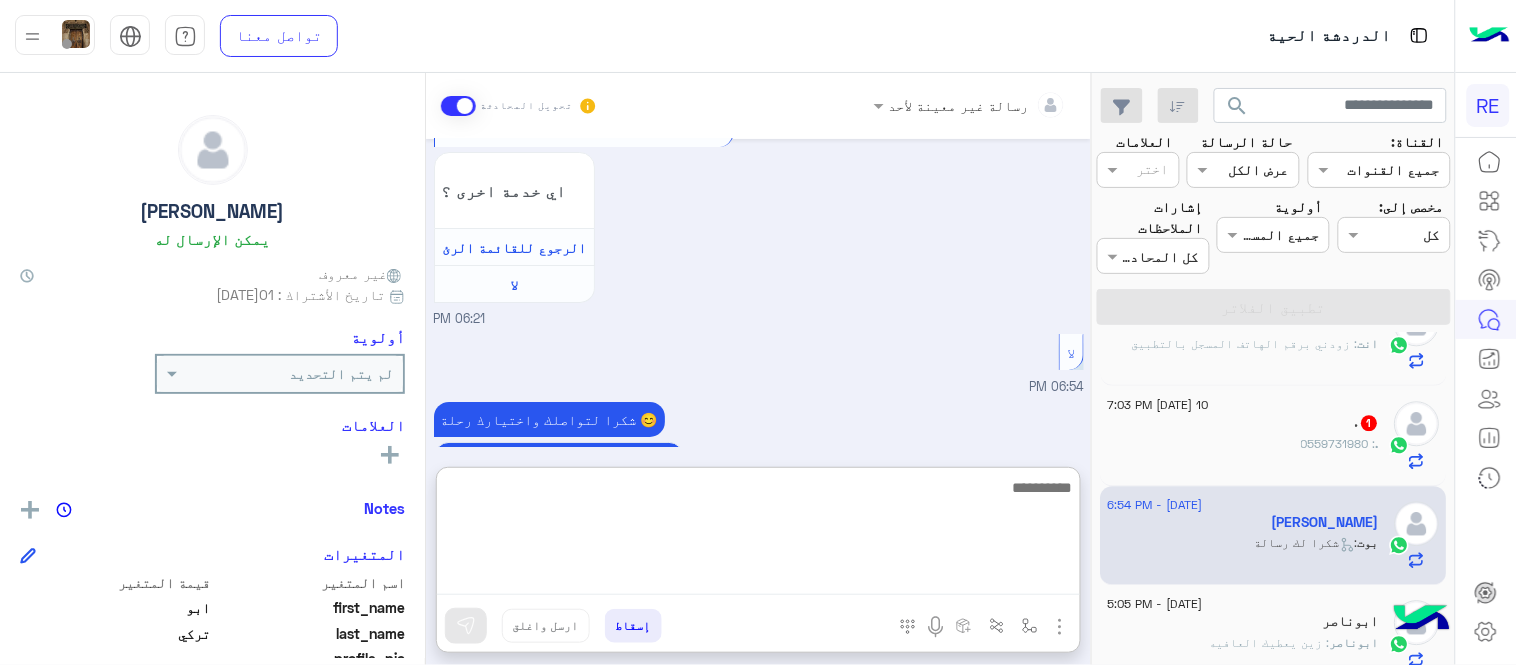 click at bounding box center (758, 535) 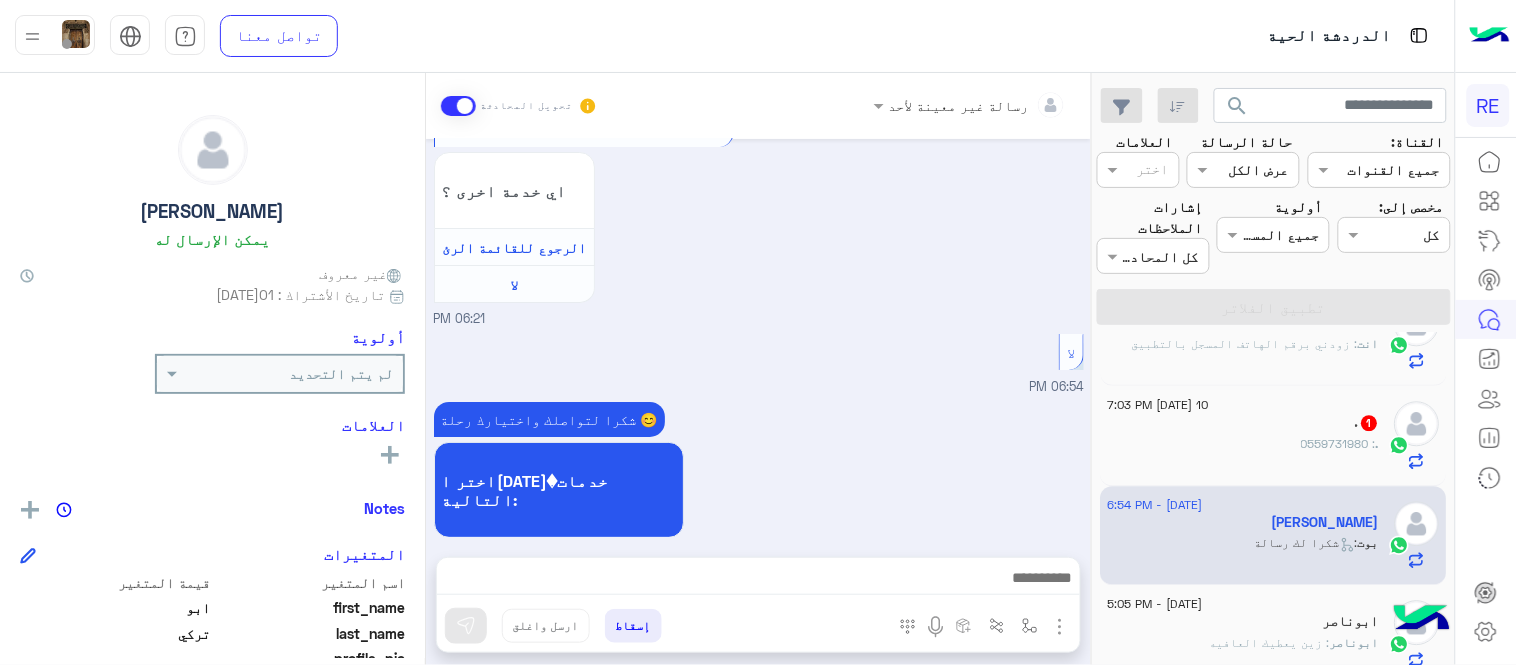 click on "شكرا لتواصلك واختيارك رحلة 😊 اختر ا[DATE]�خدمات التالية:    06:54 PM" at bounding box center [759, 480] 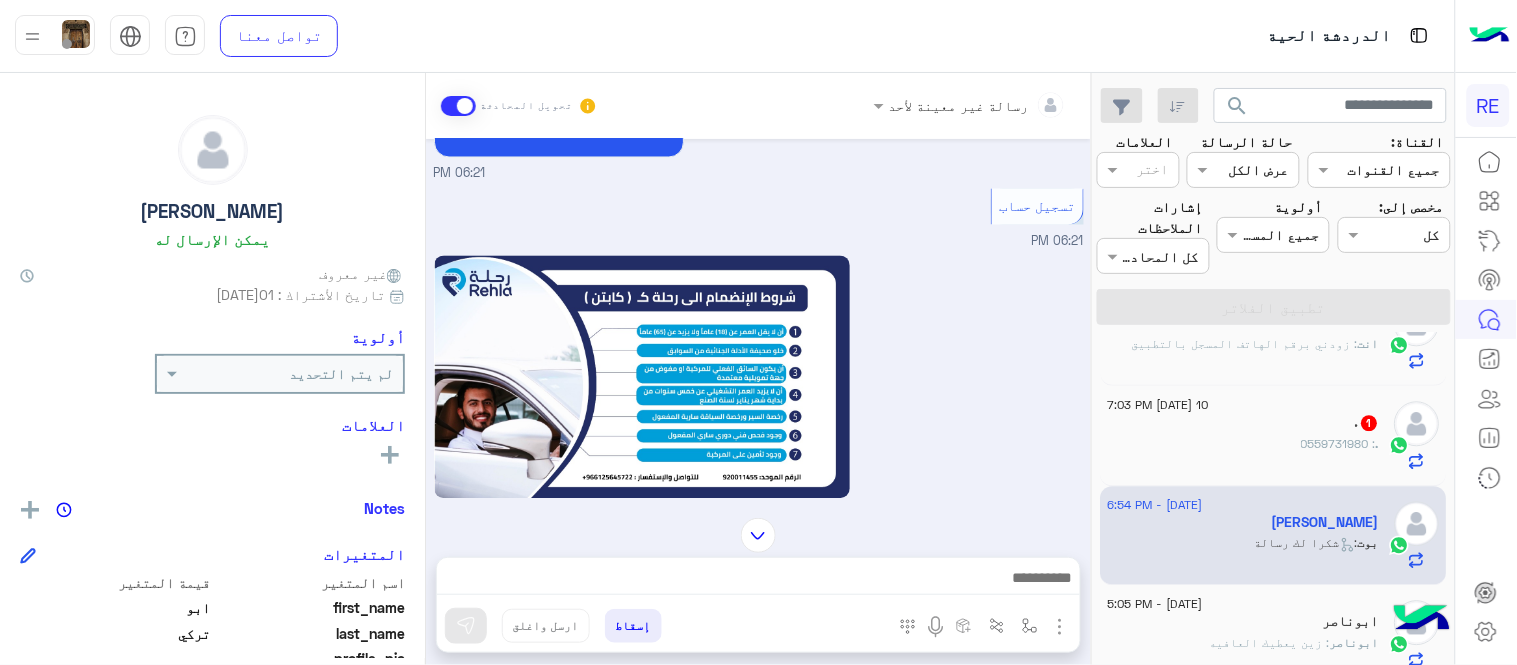 scroll, scrollTop: 968, scrollLeft: 0, axis: vertical 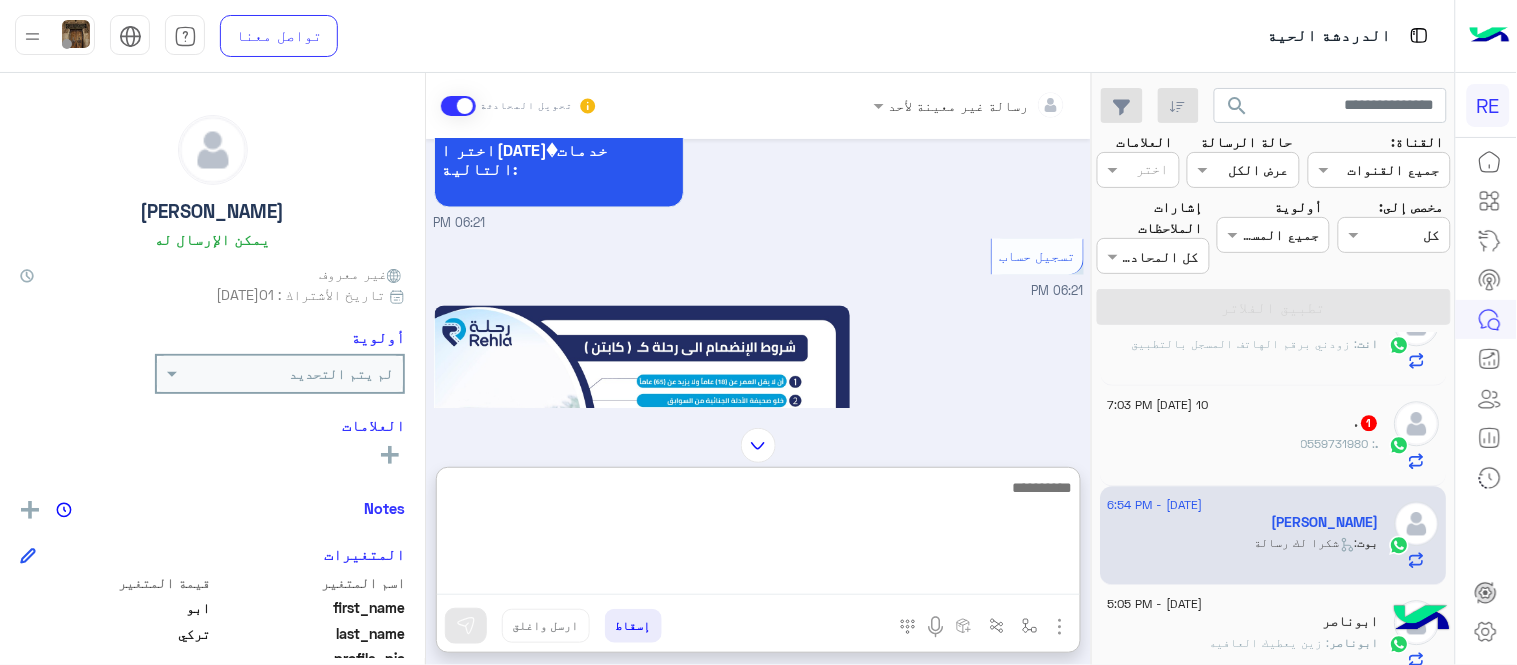 click at bounding box center [758, 535] 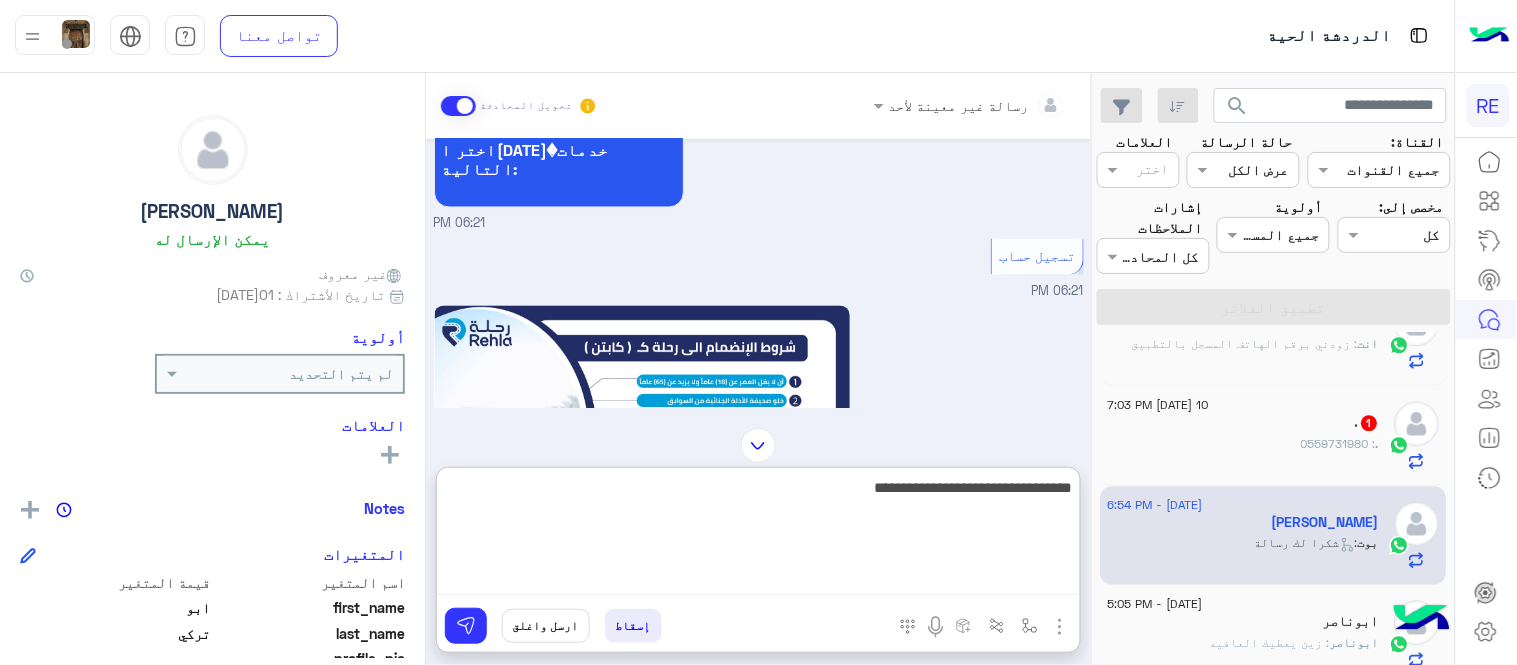 type on "**********" 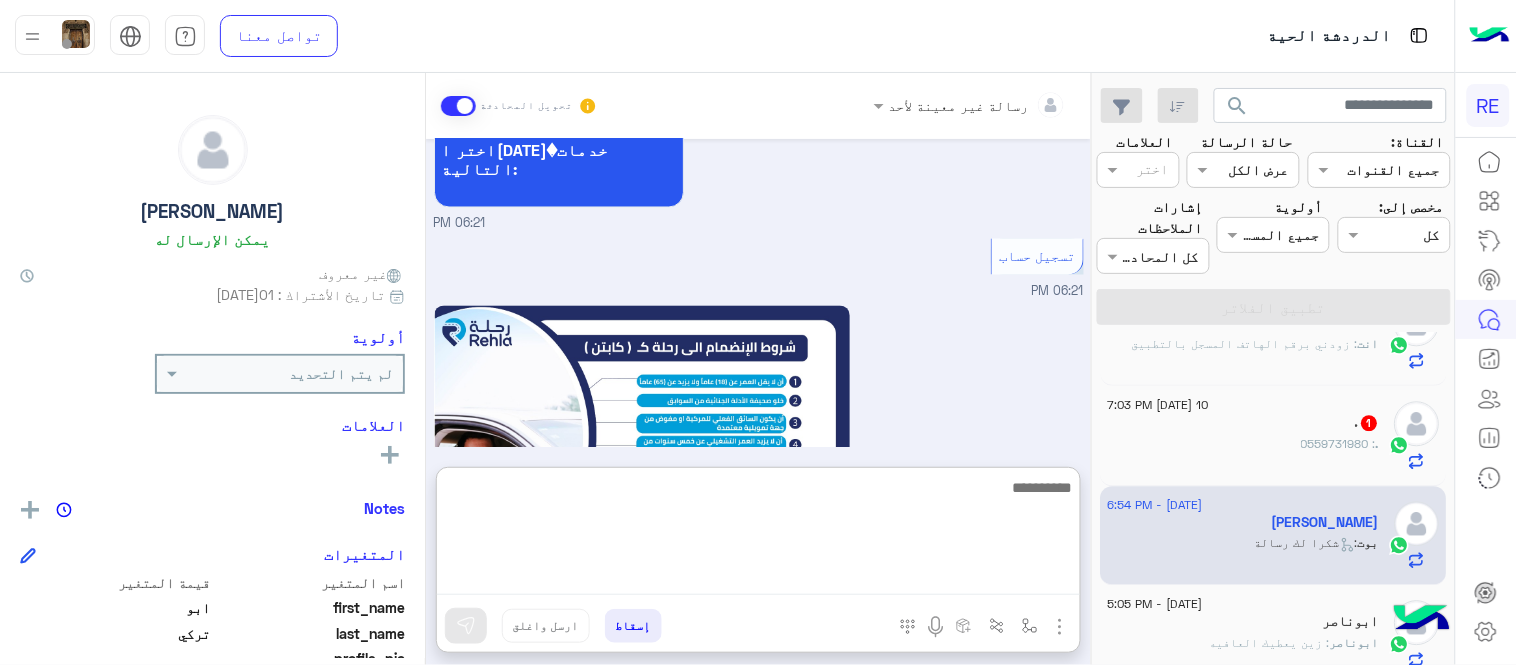 scroll, scrollTop: 2017, scrollLeft: 0, axis: vertical 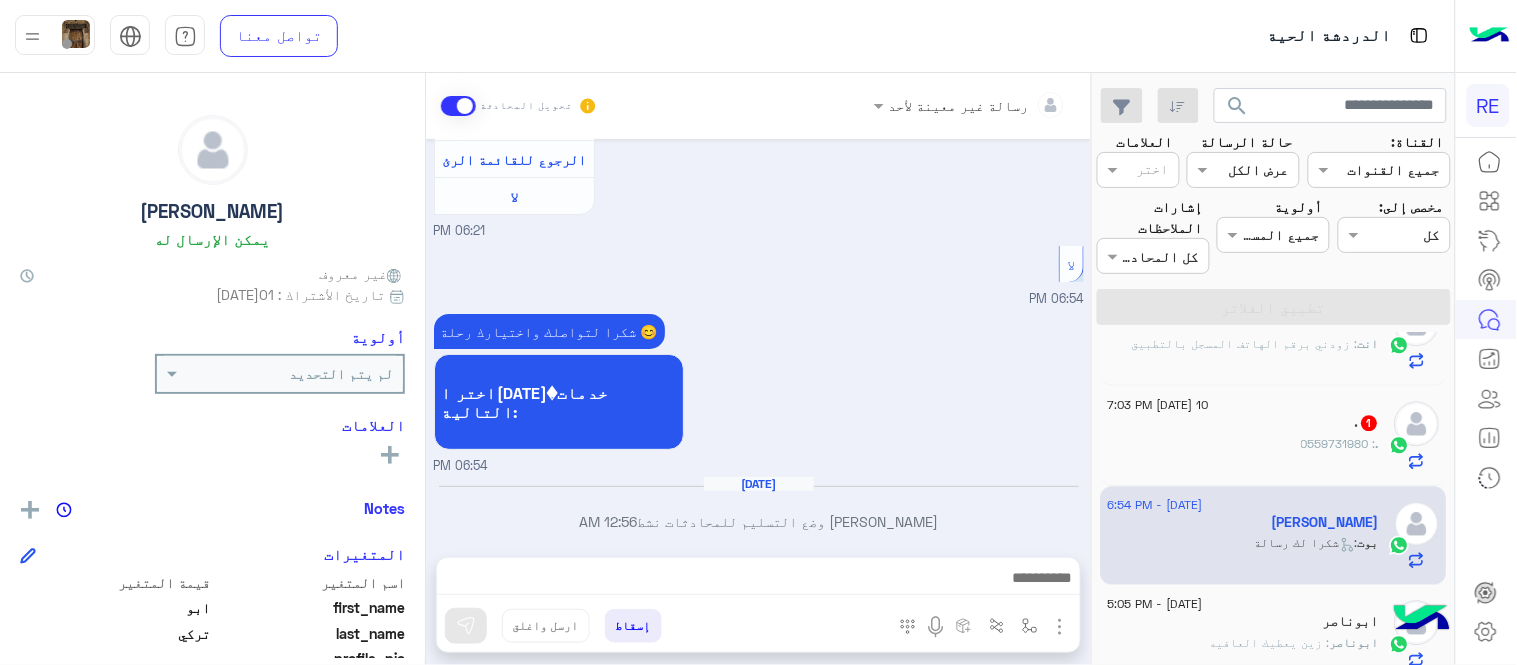click on ".   1" 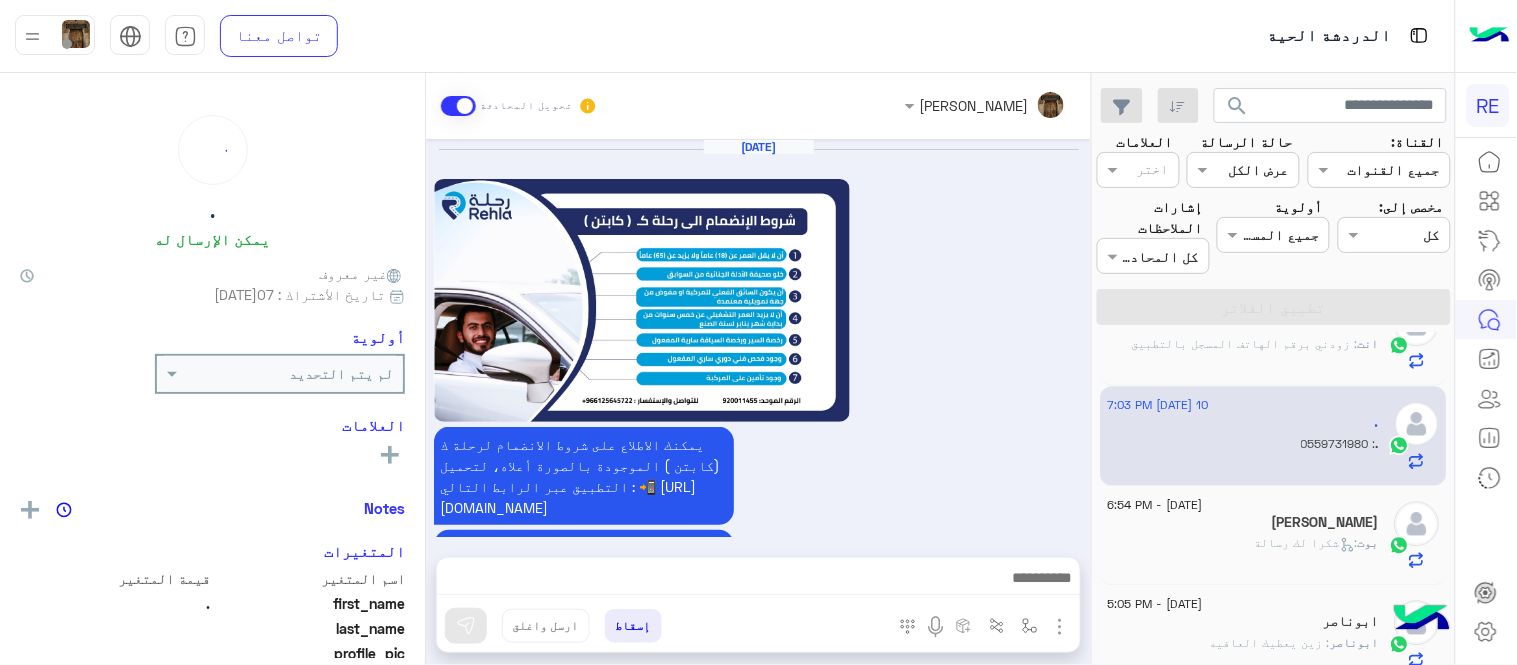 scroll, scrollTop: 1193, scrollLeft: 0, axis: vertical 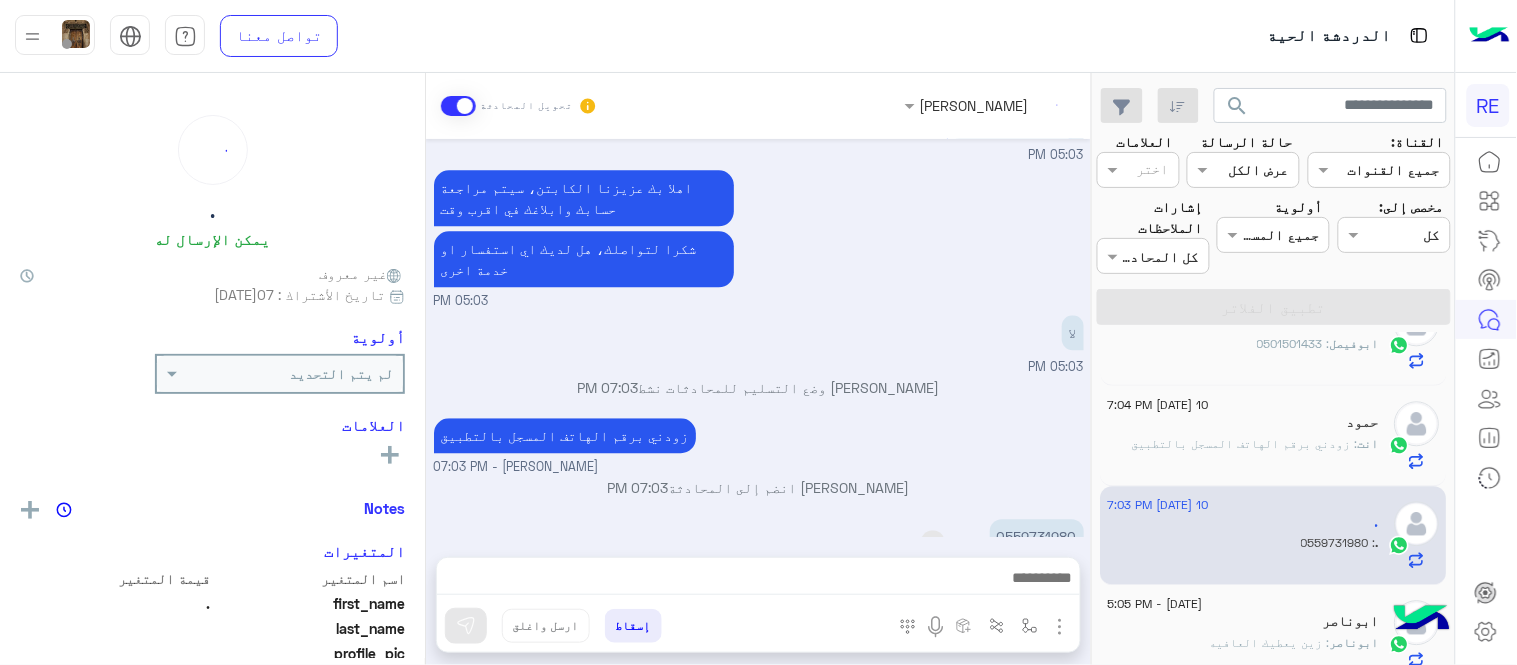 click on "0559731980" at bounding box center (1037, 536) 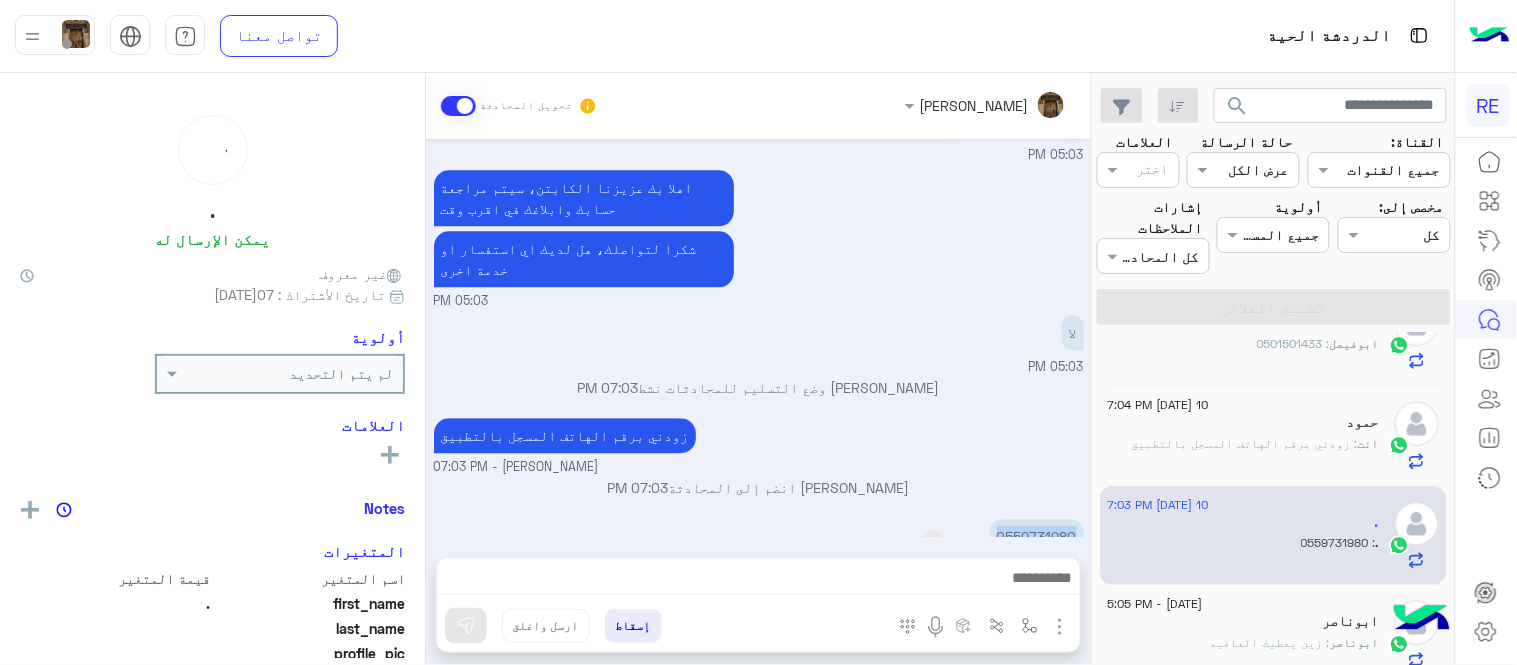 click on "0559731980" at bounding box center (1037, 536) 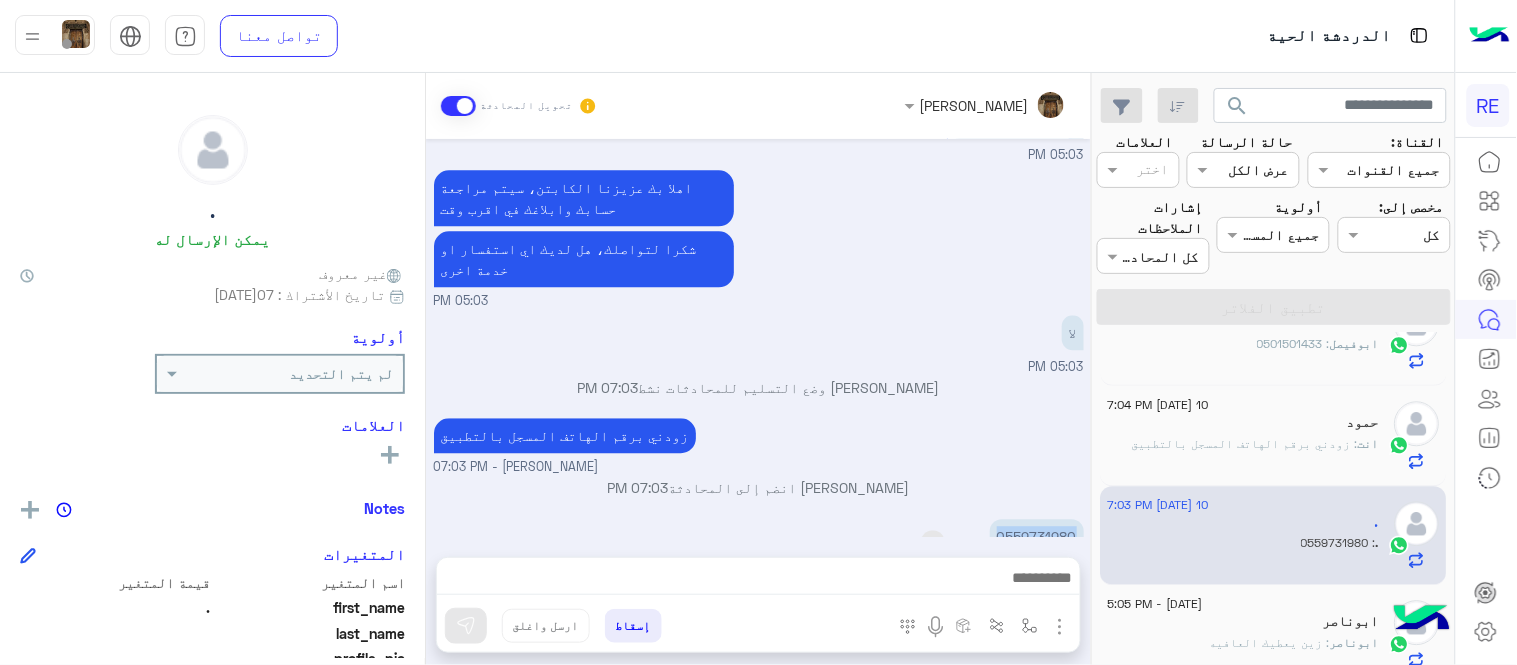 copy on "0559731980" 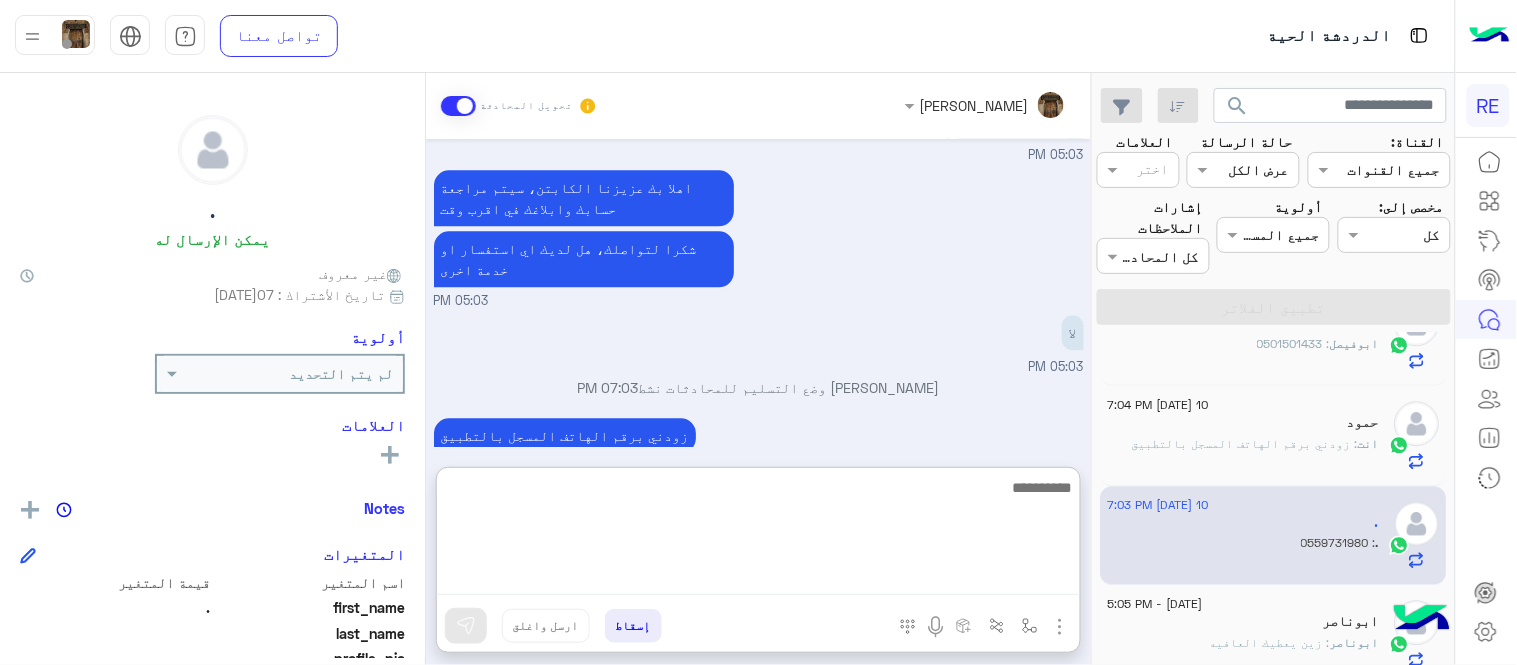 click at bounding box center (758, 535) 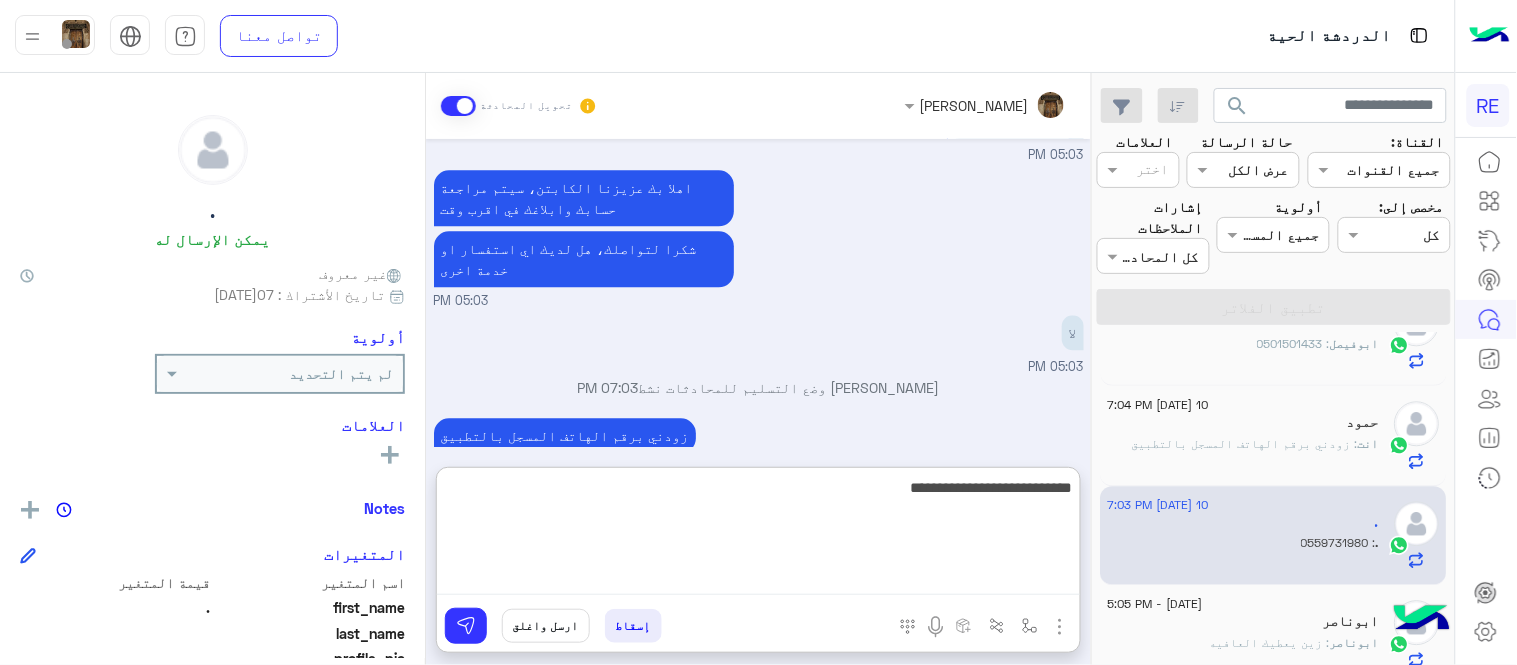 type on "**********" 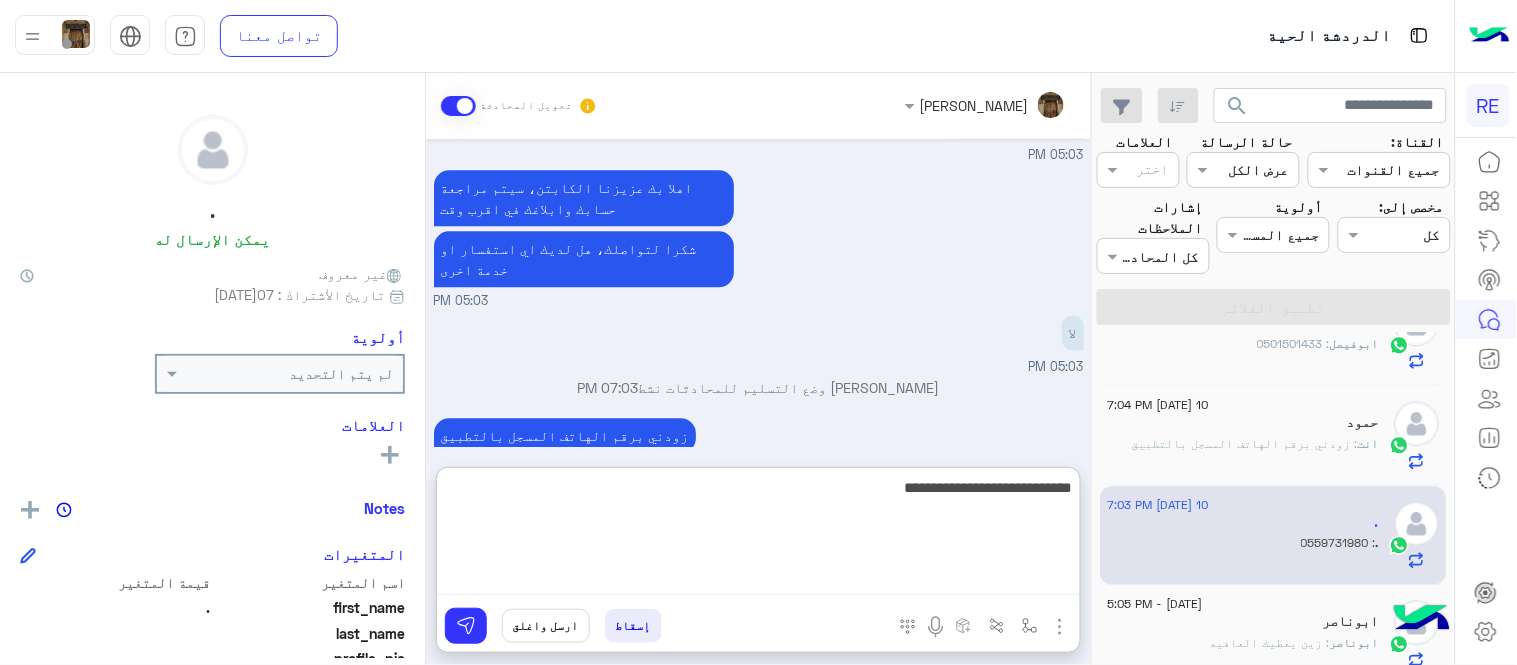 type 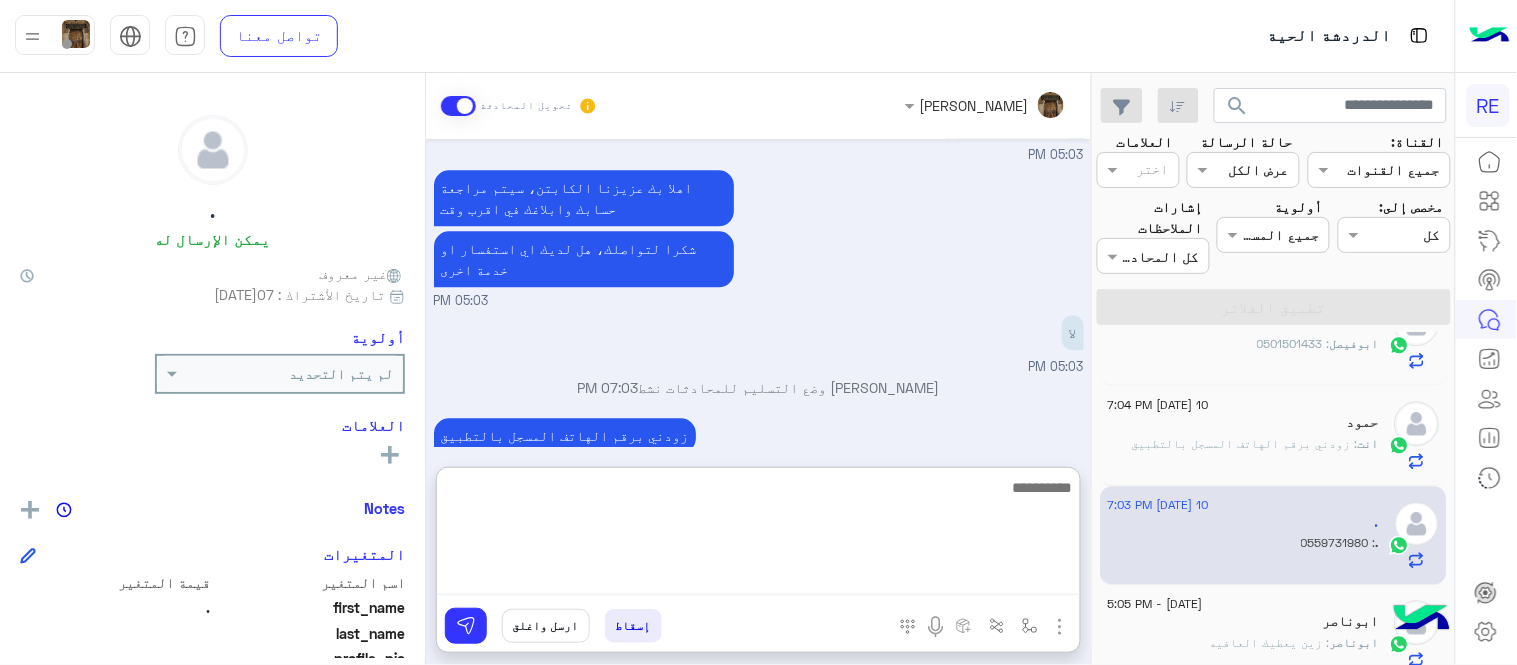 scroll, scrollTop: 1383, scrollLeft: 0, axis: vertical 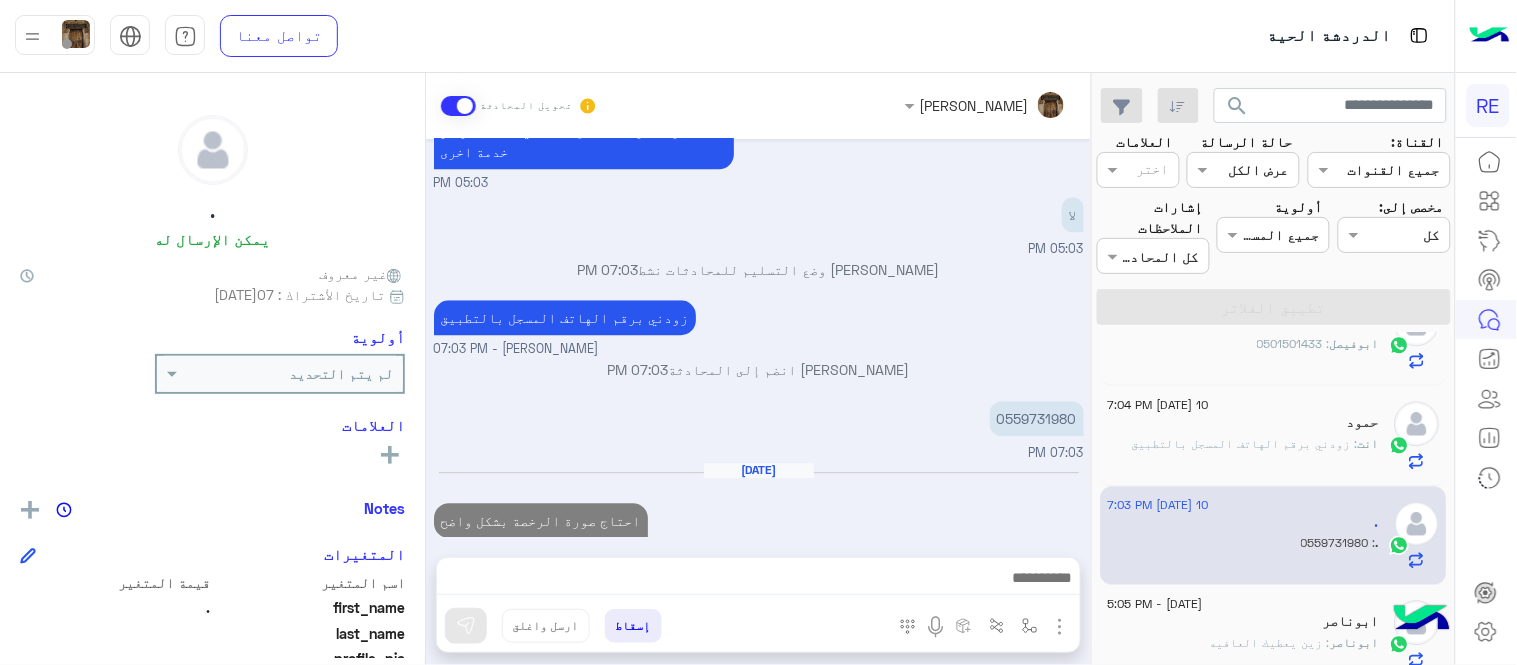click on "[DATE]  احتاج صورة الرخصة بشكل واضح   12:57 AM" at bounding box center (759, 511) 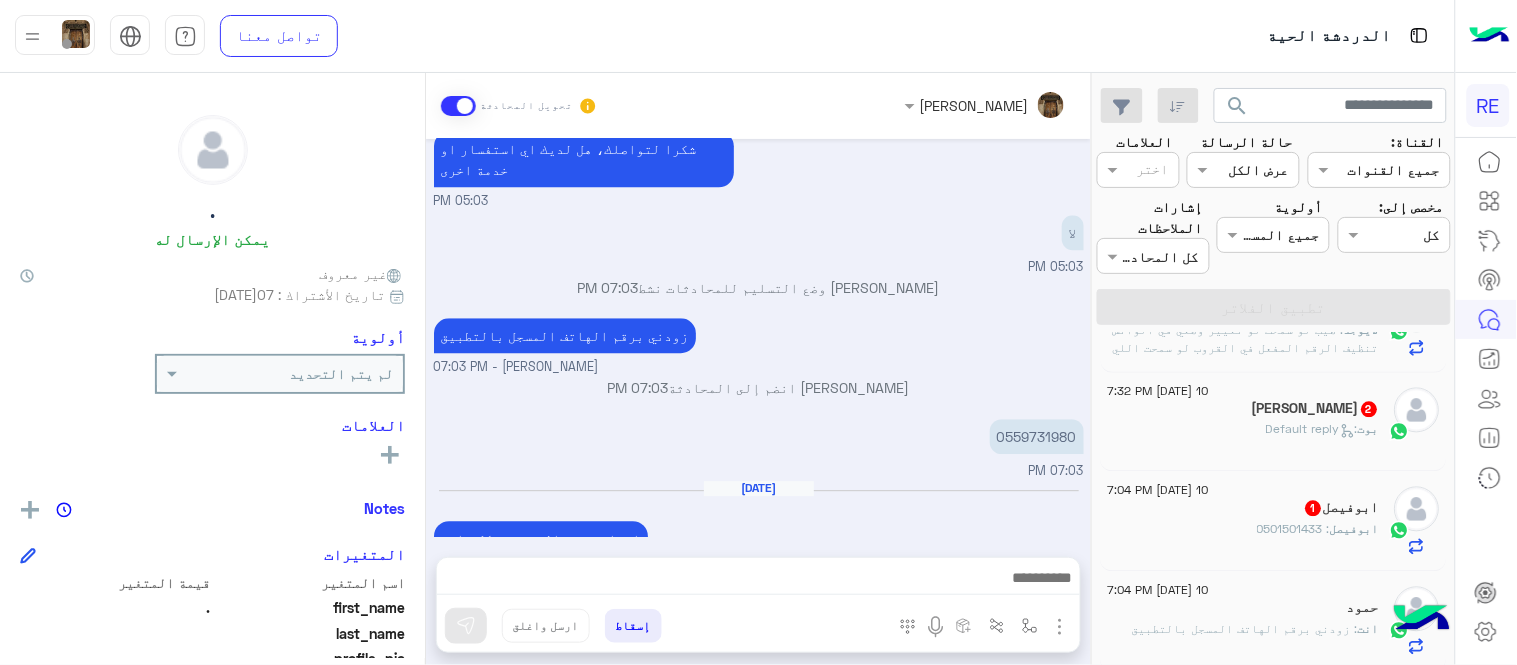 scroll, scrollTop: 1144, scrollLeft: 0, axis: vertical 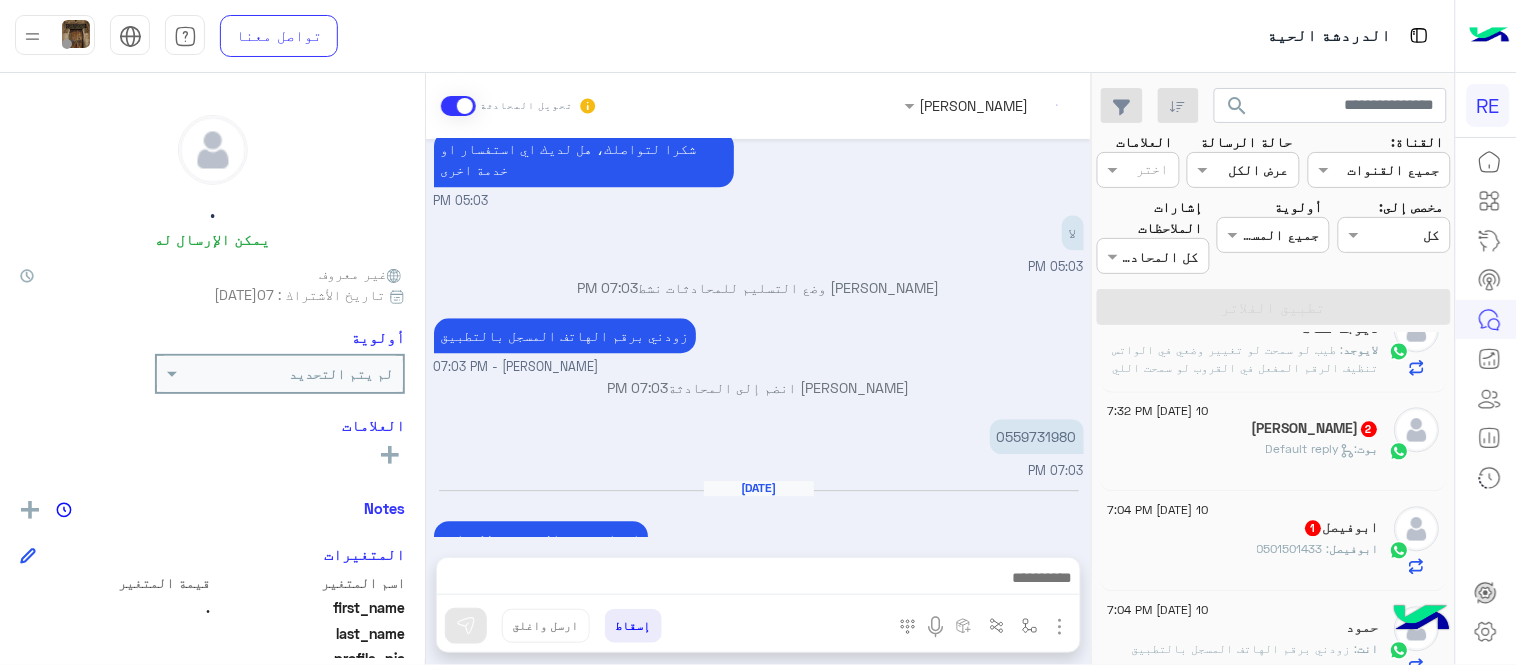 click on "ابوفيصل   1" 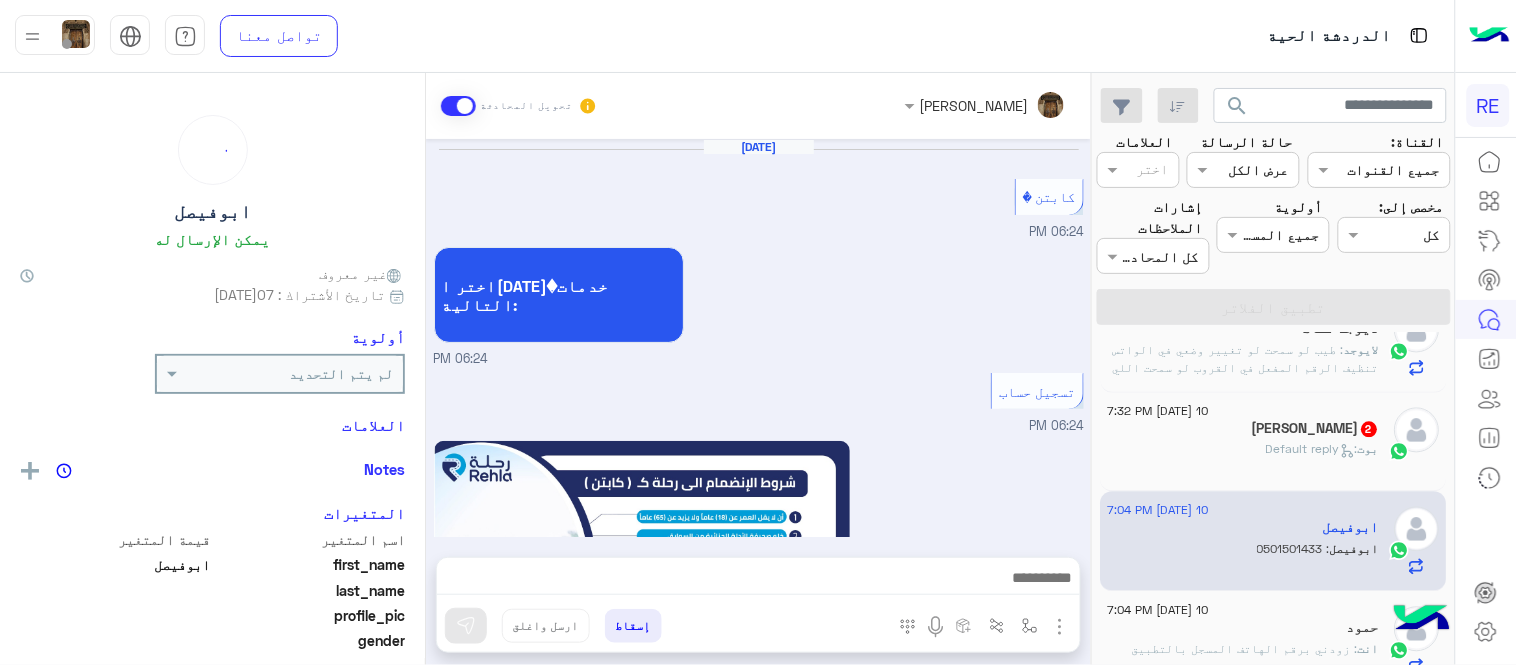 scroll, scrollTop: 1177, scrollLeft: 0, axis: vertical 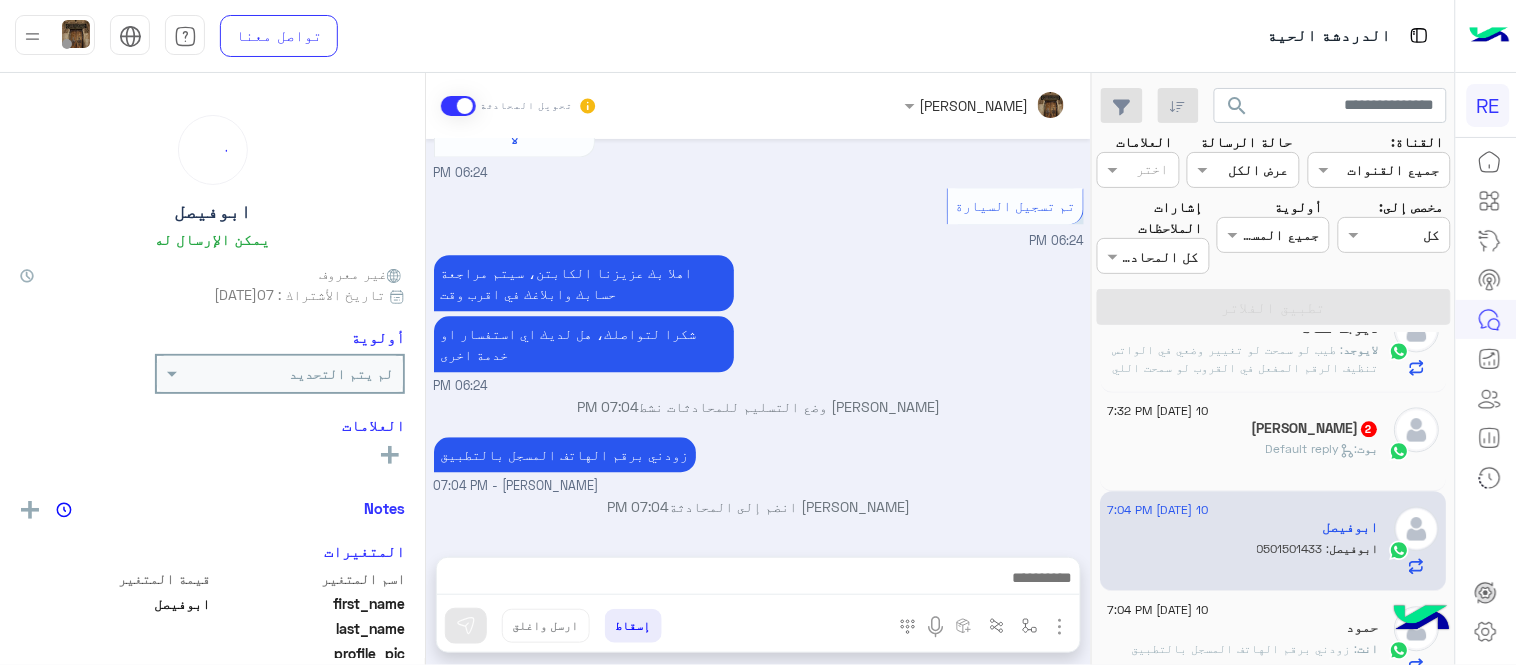 click on "0501501433" at bounding box center [1037, 555] 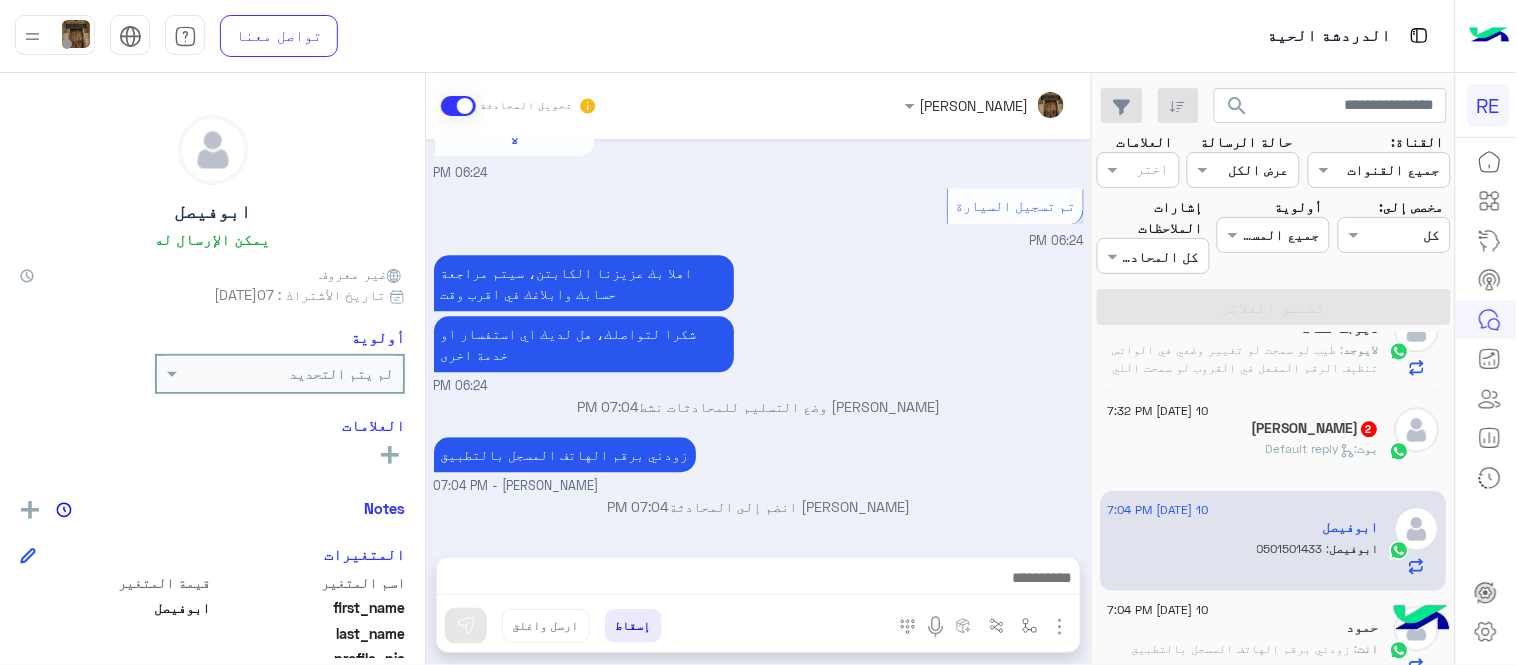 copy 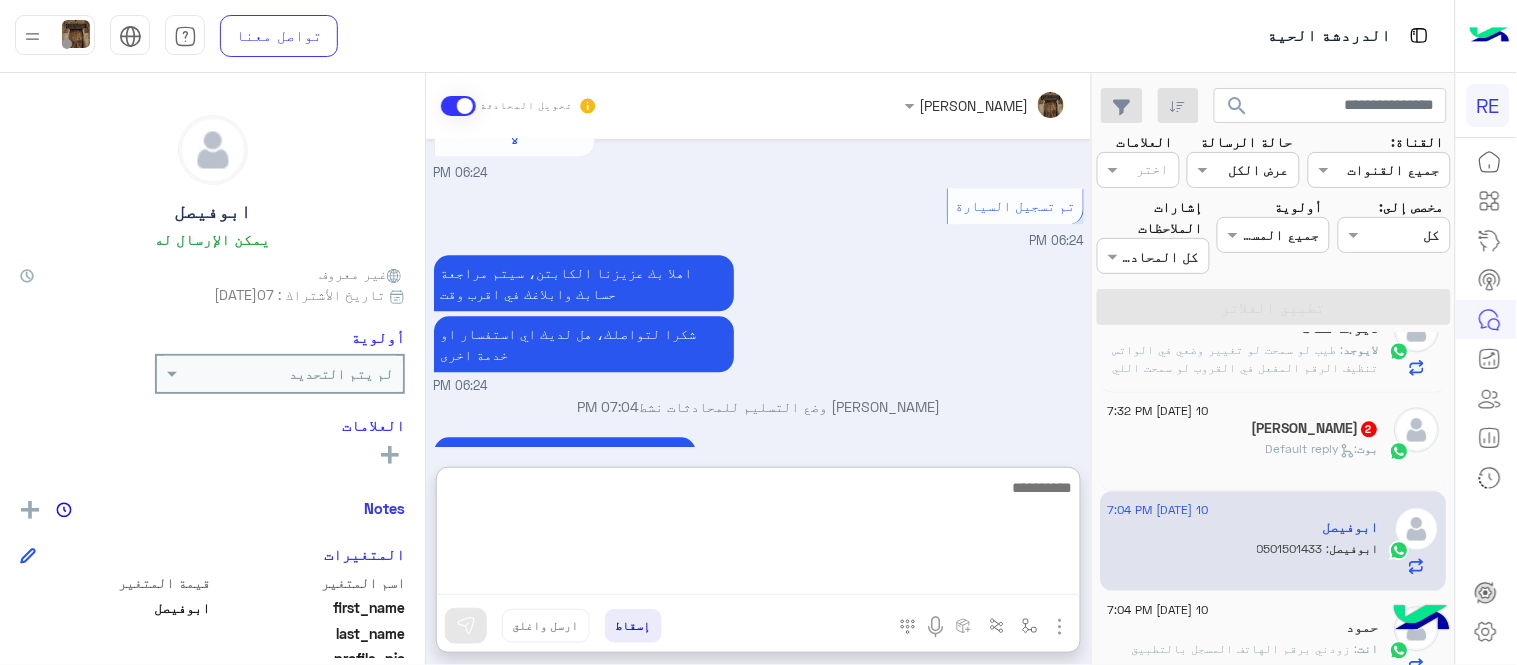 click at bounding box center [758, 535] 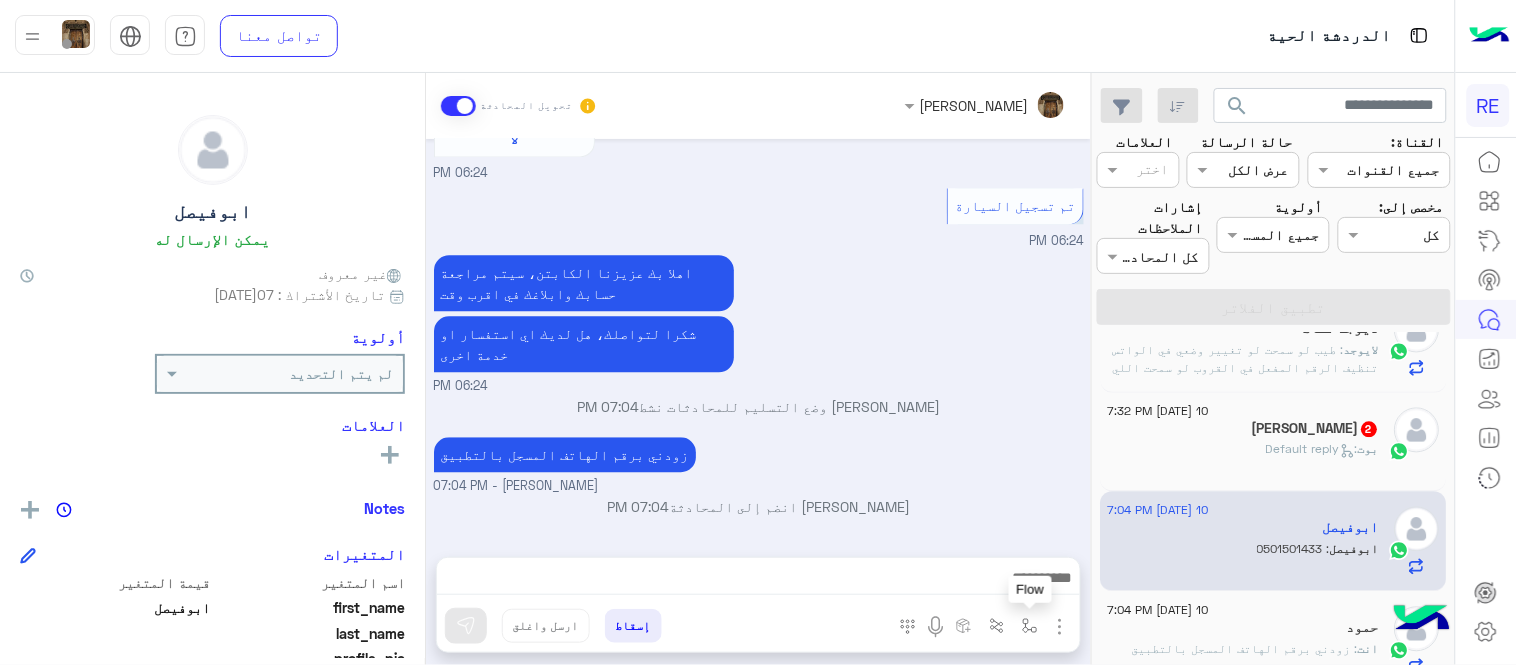 click at bounding box center [1030, 626] 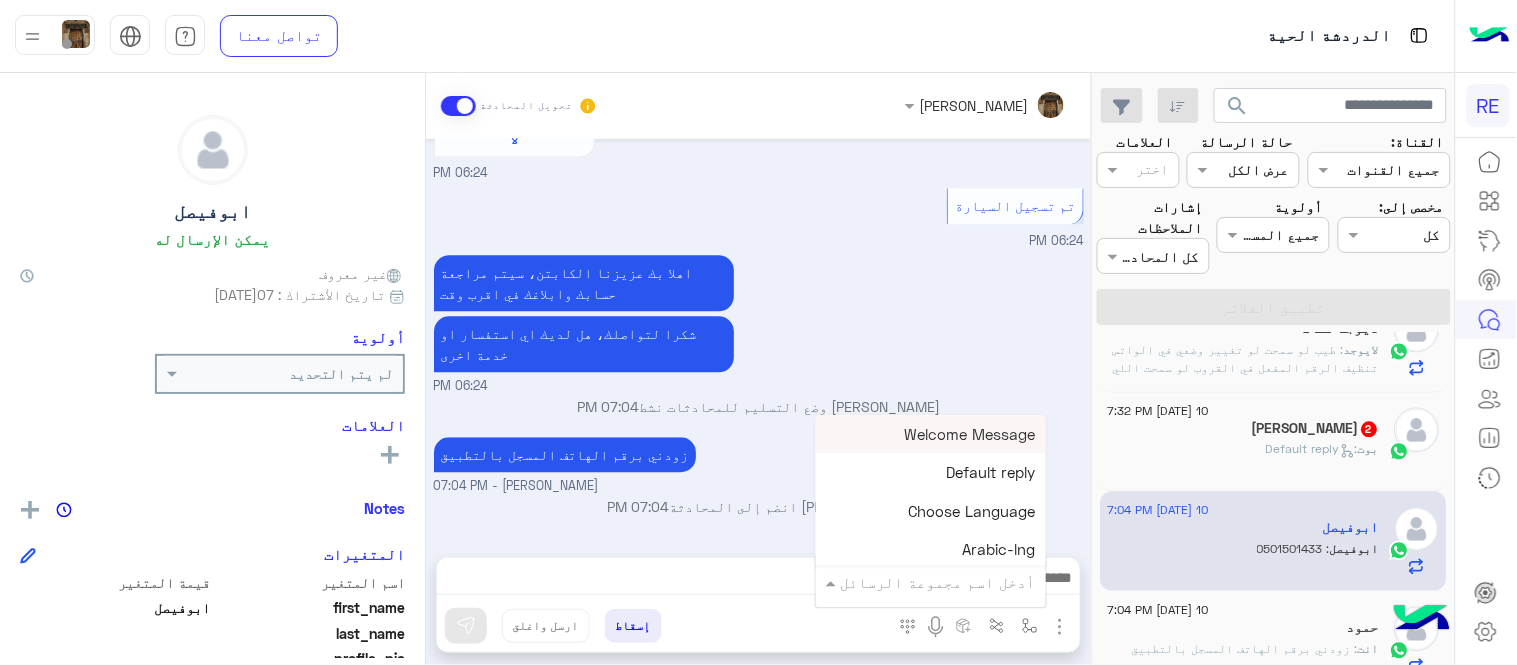 click at bounding box center [959, 582] 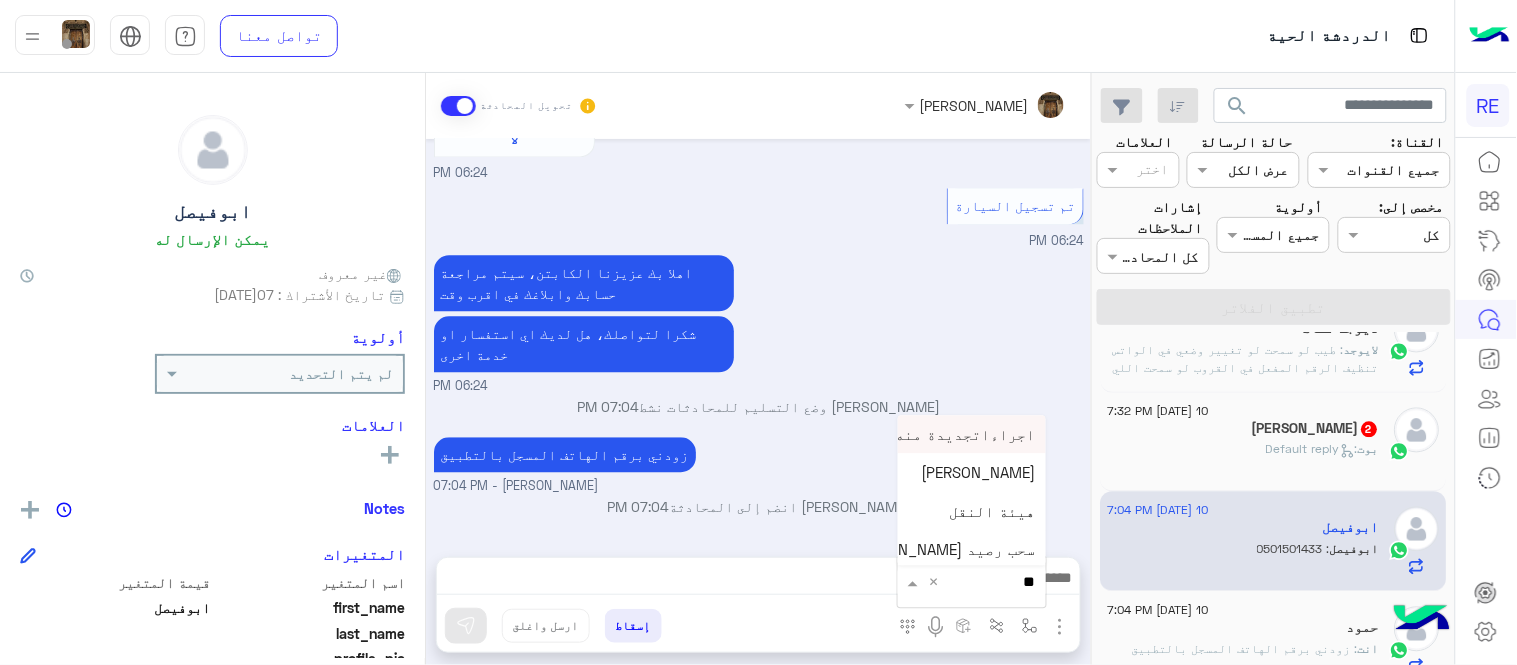 type on "*" 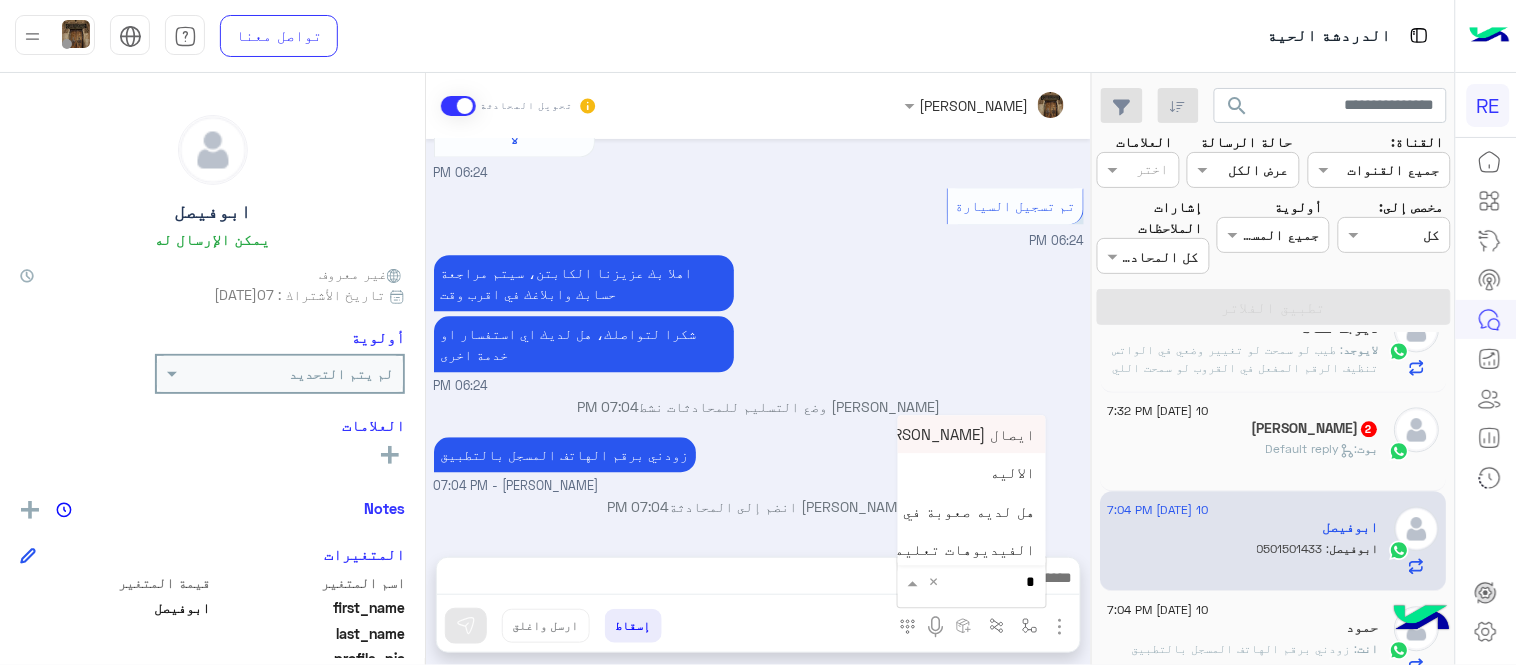 type 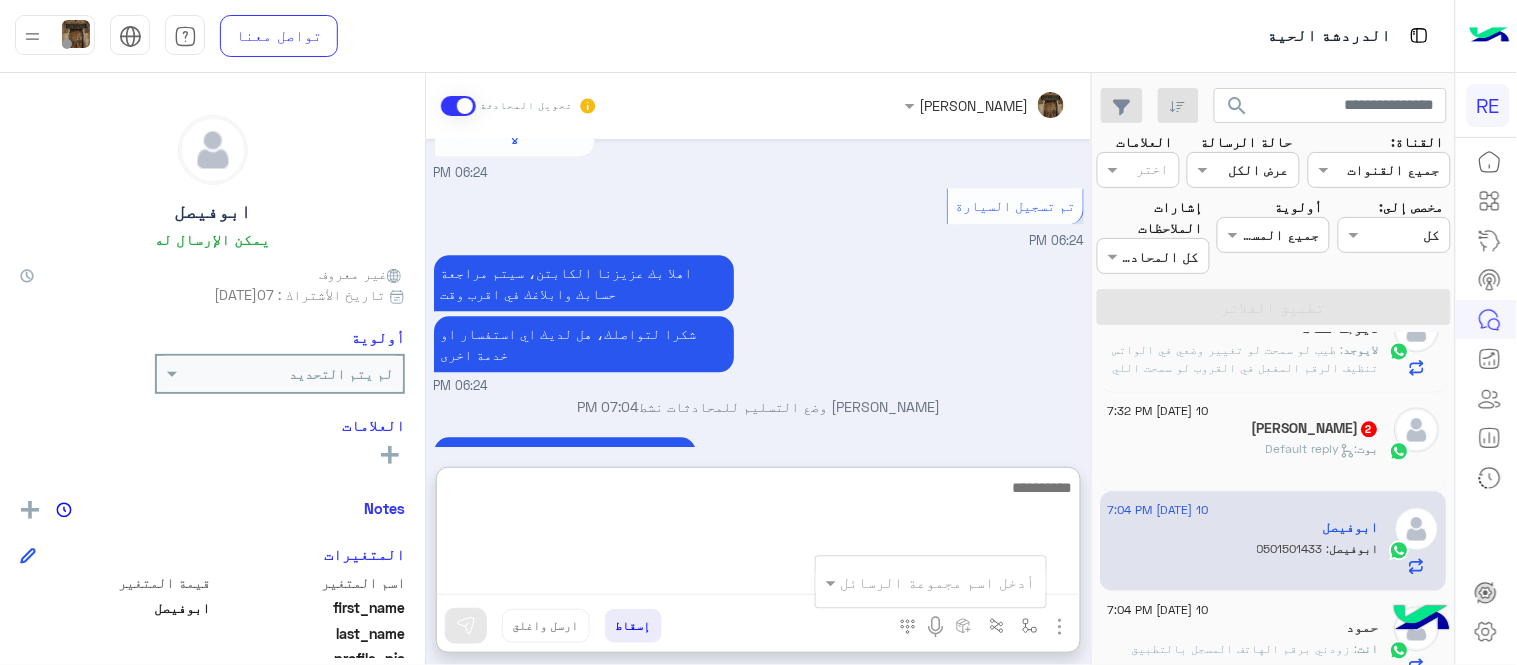 click at bounding box center (758, 535) 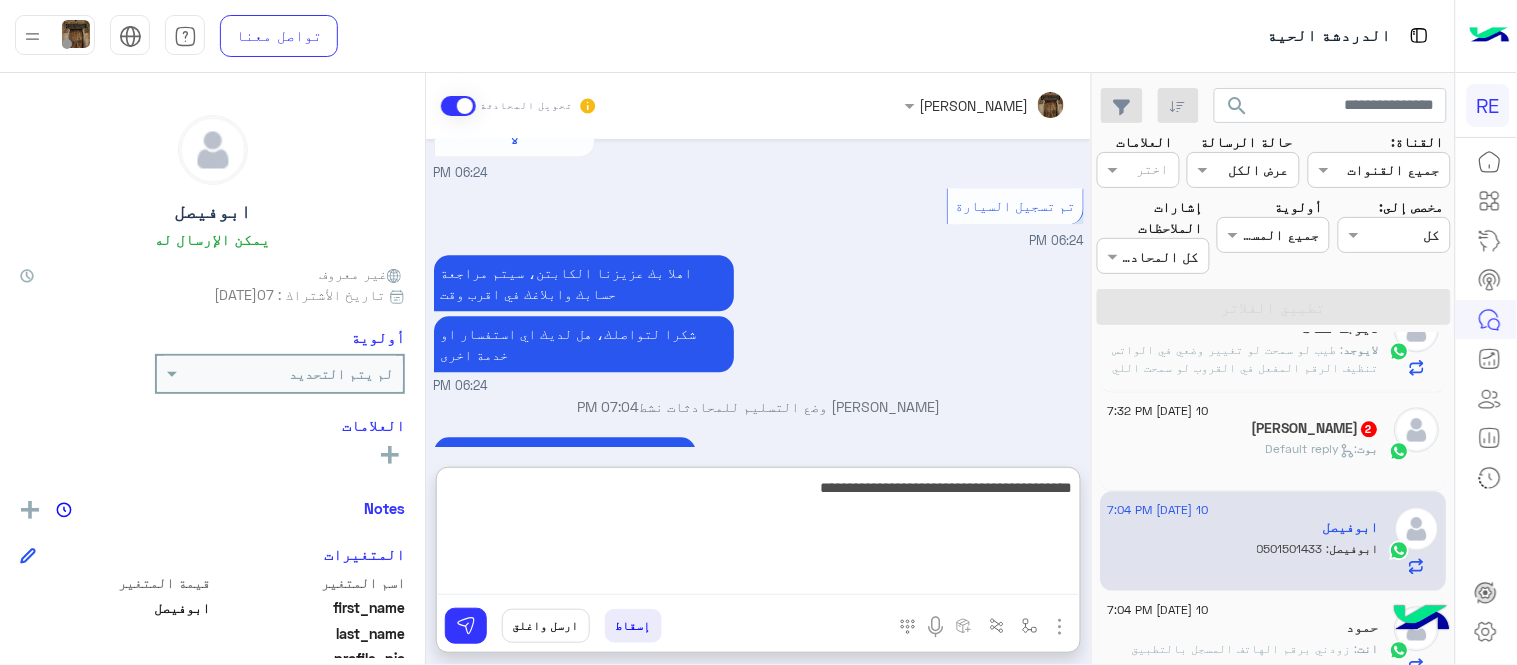 type on "**********" 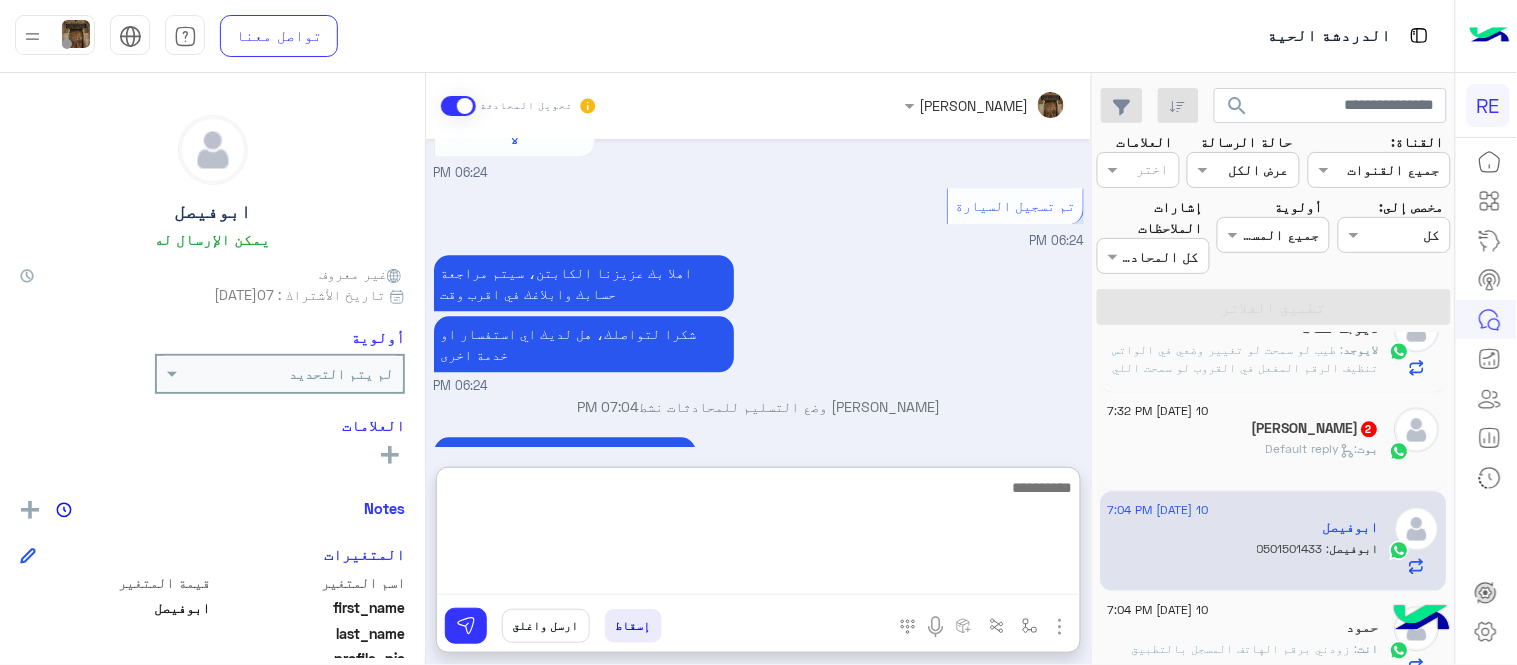 scroll, scrollTop: 1387, scrollLeft: 0, axis: vertical 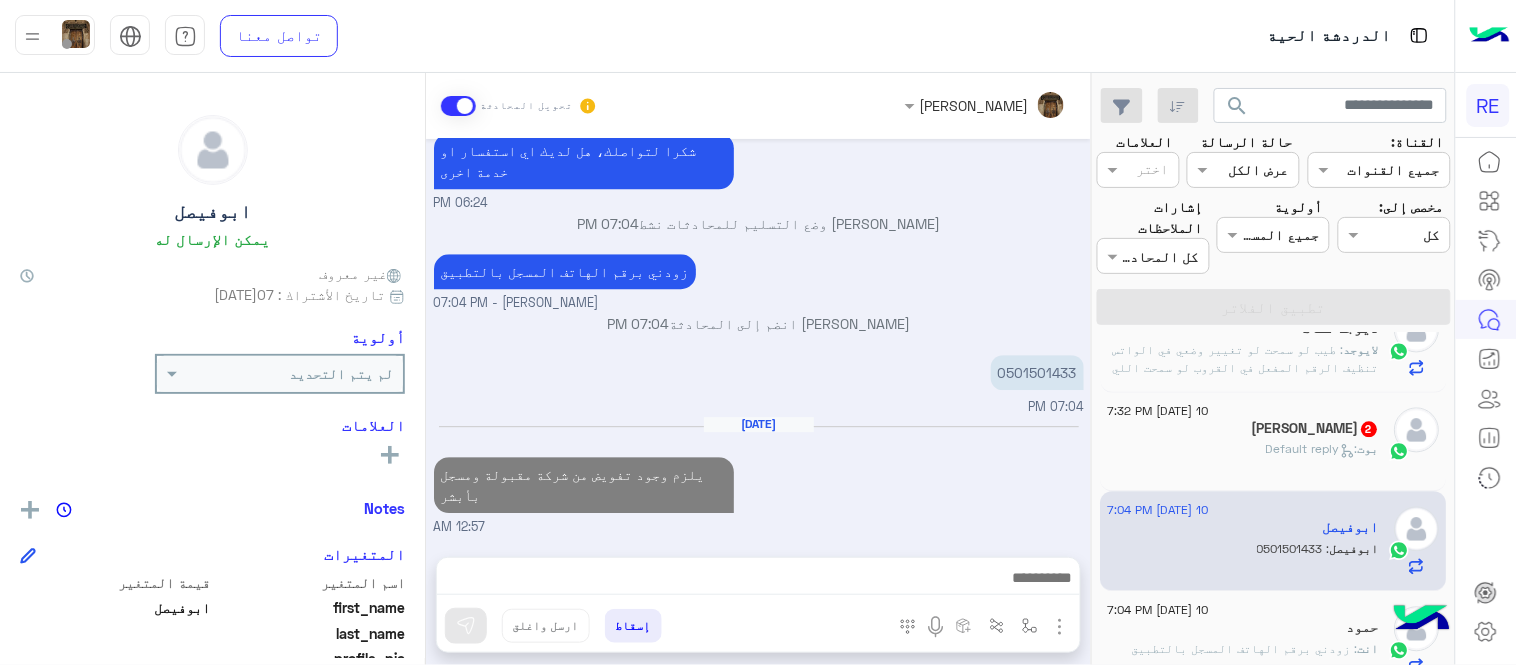 click on ":   Default reply" 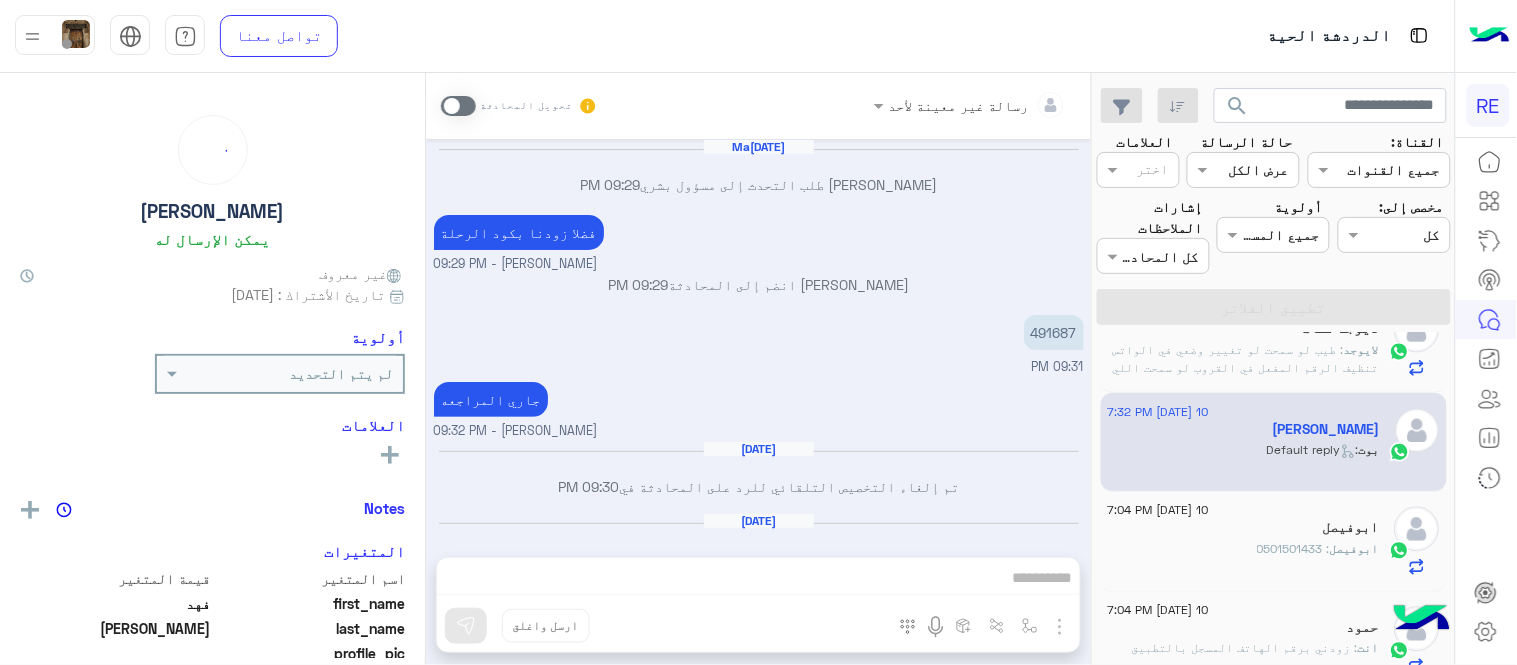scroll, scrollTop: 802, scrollLeft: 0, axis: vertical 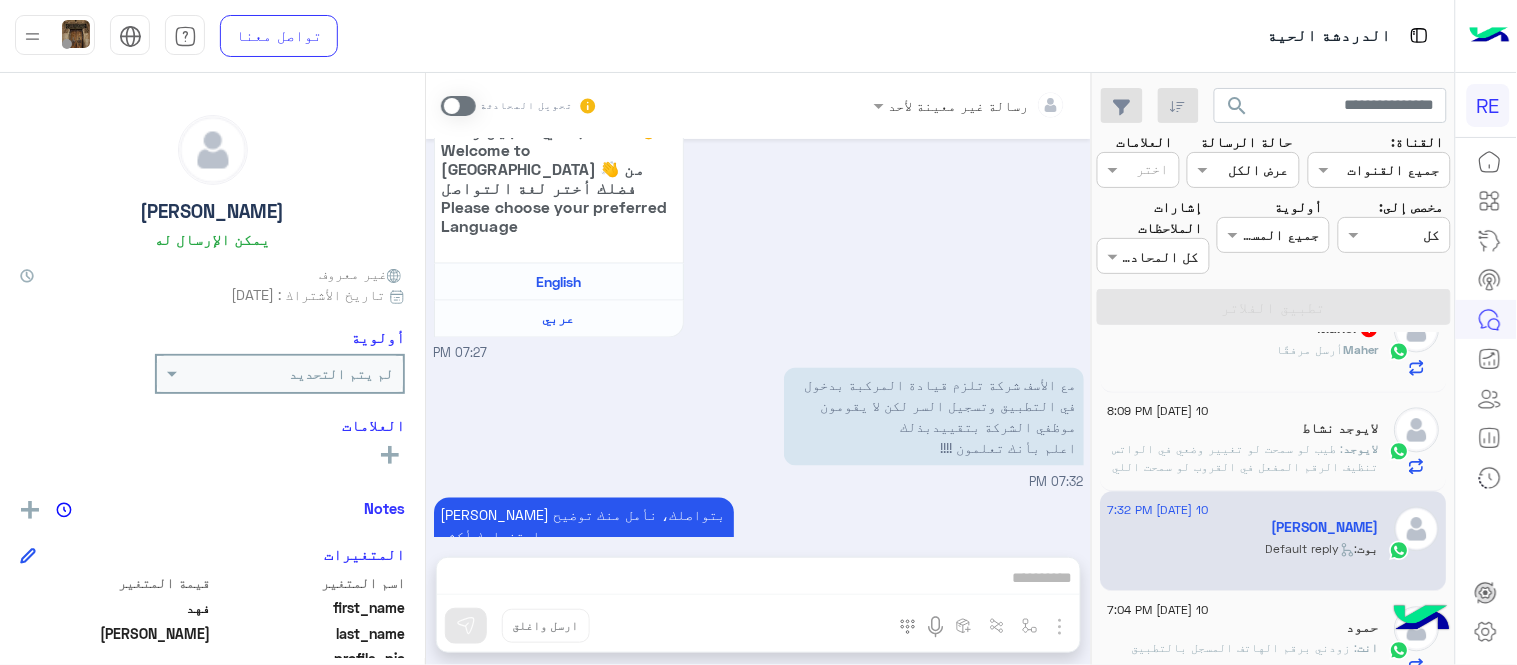 click at bounding box center [458, 106] 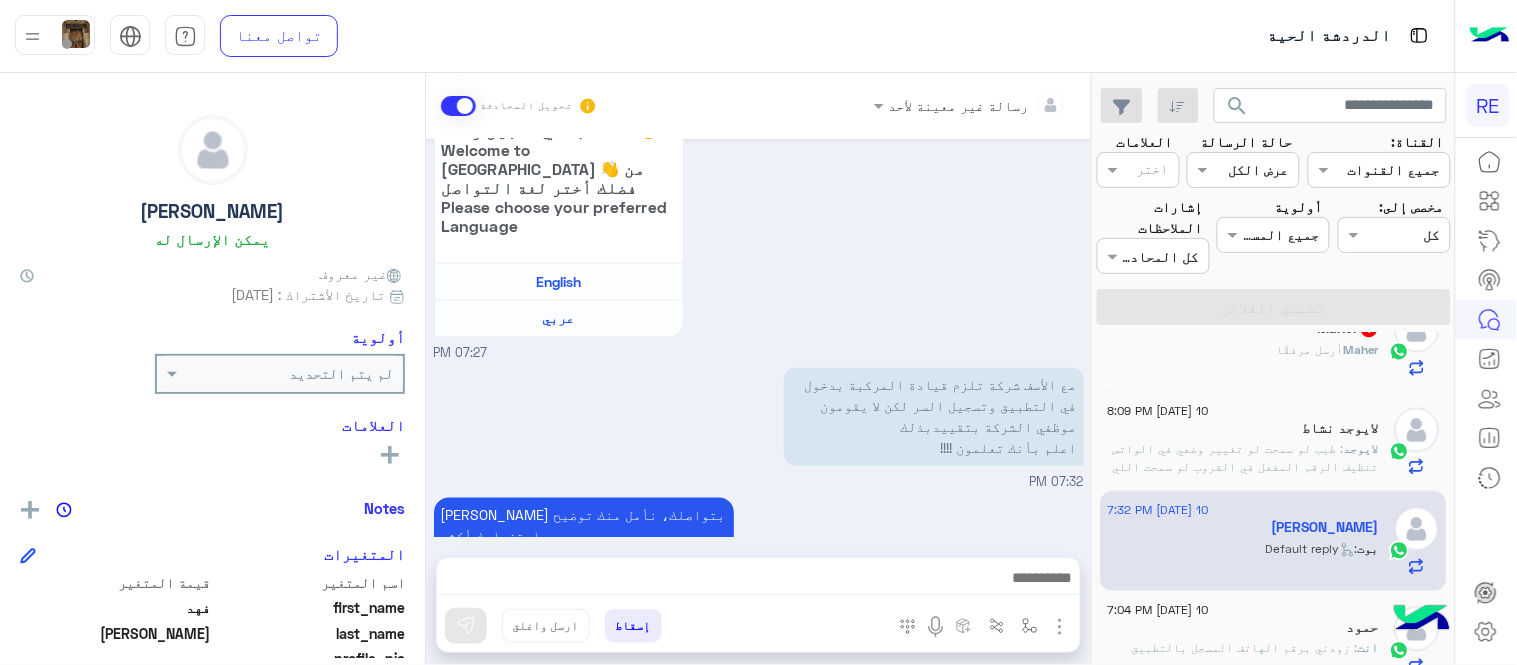 scroll, scrollTop: 874, scrollLeft: 0, axis: vertical 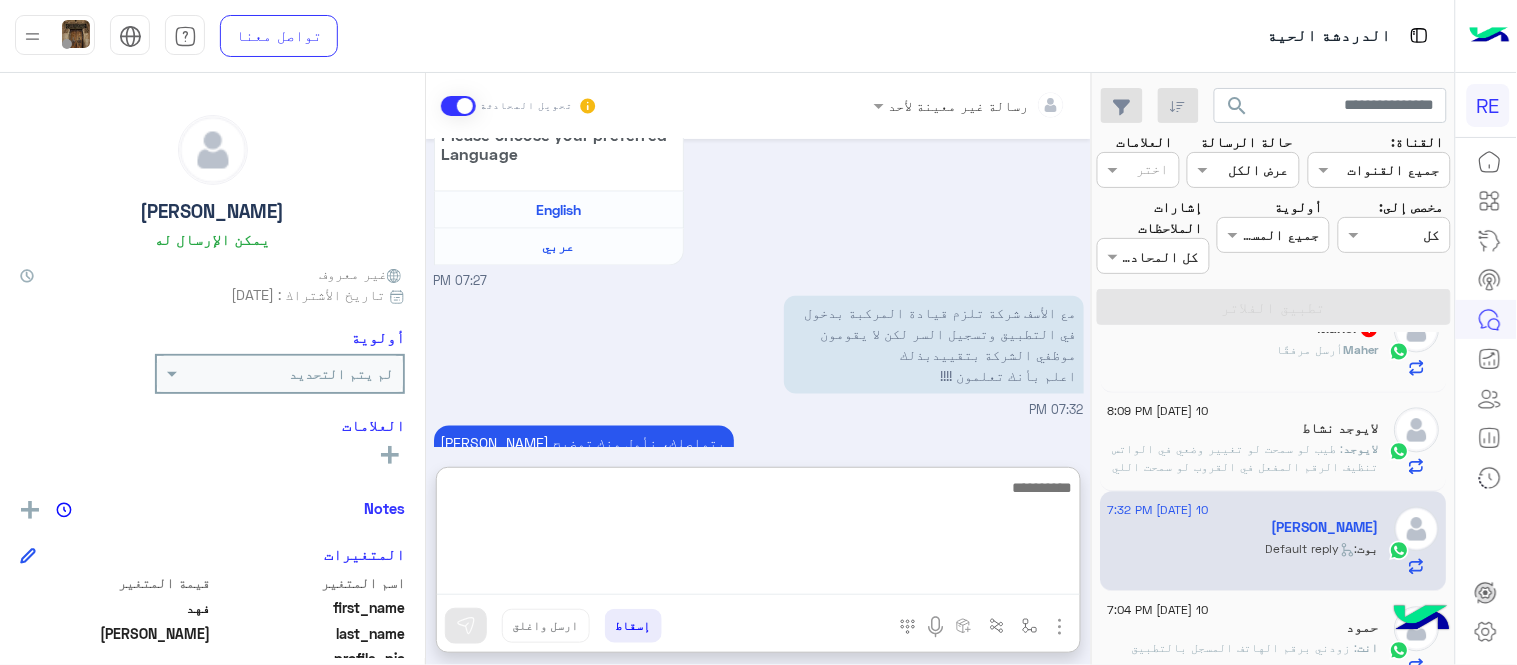 click at bounding box center [758, 535] 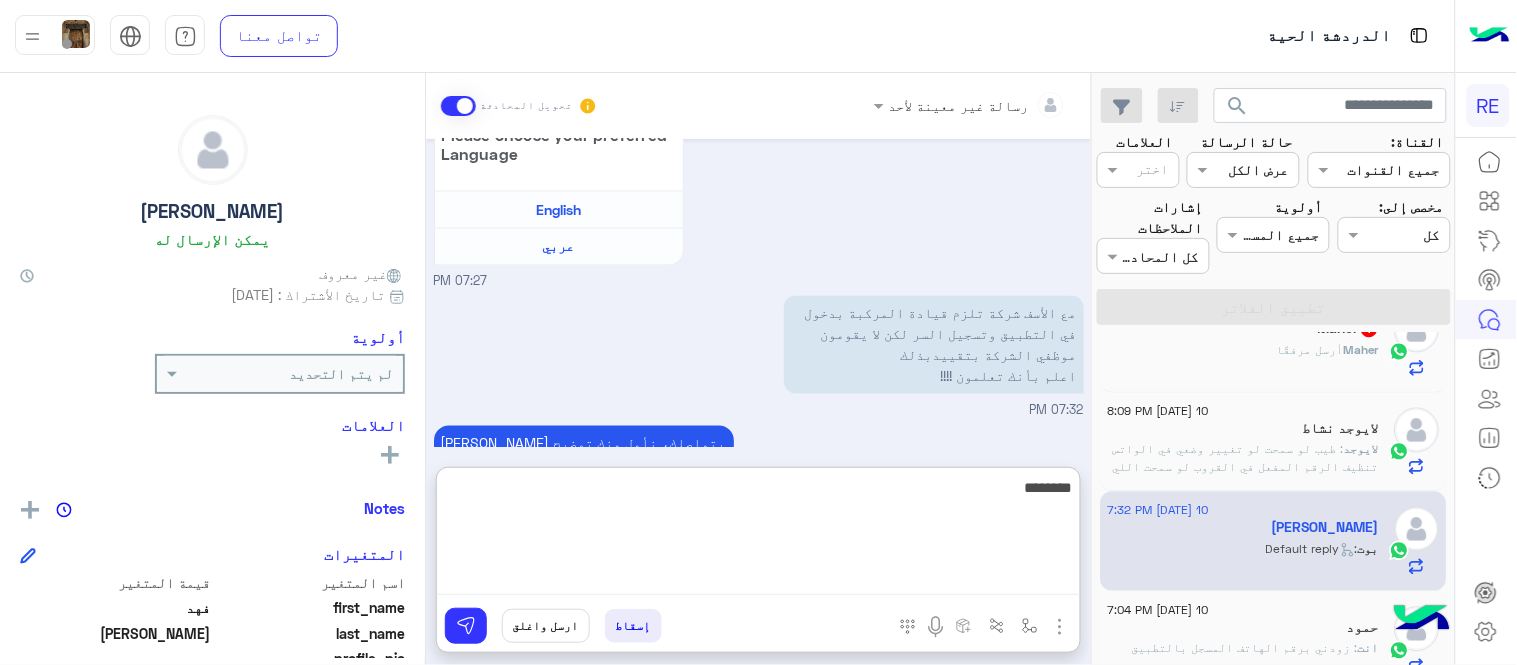 type on "*********" 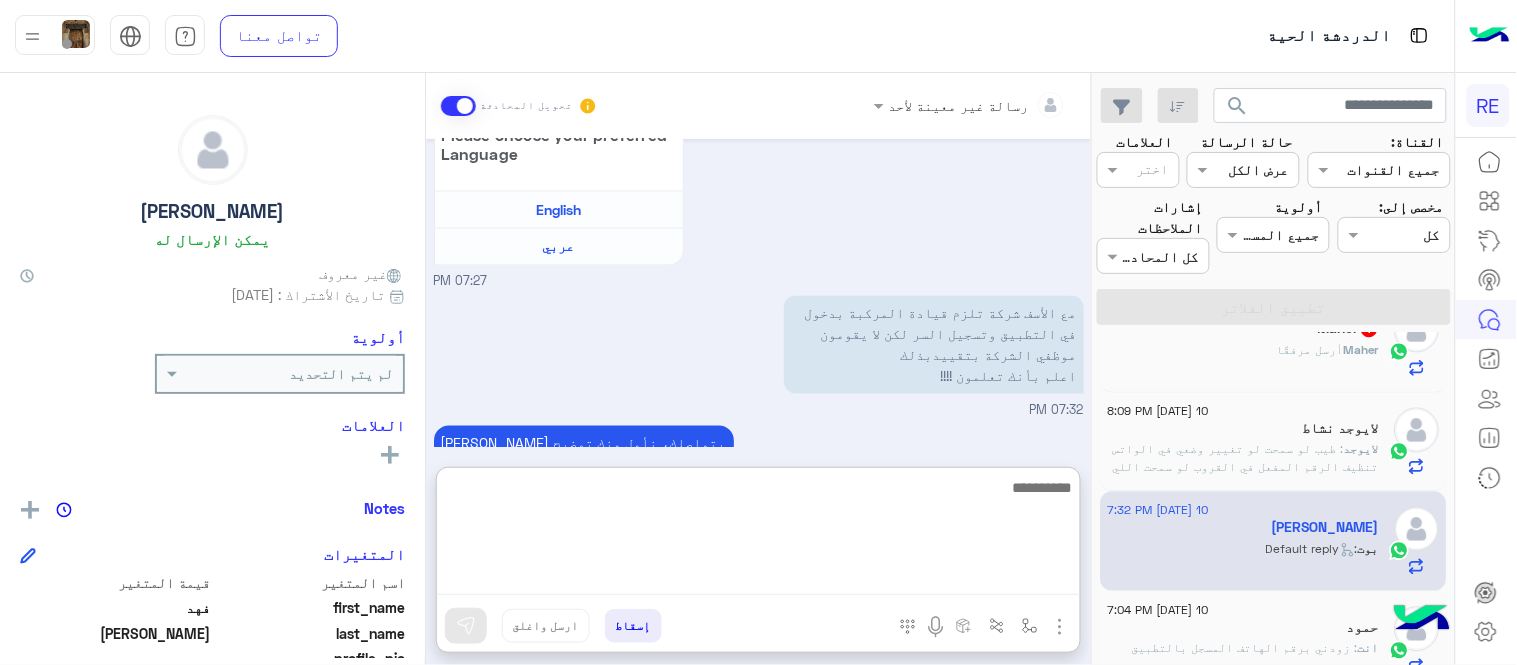 scroll, scrollTop: 1027, scrollLeft: 0, axis: vertical 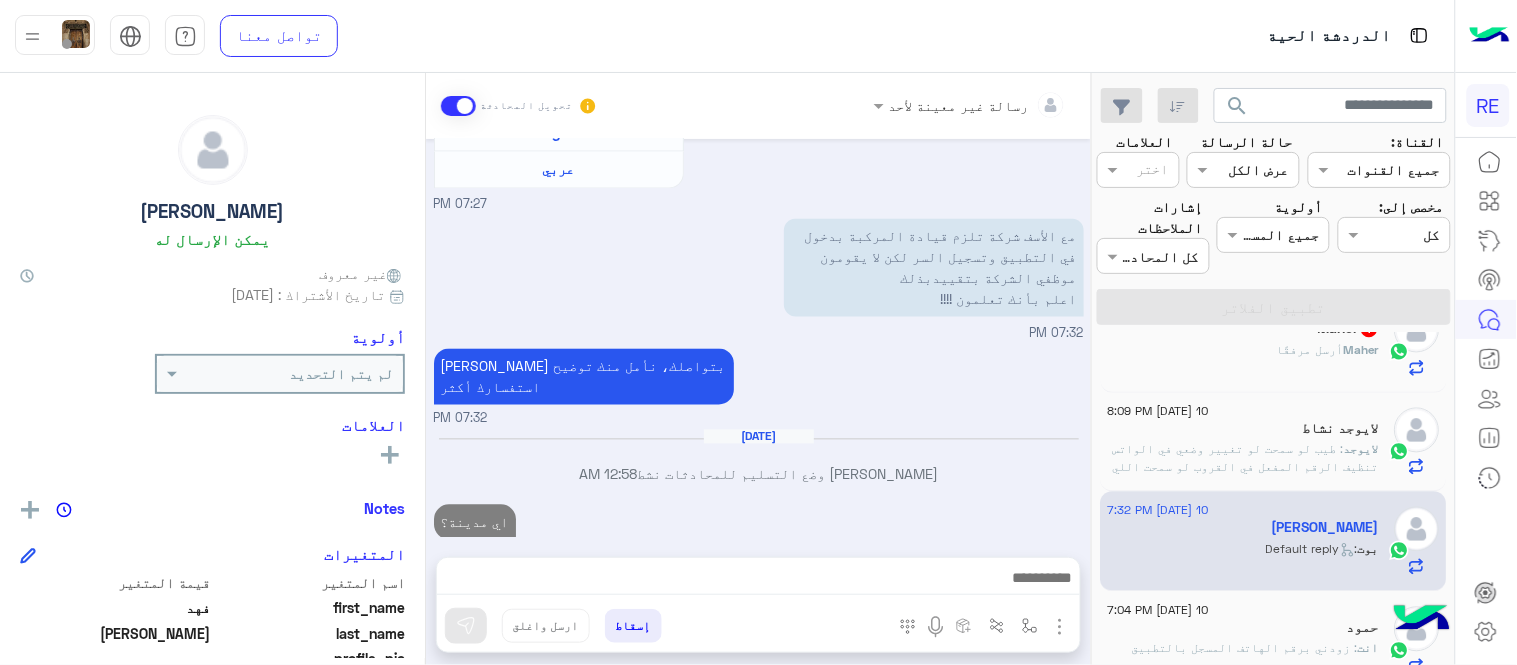 click on "[DATE]   [PERSON_NAME] طلب التحدث إلى مسؤول بشري   09:29 PM      فضلا زودنا بكود الرحلة  [PERSON_NAME] -  09:29 PM   [PERSON_NAME] انضم إلى المحادثة   09:29 PM      491687   09:31 PM  جاري المراجعه  [PERSON_NAME] -  09:32 PM   [DATE]   تم إلغاء التخصيص التلقائي للرد على المحادثة في   09:30 PM       [DATE]  السلام عليكم ورحمة الله وبركاته   07:27 PM  وعليكم السلام ،كيف اقدر اساعدك
اهلًا بك في تطبيق رحلة 👋
Welcome to [GEOGRAPHIC_DATA]  👋
من فضلك أختر لغة التواصل
Please choose your preferred Language
English   عربي     07:27 PM  مع الأسف شركة تلزم قيادة المركبة بدخول في التطبيق وتسجيل السر لكن لا يقومون موظفي الشركة بتقييدبذلك اعلم بأنك تعلمون !!!!   07:32 PM     07:32 PM" at bounding box center (758, 338) 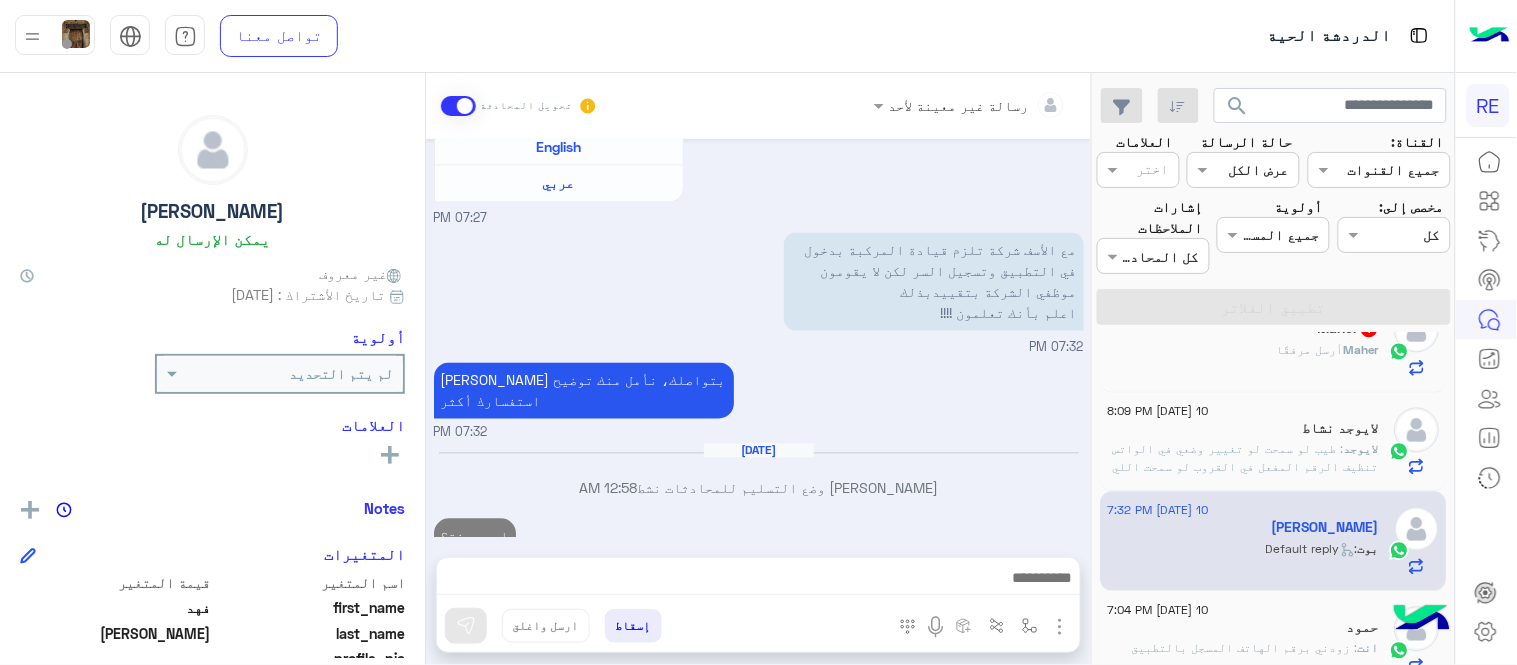 click on ": طيب لو سمحت لو تغيير وضعي في الواتس تنظيف الرقم المفعل  في القروب لو سمحت اللي هو هذا 0501515422" 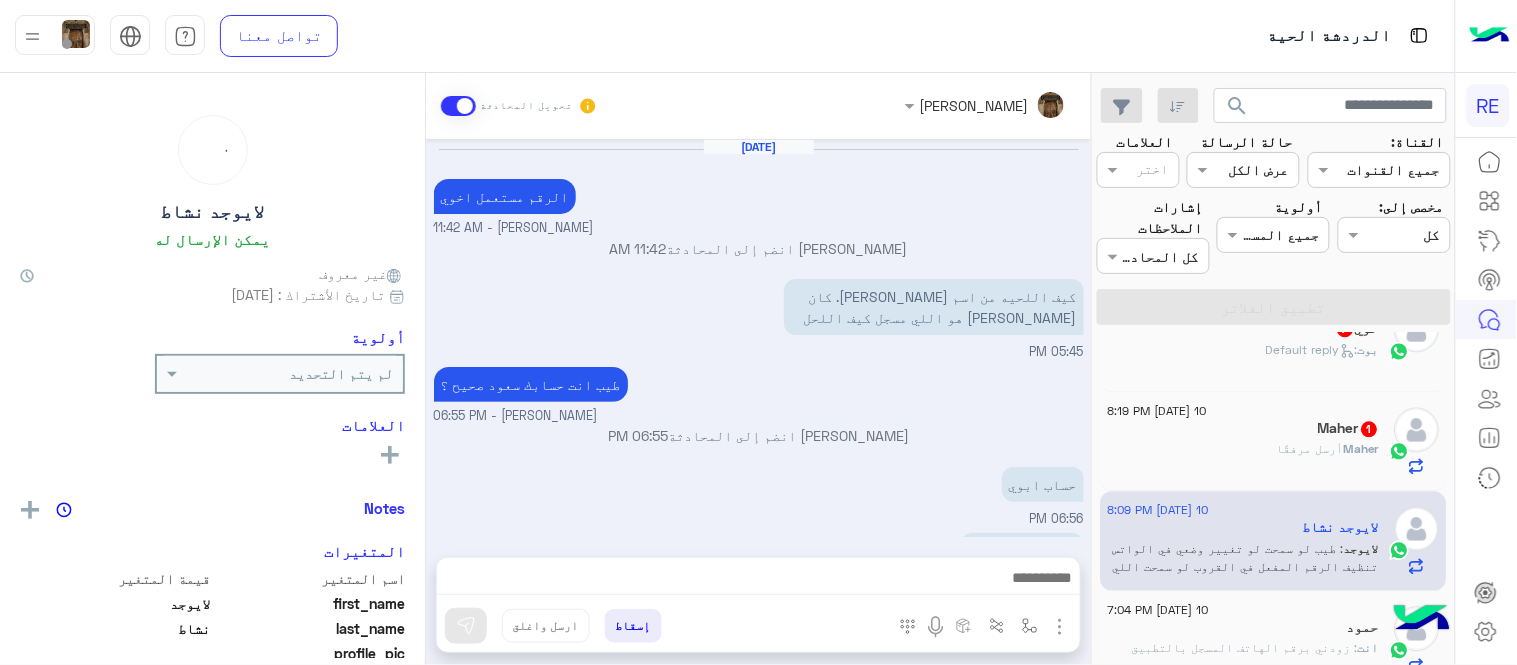 scroll, scrollTop: 296, scrollLeft: 0, axis: vertical 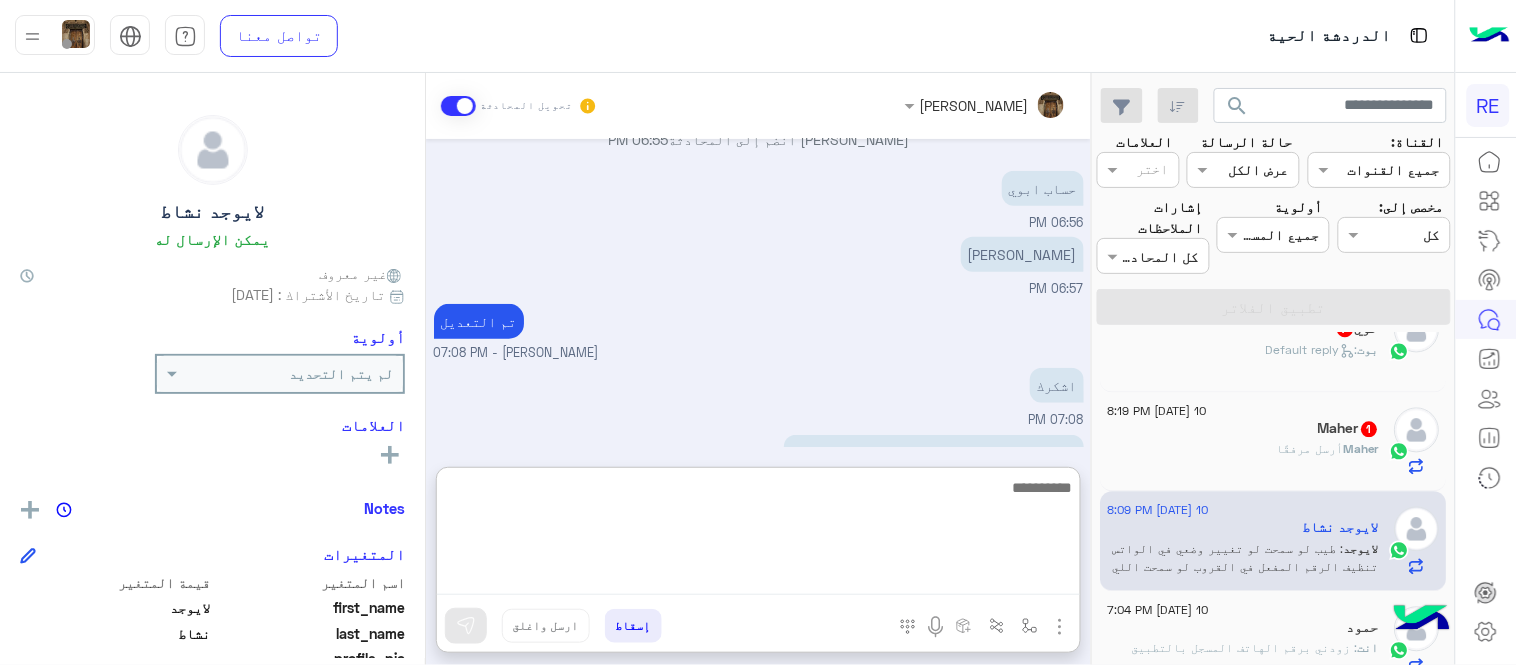 click at bounding box center [758, 535] 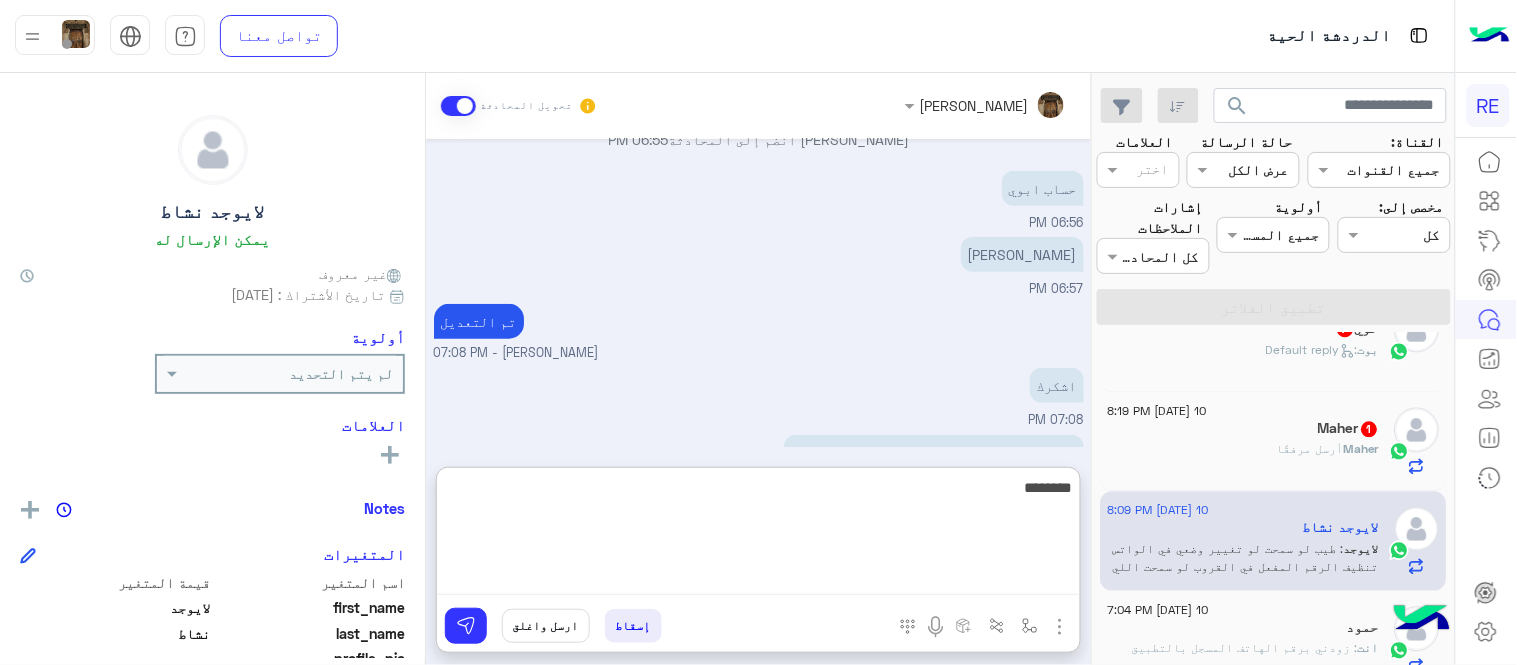 type on "*********" 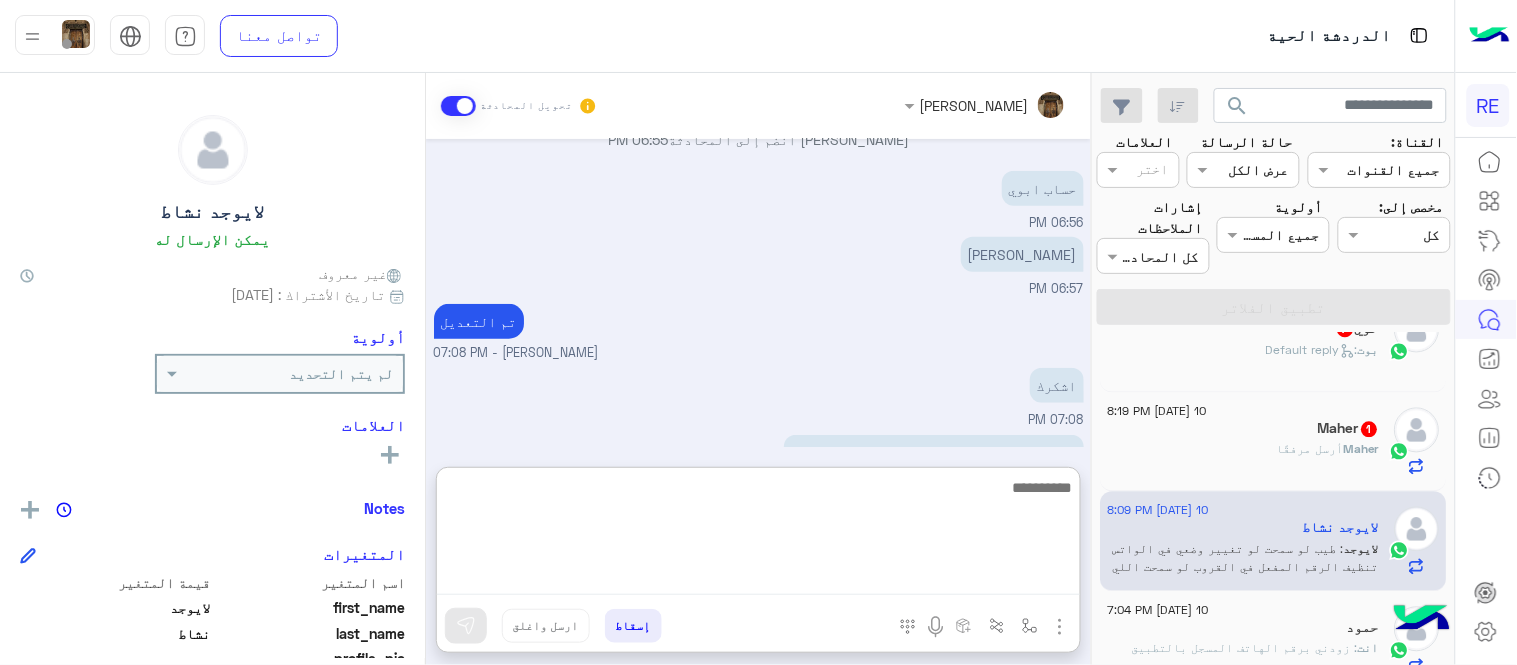 scroll, scrollTop: 485, scrollLeft: 0, axis: vertical 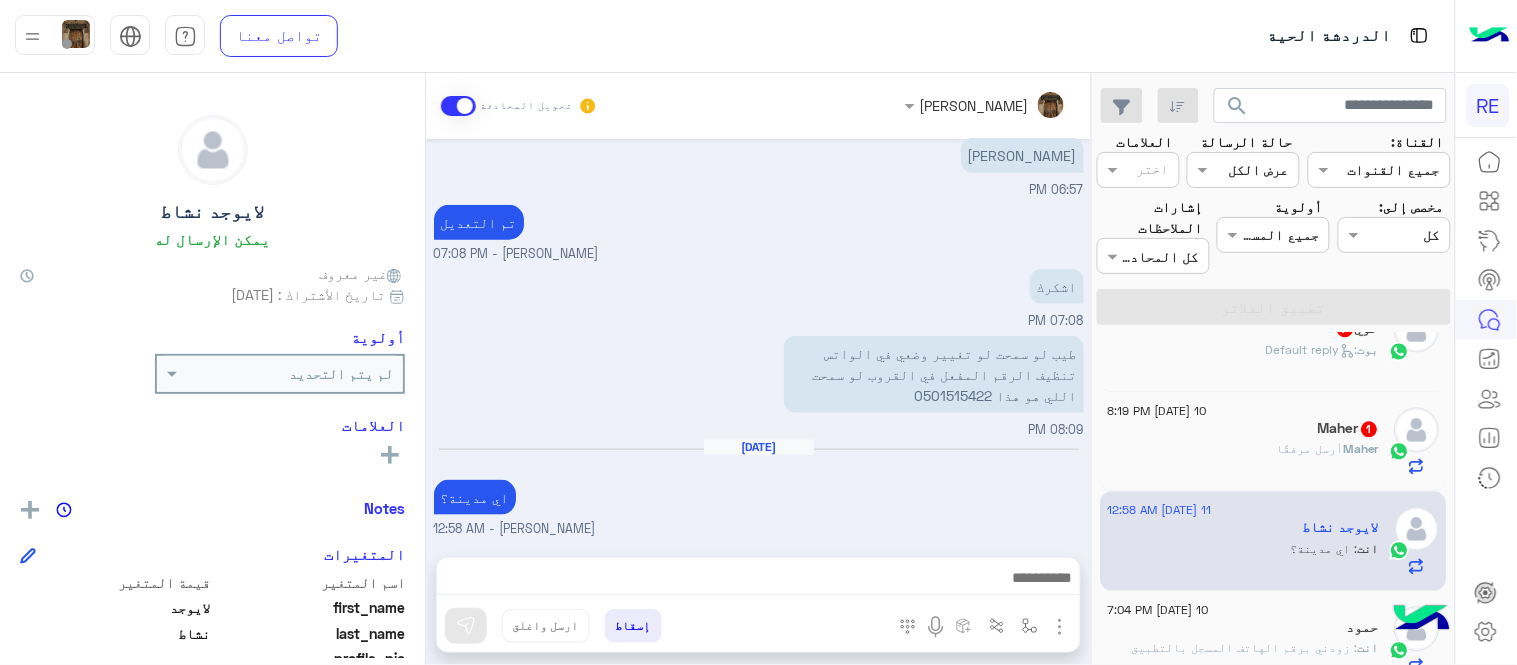 click on "[DATE][DATE]  الرقم مستعمل اخوي  [PERSON_NAME] -  11:42 AM   [PERSON_NAME] انضم إلى المحادثة   11:42 AM      كيف اللحيه من اسم [PERSON_NAME]. كان [PERSON_NAME] هو اللي مسجل كيف اللحل   05:45 PM  طيب انت حسابك سعود صحيح ؟  [PERSON_NAME] -  06:55 PM   [PERSON_NAME] انضم إلى المحادثة   06:55 PM      حساب ابوي   06:56 PM  انا عوض   06:57 PM  تم التعديل  [PERSON_NAME] -  07:08 PM  اشكرك   07:08 PM  طيب لو سمحت لو تغيير وضعي في الواتس تنظيف الرقم المفعل  في القروب لو سمحت اللي هو هذا 0501515422   08:09 PM   [DATE]  اي مدينة؟  [PERSON_NAME] -  12:58 AM" at bounding box center [758, 338] 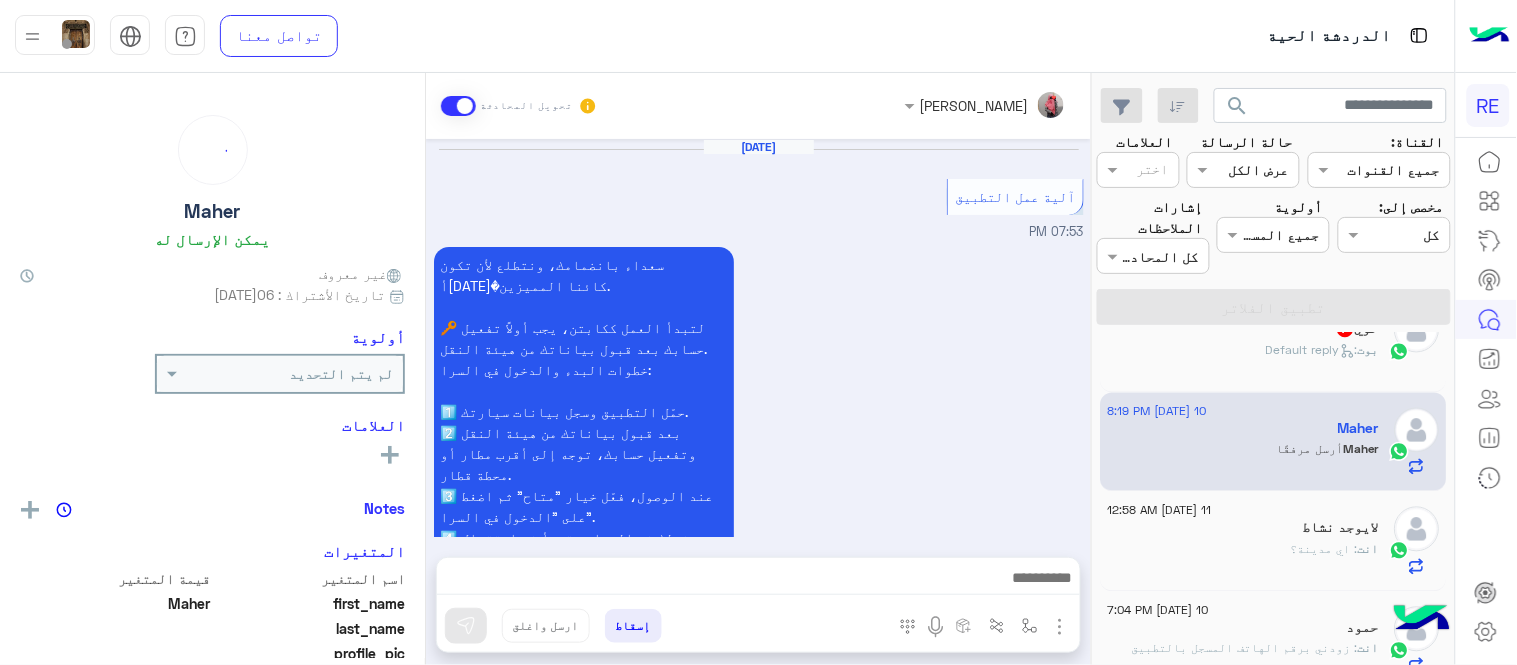scroll, scrollTop: 1596, scrollLeft: 0, axis: vertical 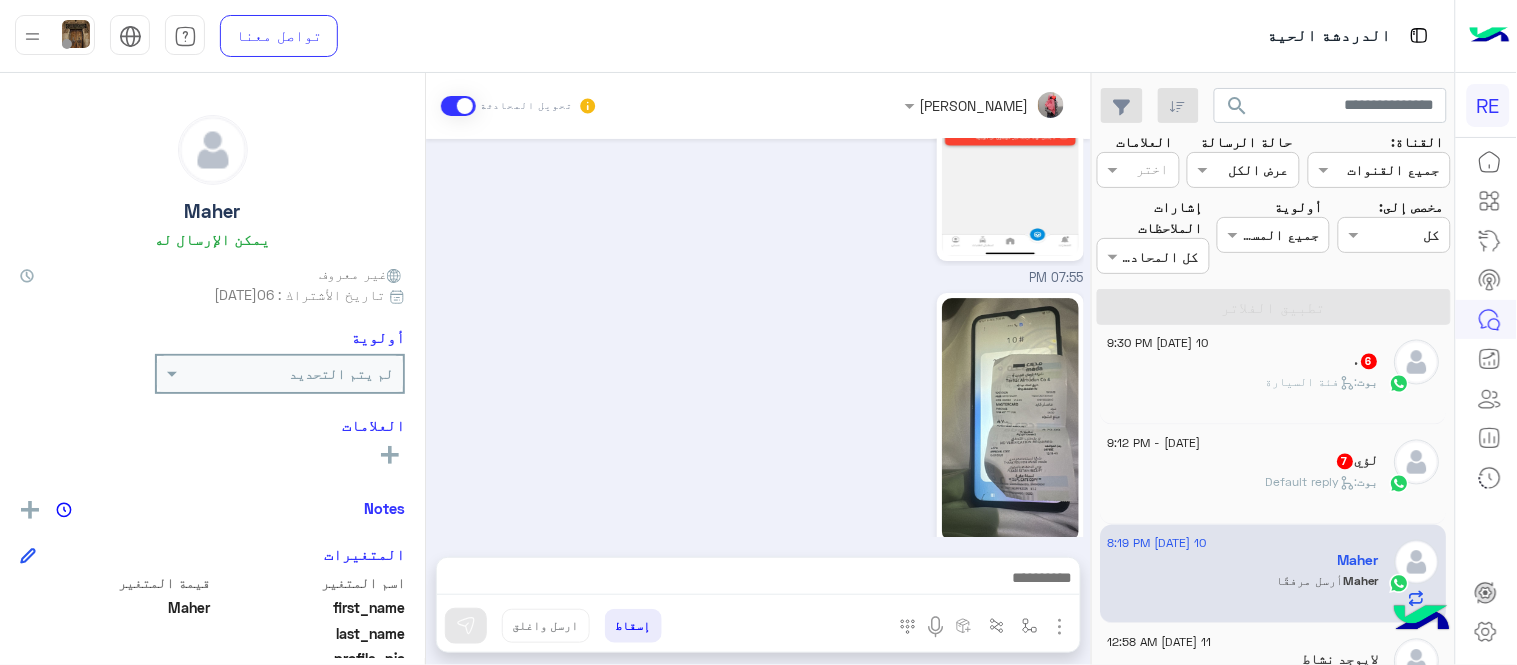 click on "[PERSON_NAME] :   Default reply" 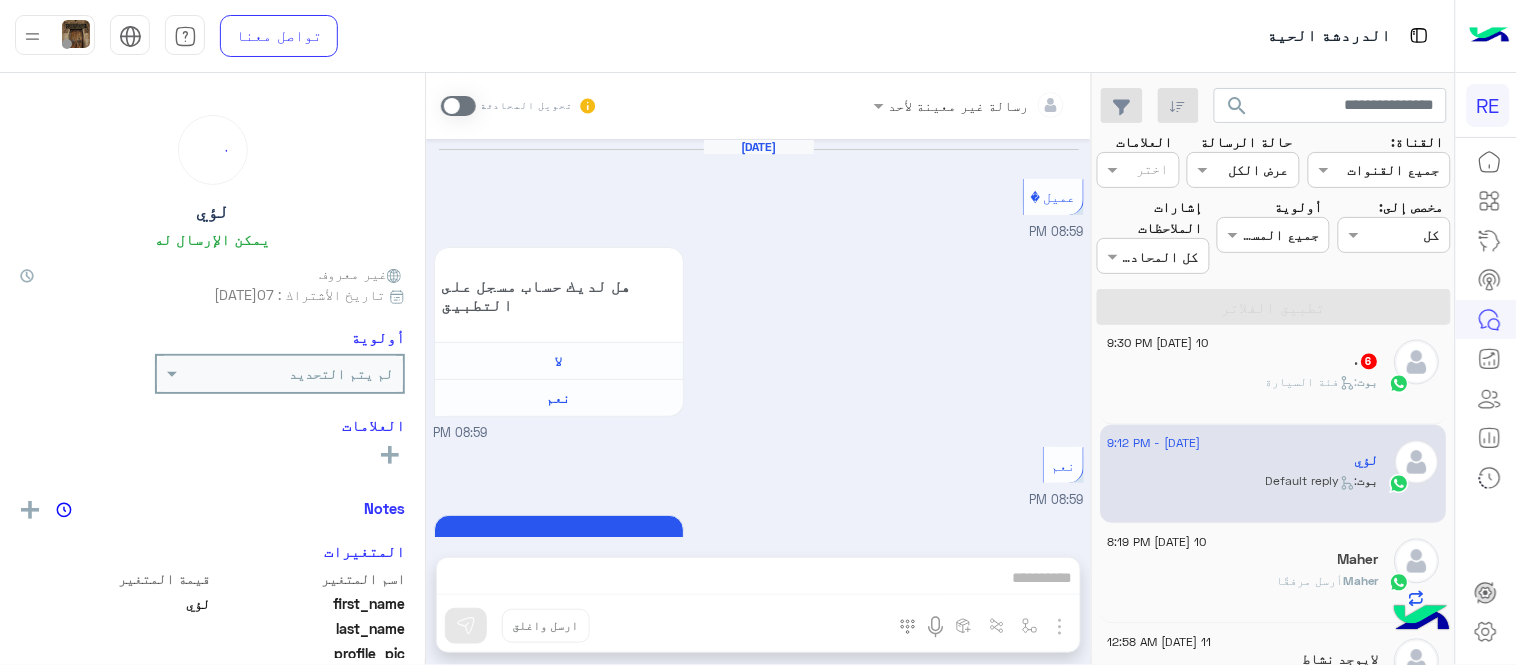 scroll, scrollTop: 1065, scrollLeft: 0, axis: vertical 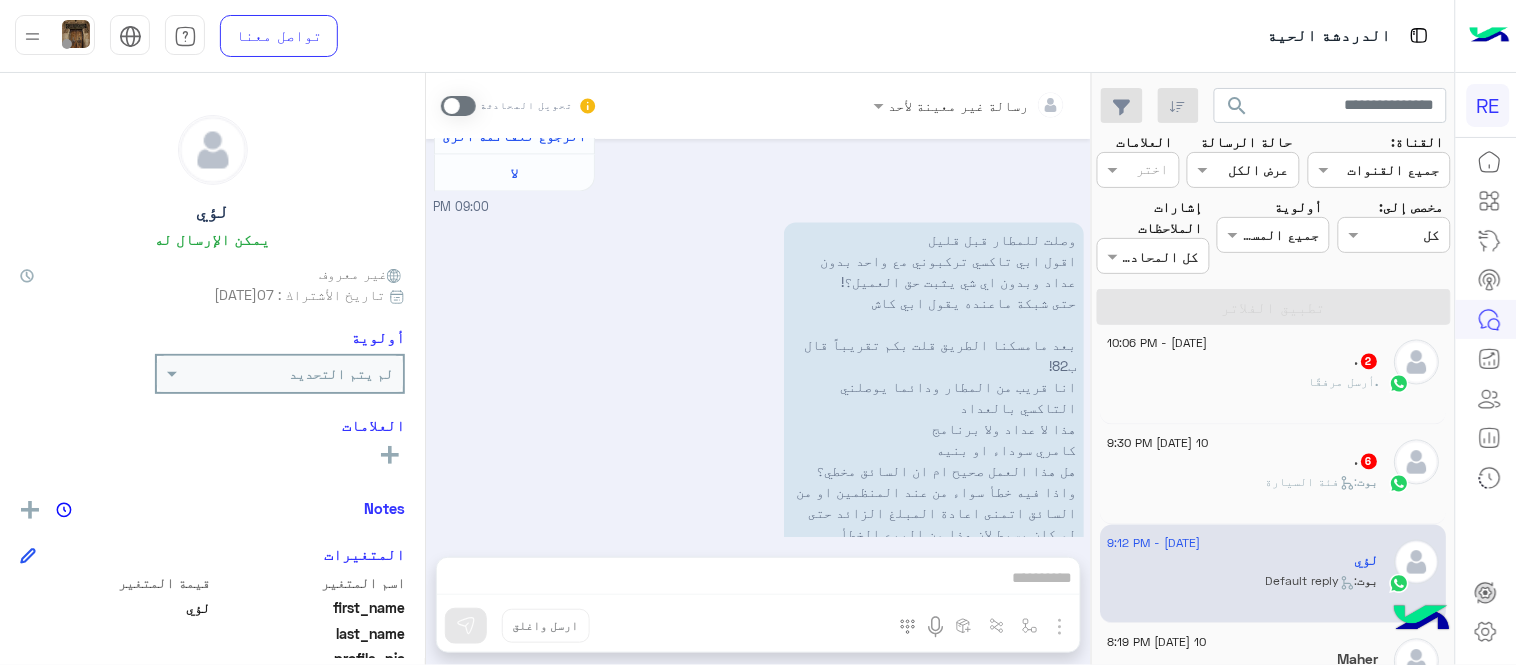 click at bounding box center [458, 106] 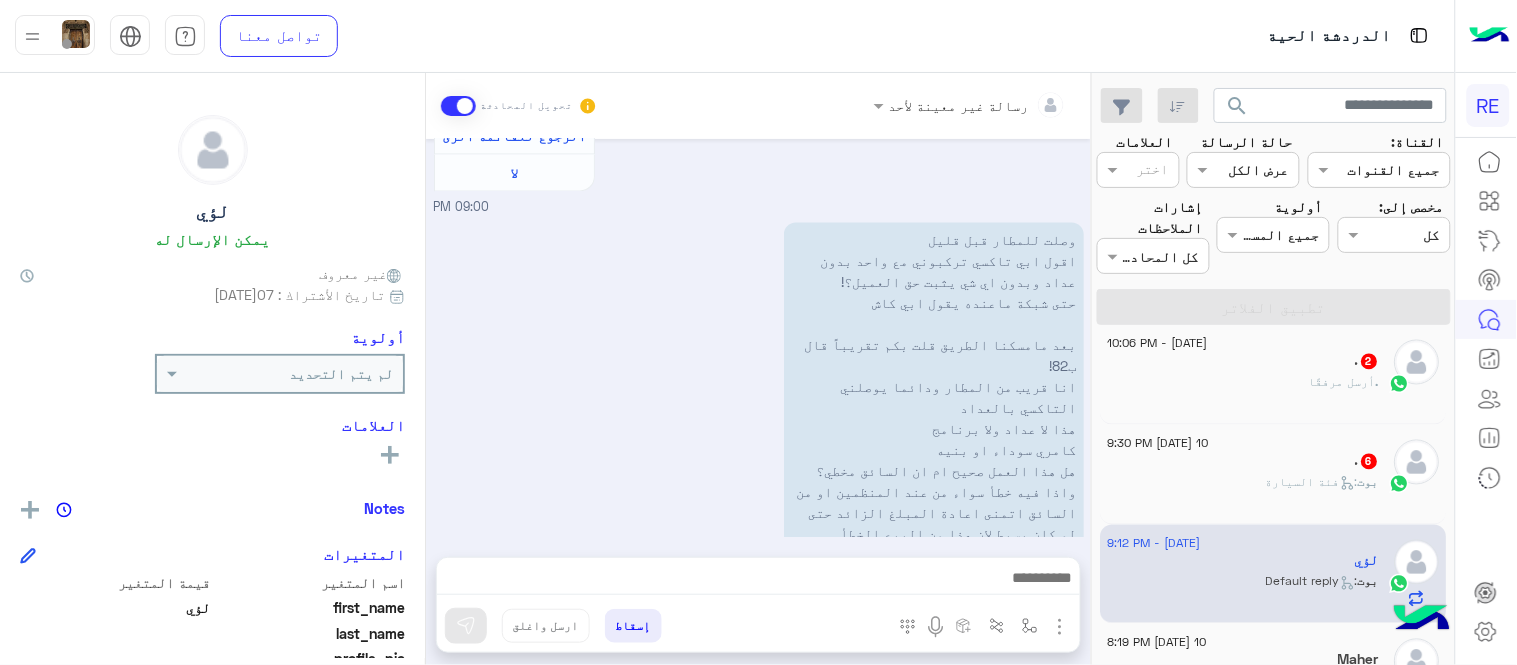 scroll, scrollTop: 1136, scrollLeft: 0, axis: vertical 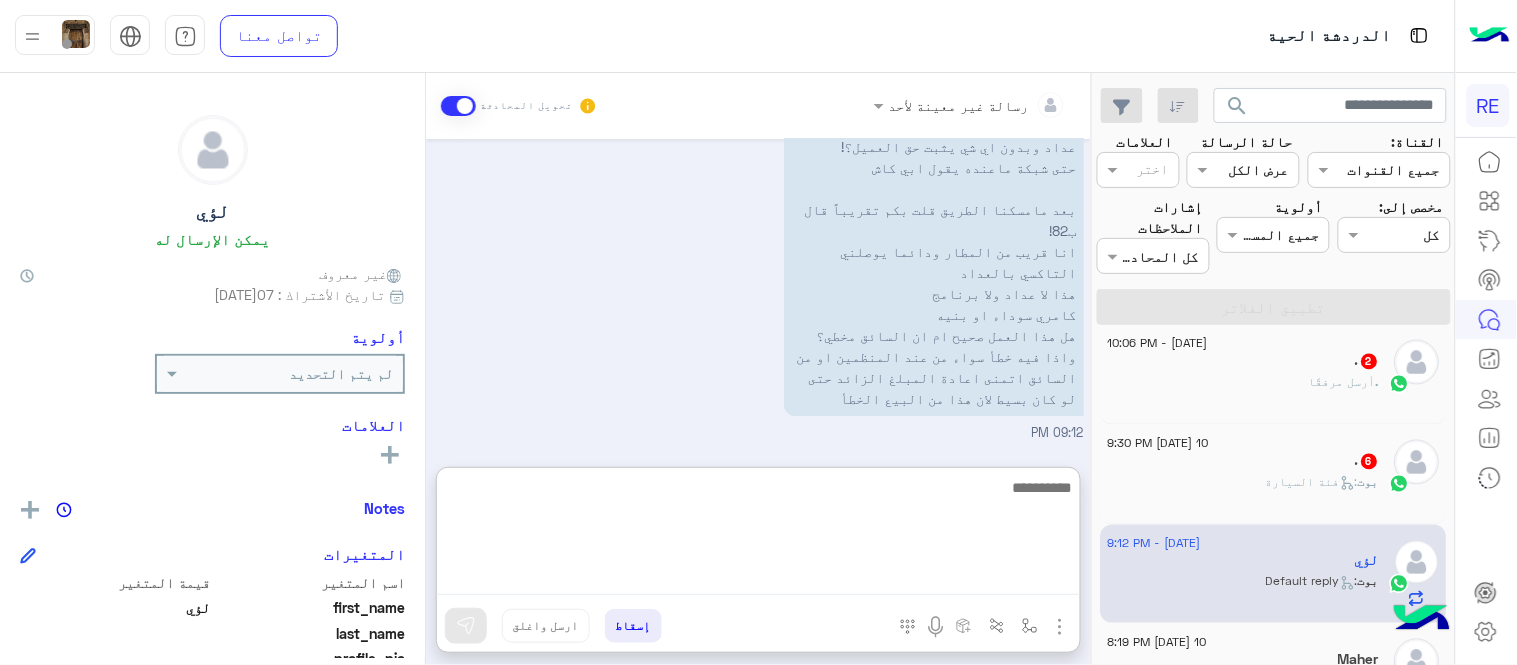 click at bounding box center (758, 535) 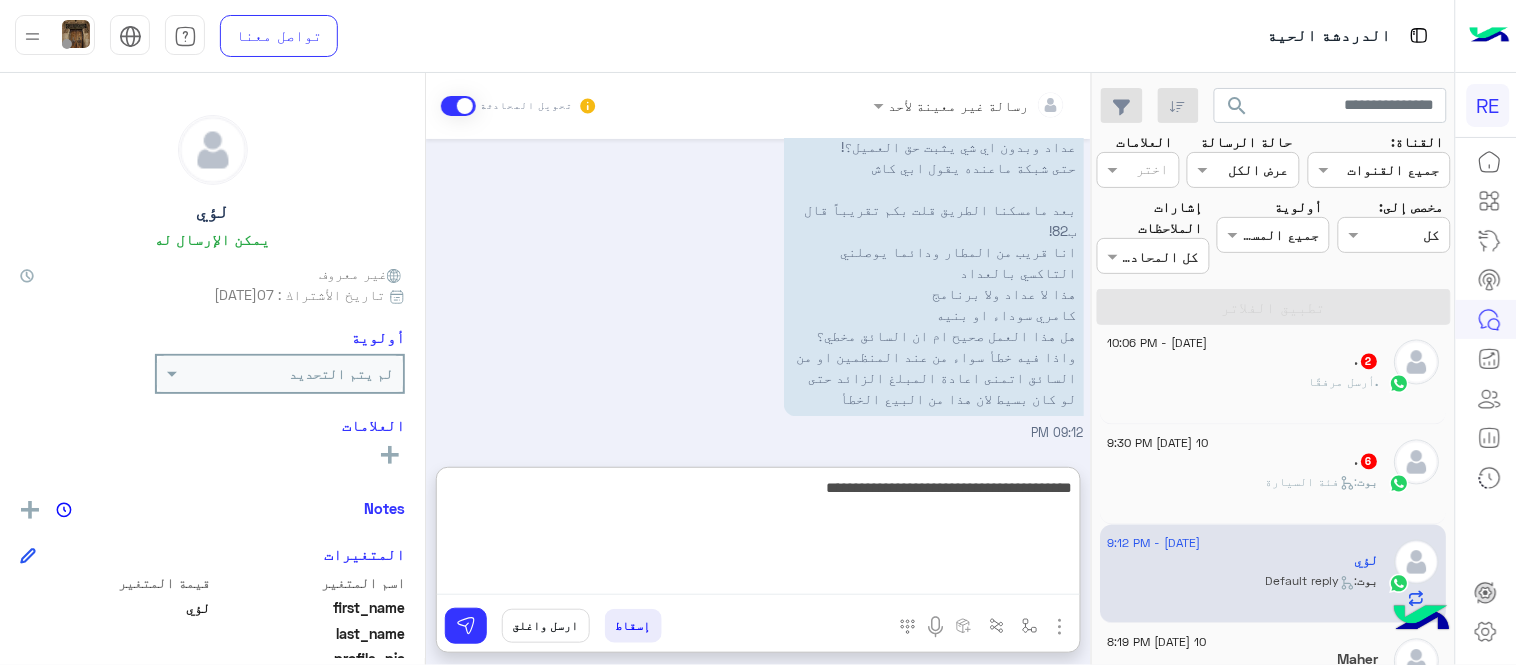 type on "**********" 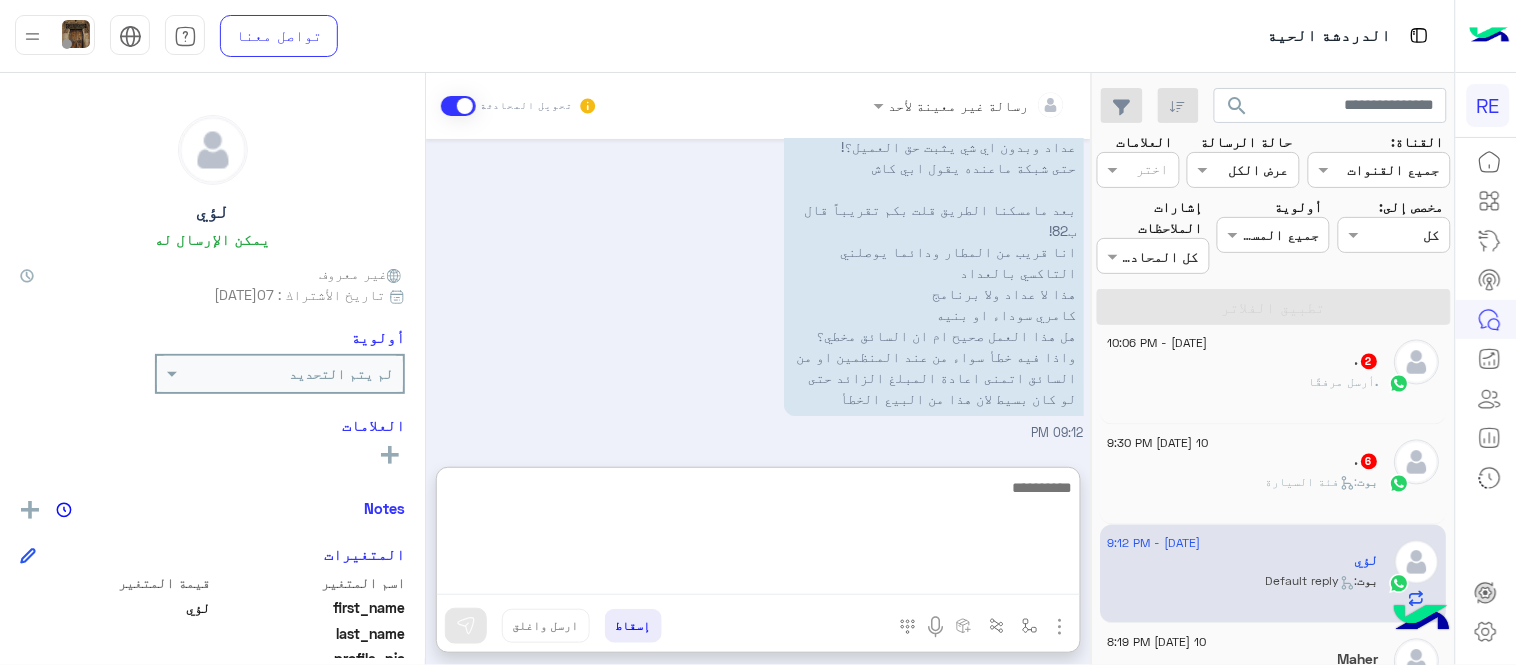 scroll, scrollTop: 1291, scrollLeft: 0, axis: vertical 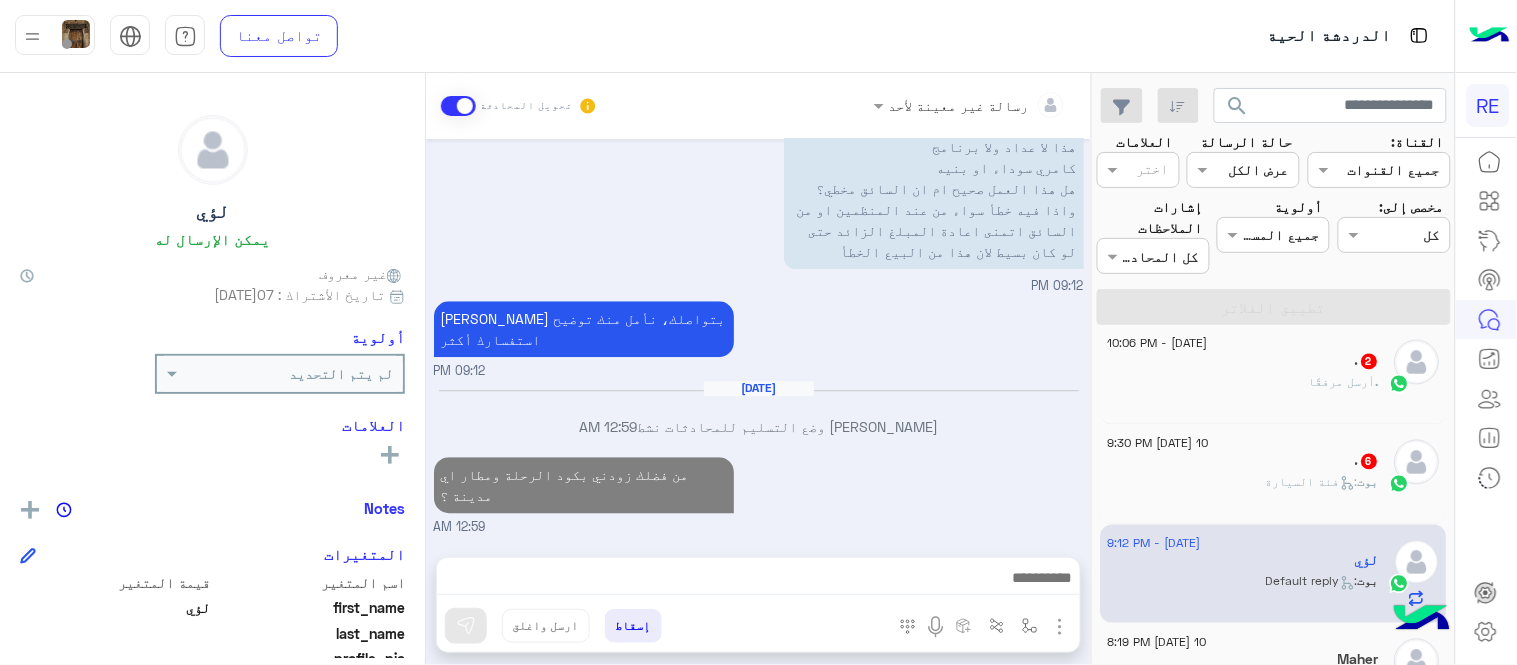 click on "[DATE]   عميل �    08:59 PM  هل لديك حساب مسجل على التطبيق   لا   نعم     08:59 PM   نعم    08:59 PM  لمساعدتك بشكل افضل
الرجاء اختيار [DATE] الخدمات التالية     08:59 PM   شكاوى العملاء     09:00 PM  فضلاً أختر رقم نوع الشكوى  مشكلات مالية   مقترحات     09:00 PM   مشكلات مالية    09:00 PM  عزيزي العميل  [PERSON_NAME] بتواصلك معنا ، زودنا بجميع  التفاصيل مع ارفاق الصور الخاصة بالمشكلة  ليتم مباشرة المعالجة مع القسم المختص باسرع وقت اي خدمة اخرى ؟  الرجوع للقائمة الرئ   لا     09:00 PM  وصلت للمطار قبل قليل اقول ابي تاكسي تركبوني مع واحد بدون عداد وبدون اي شي يثبت حق العميل؟! حتى شبكة ماعنده يقول ابي كاش كامري سوداء او بنيه" at bounding box center [758, 338] 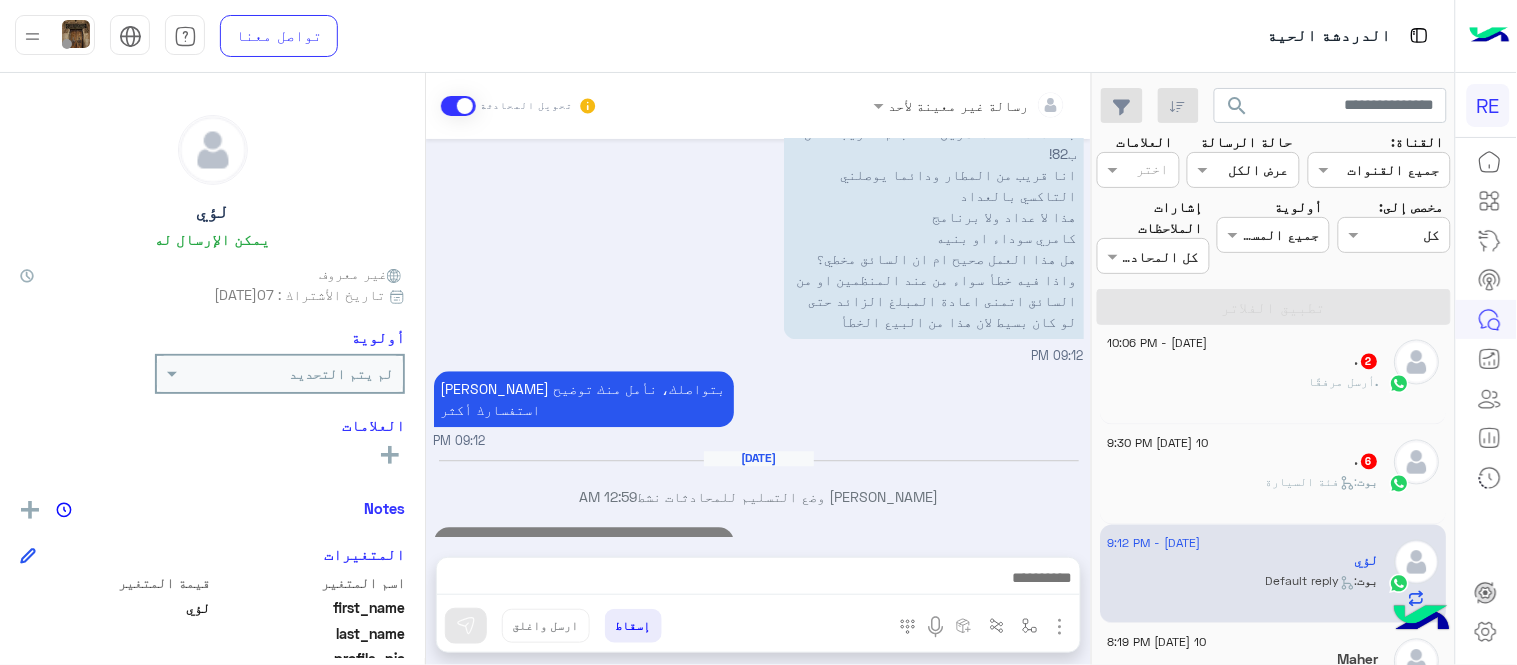 scroll, scrollTop: 1201, scrollLeft: 0, axis: vertical 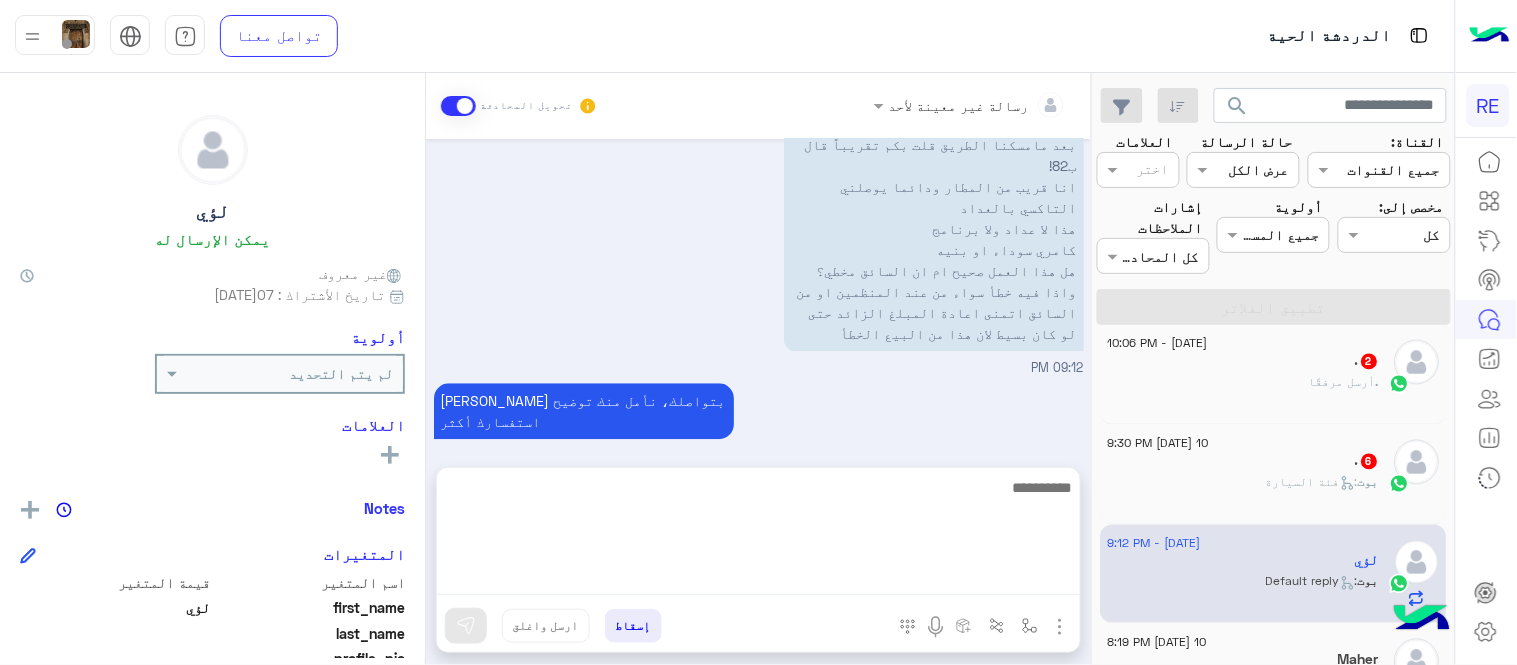 click at bounding box center (758, 535) 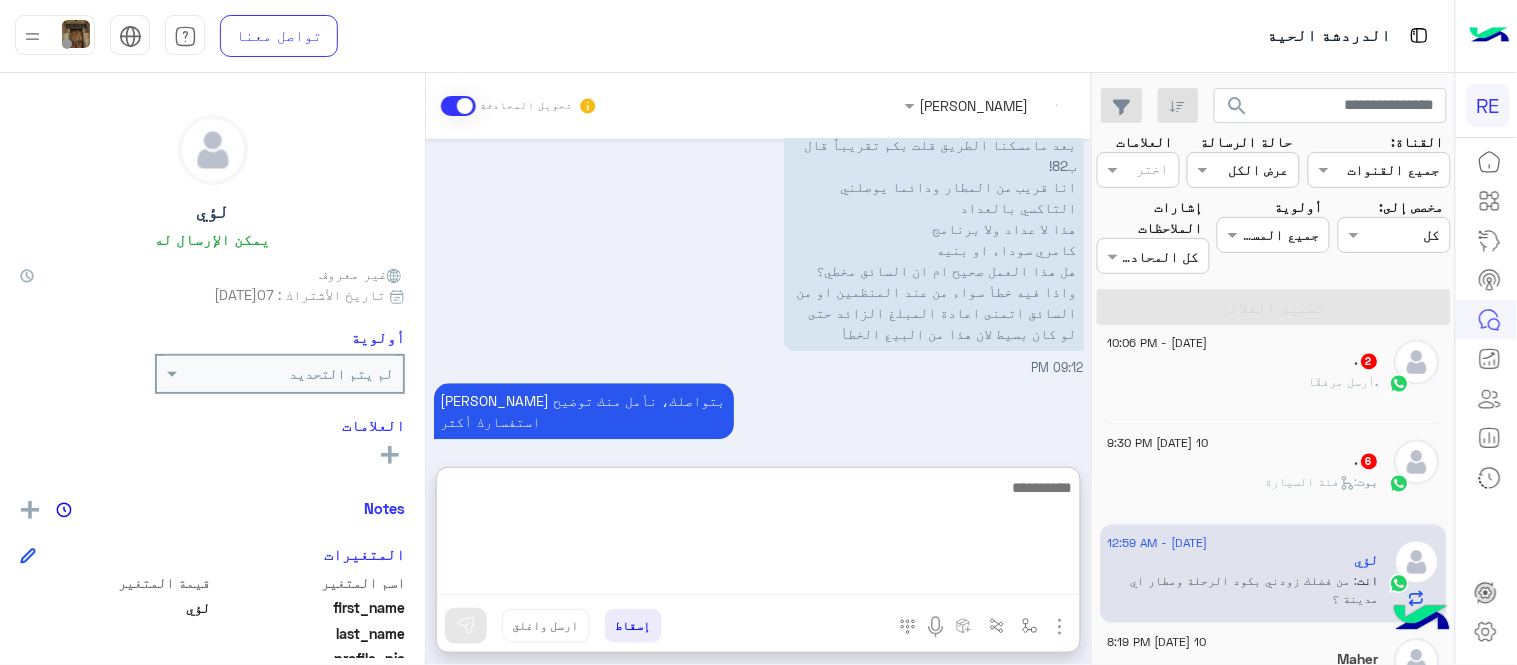 scroll, scrollTop: 1317, scrollLeft: 0, axis: vertical 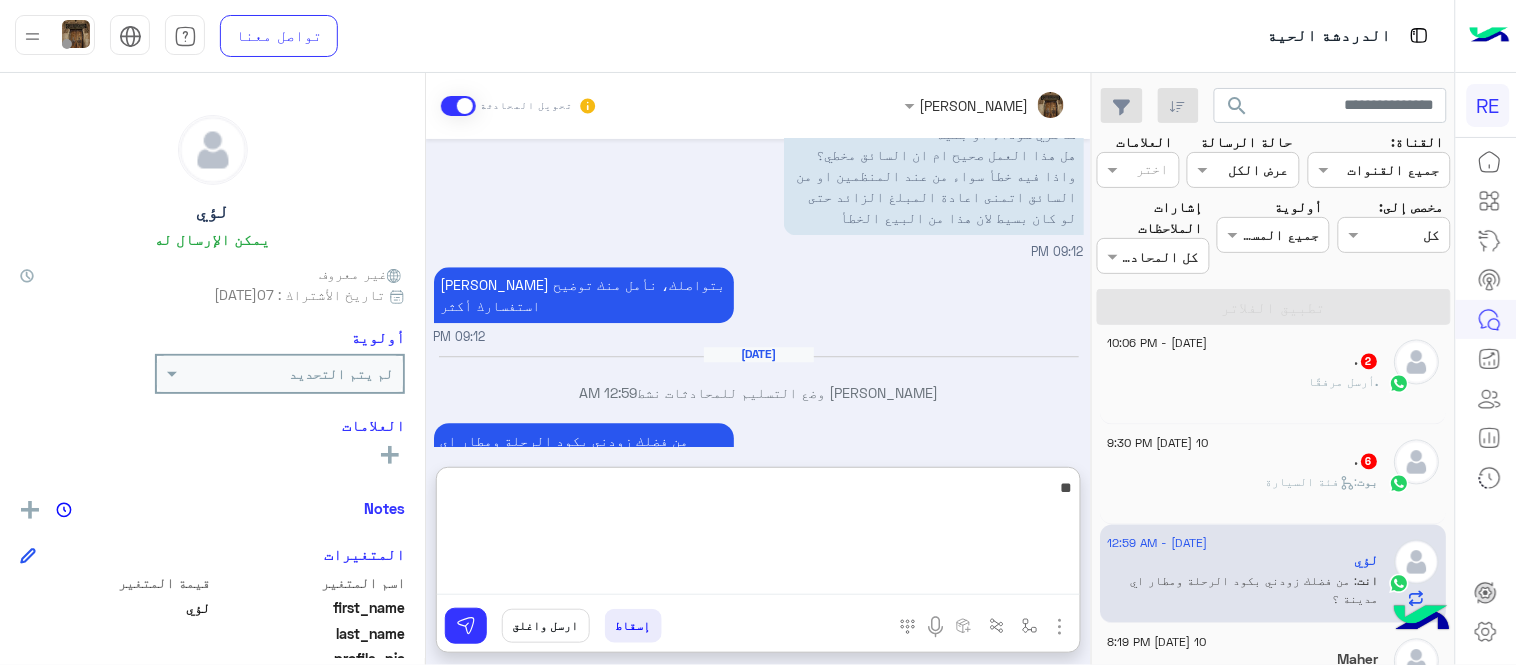 type on "*" 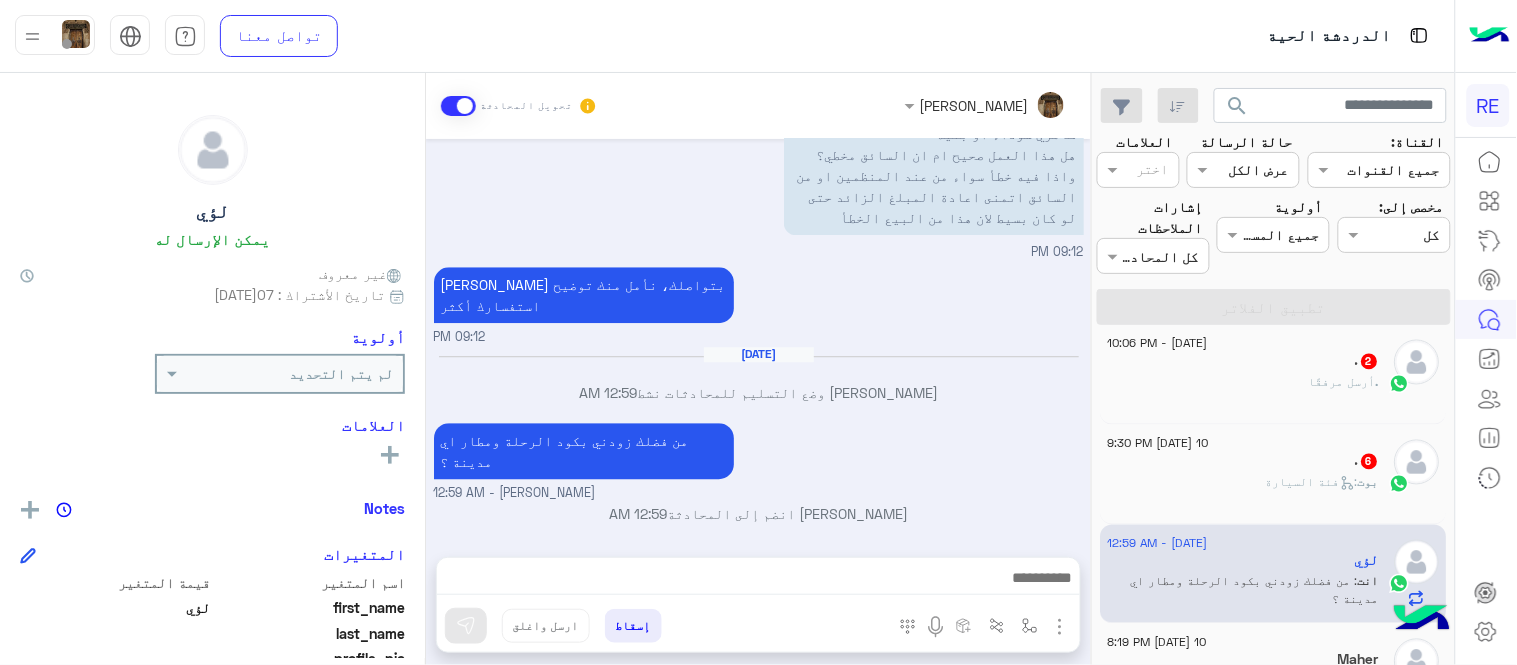 click on "[PERSON_NAME] تحويل المحادثة     [DATE][DATE]   عميل �    08:59 PM  هل لديك حساب مسجل على التطبيق   لا   نعم     08:59 PM   نعم    08:59 PM  لمساعدتك بشكل افضل
الرجاء اختيار ا[DATE]�خدمات التالية     08:59 PM   شكاوى العملاء     09:00 PM  فضلاً أختر رقم نوع الشكوى  مشكلات مالية   مقترحات     09:00 PM   مشكلات مالية    09:00 PM  عزيزي العميل  [PERSON_NAME] بتواصلك معنا ، زودنا بجميع  التفاصيل مع ارفاق الصور الخاصة بالمشكلة  ليتم مباشرة المعالجة مع القسم المختص باسرع وقت اي خدمة اخرى ؟  الرجوع للقائمة الرئ   لا     09:00 PM  وصلت للمطار قبل قليل اقول ابي تاكسي تركبوني مع واحد بدون عداد وبدون اي شي يثبت حق العميل؟! كامري سوداء او بنيه" at bounding box center (758, 373) 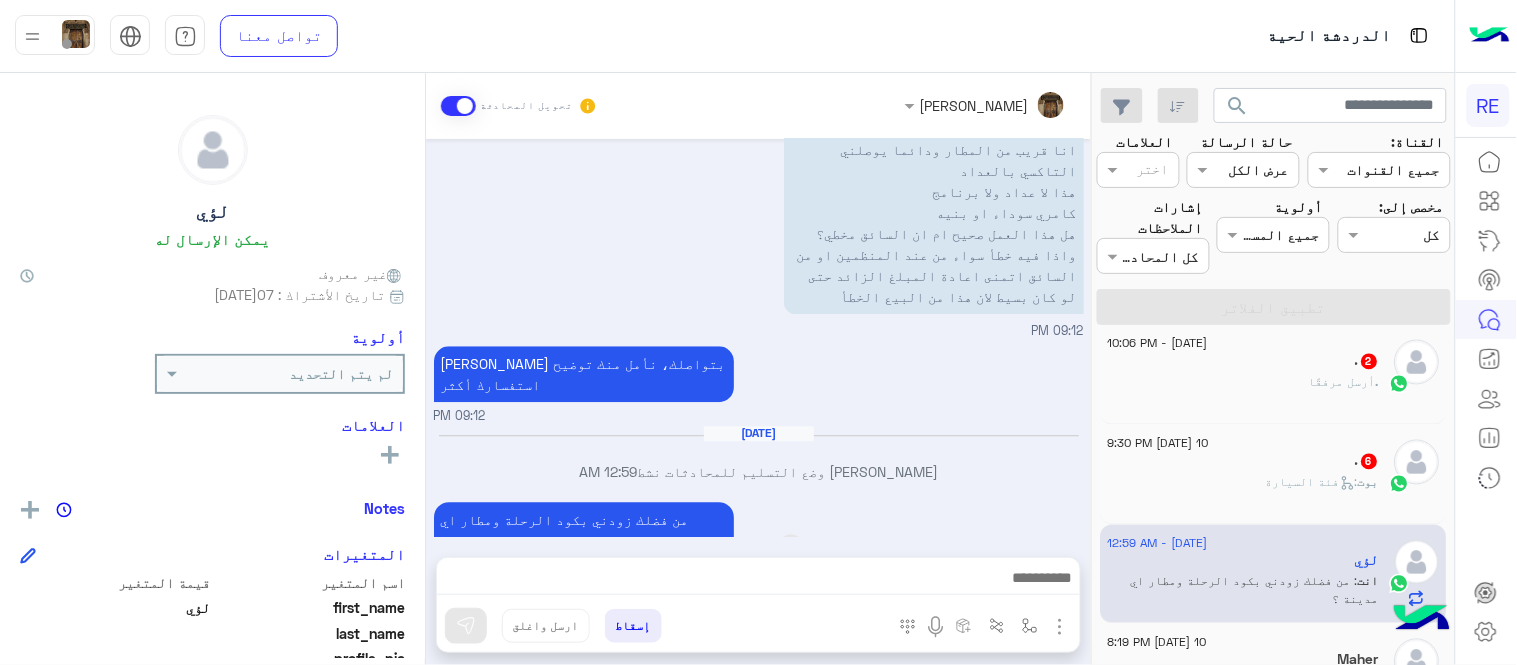 scroll, scrollTop: 1237, scrollLeft: 0, axis: vertical 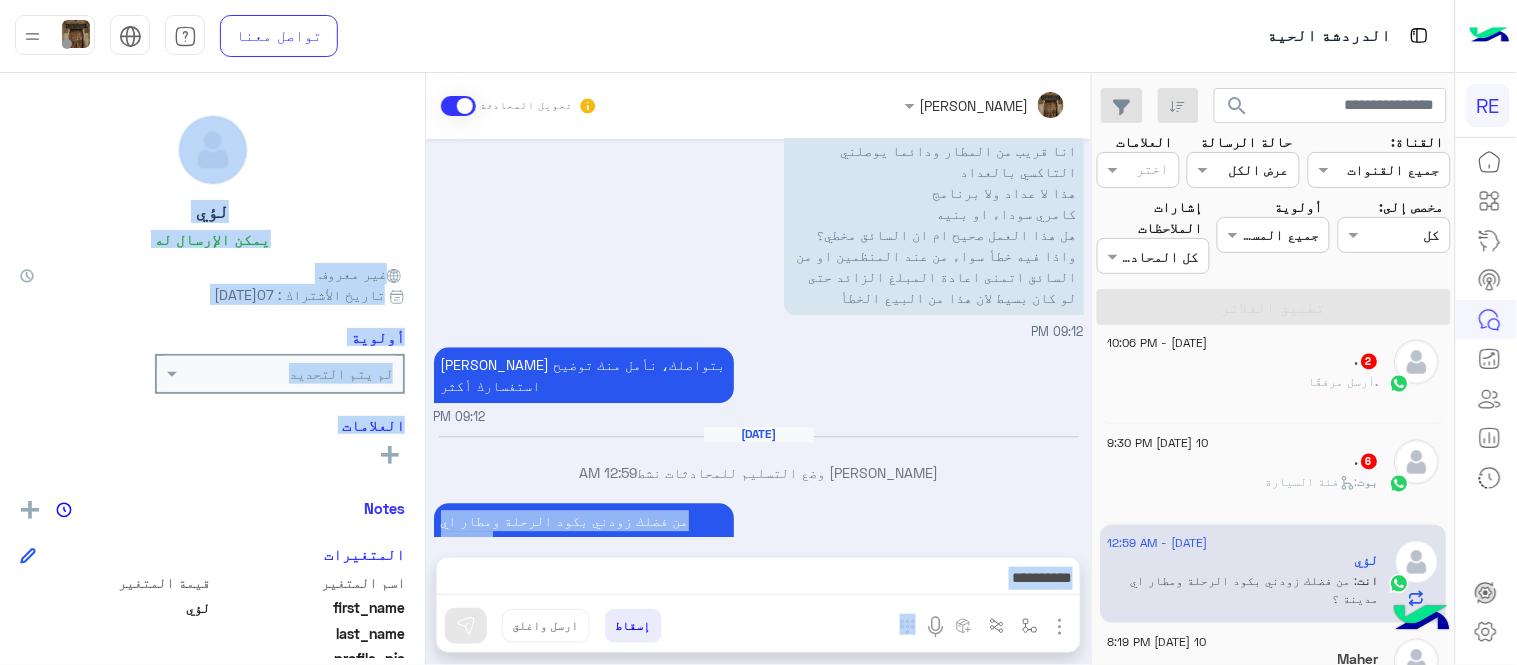 click on "[PERSON_NAME] تحويل المحادثة     [DATE][DATE]   عميل �    08:59 PM  هل لديك حساب مسجل على التطبيق   لا   نعم     08:59 PM   نعم    08:59 PM  لمساعدتك بشكل افضل
الرجاء اختيار ا[DATE]�خدمات التالية     08:59 PM   شكاوى العملاء     09:00 PM  فضلاً أختر رقم نوع الشكوى  مشكلات مالية   مقترحات     09:00 PM   مشكلات مالية    09:00 PM  عزيزي العميل  [PERSON_NAME] بتواصلك معنا ، زودنا بجميع  التفاصيل مع ارفاق الصور الخاصة بالمشكلة  ليتم مباشرة المعالجة مع القسم المختص باسرع وقت اي خدمة اخرى ؟  الرجوع للقائمة الرئ   لا     09:00 PM  وصلت للمطار قبل قليل اقول ابي تاكسي تركبوني مع واحد بدون عداد وبدون اي شي يثبت حق العميل؟! كامري سوداء او بنيه" 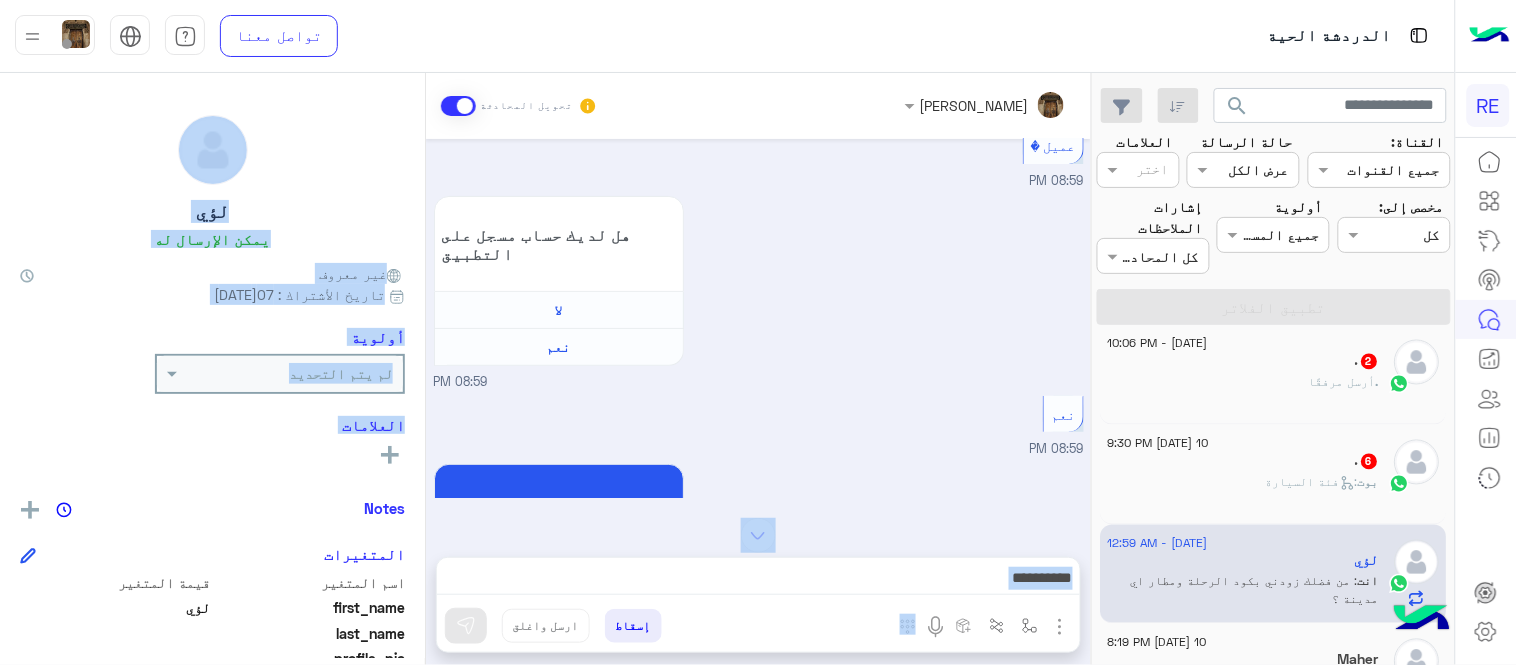 scroll, scrollTop: 0, scrollLeft: 0, axis: both 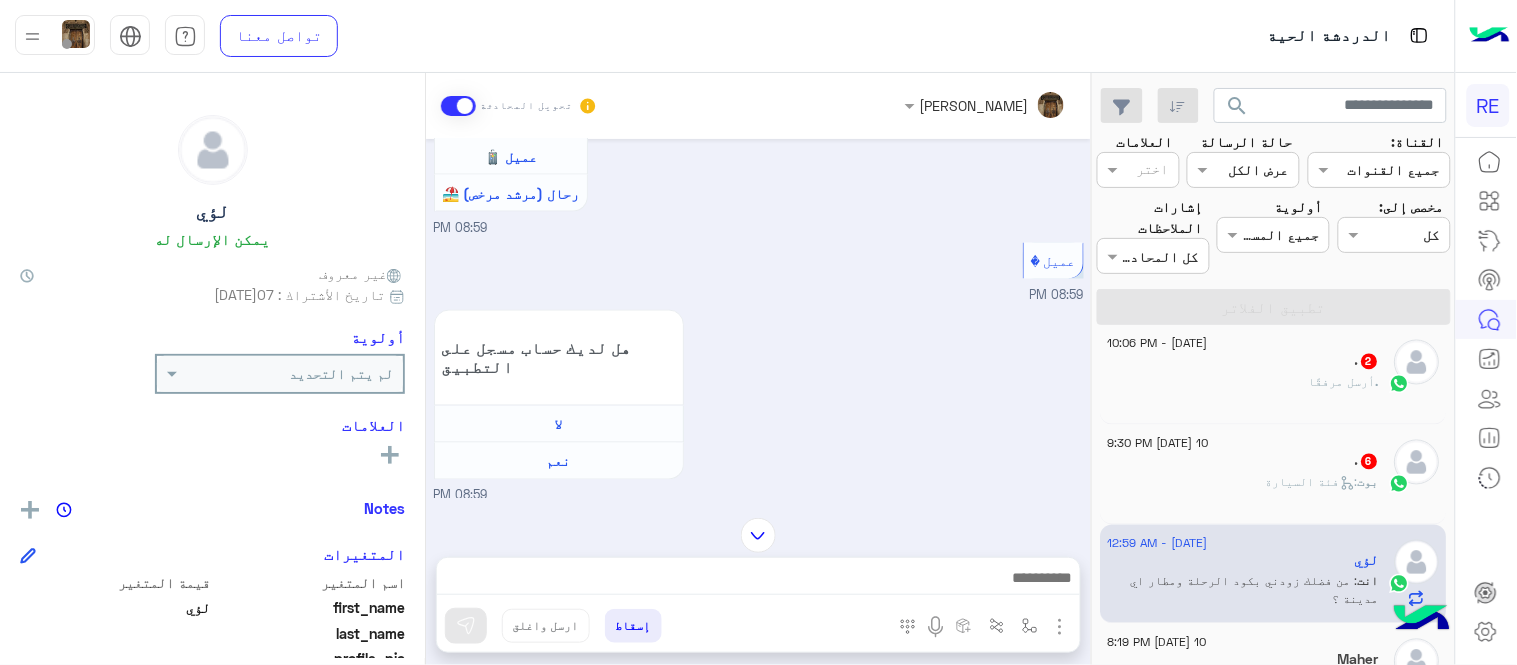 click on "هل لديك حساب مسجل على التطبيق   لا   نعم     08:59 PM" at bounding box center [759, 405] 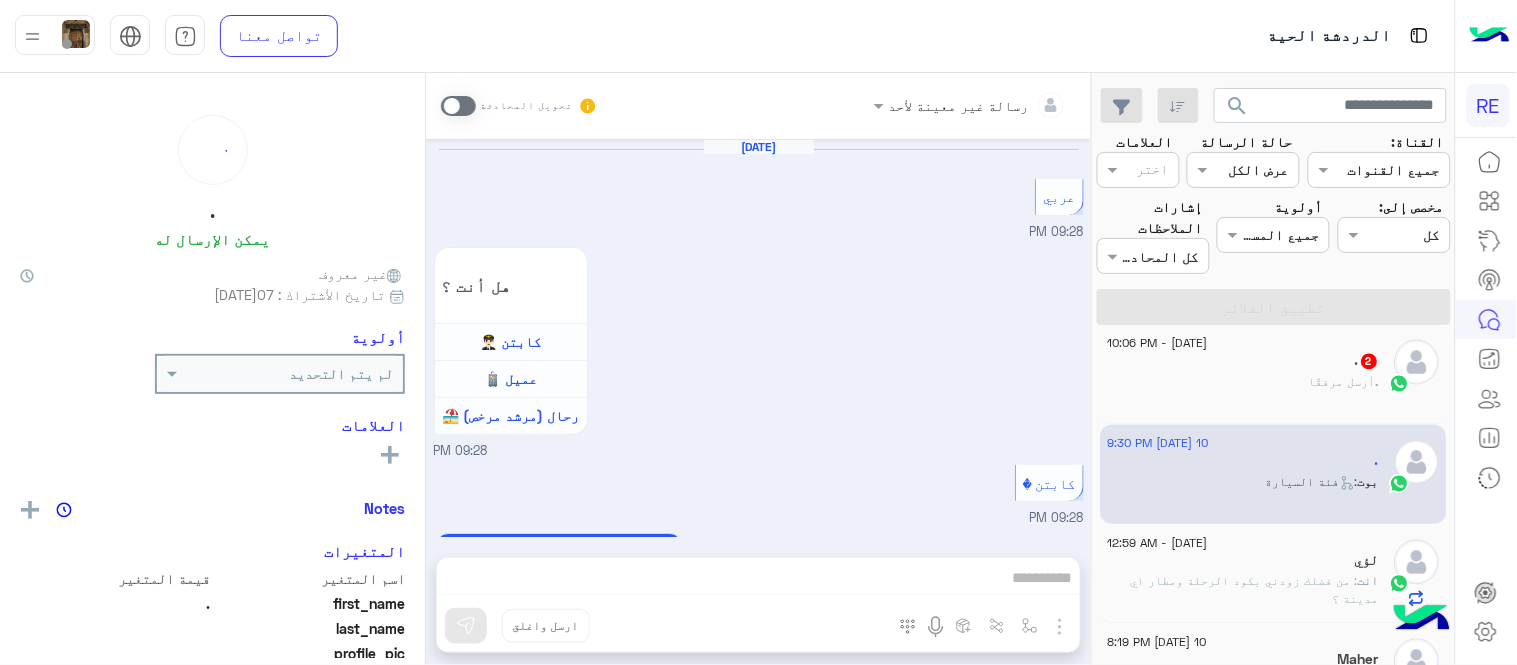 scroll, scrollTop: 1413, scrollLeft: 0, axis: vertical 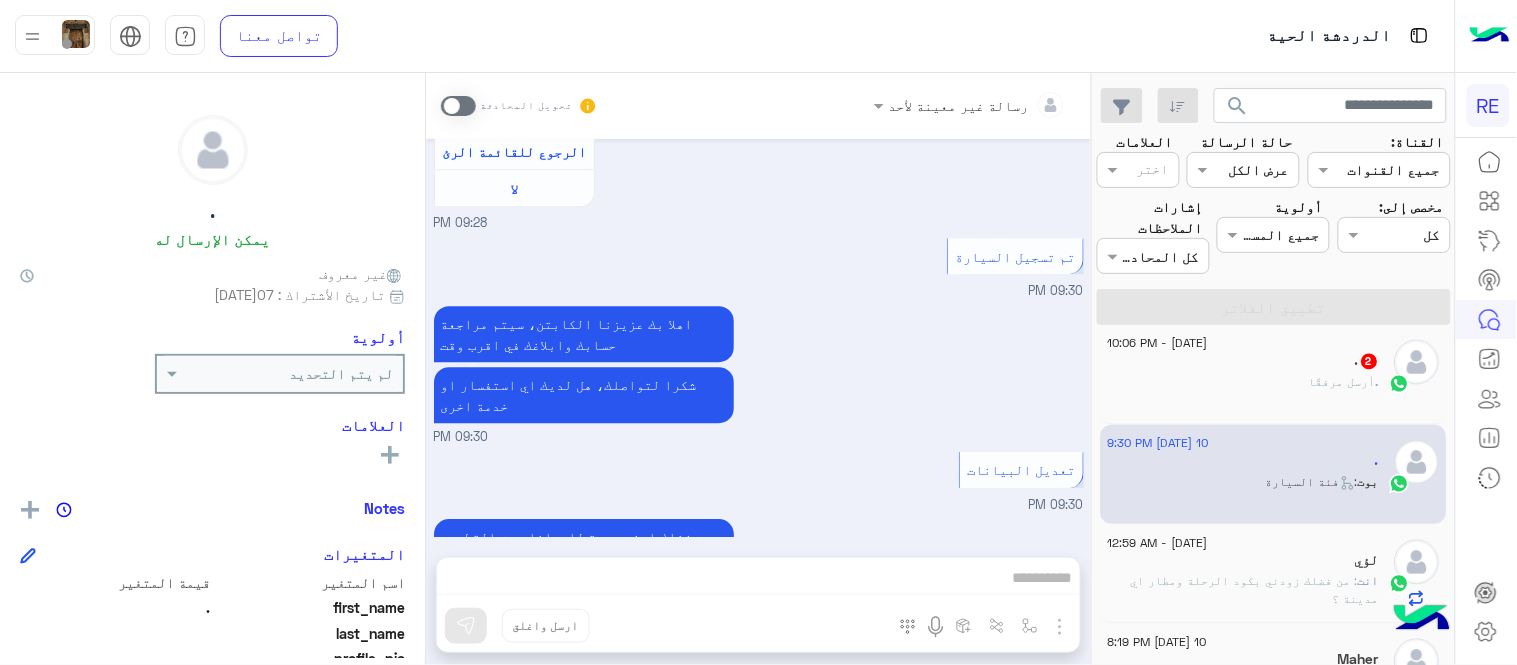 click at bounding box center (458, 106) 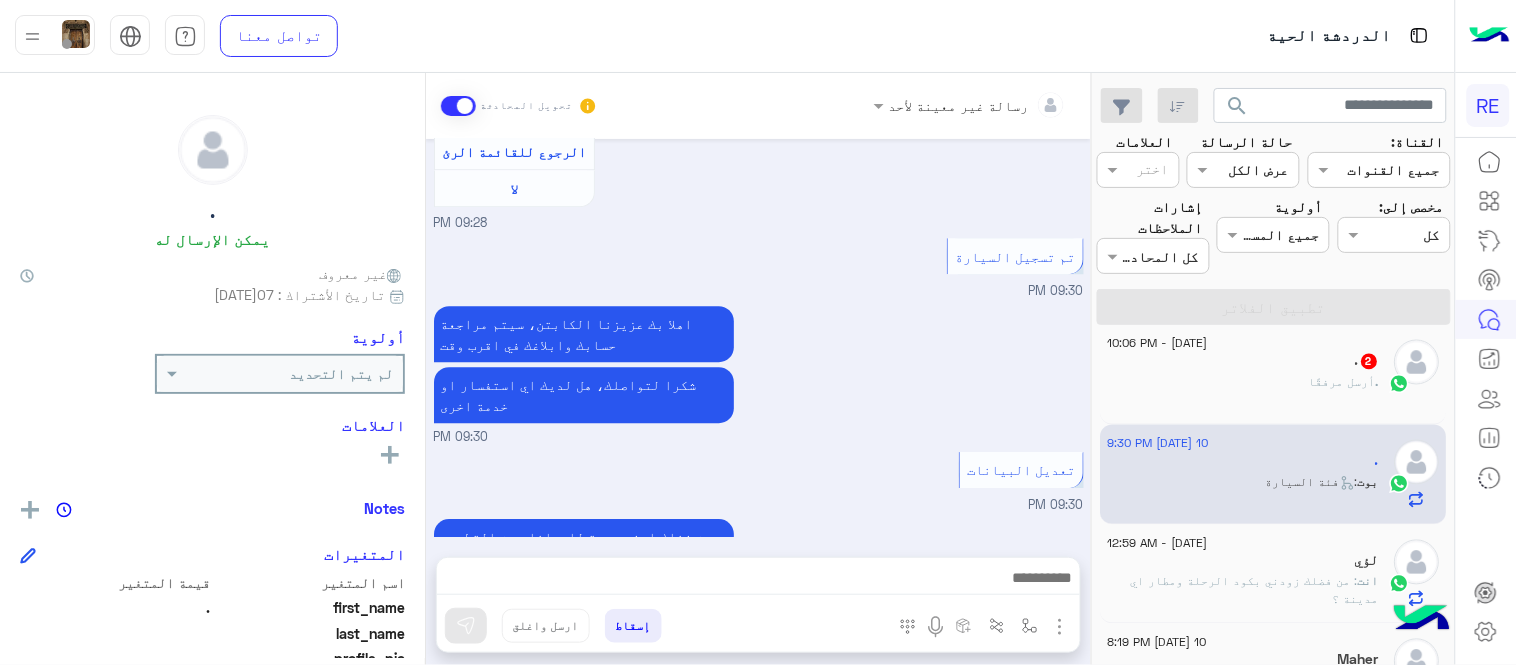 scroll, scrollTop: 1485, scrollLeft: 0, axis: vertical 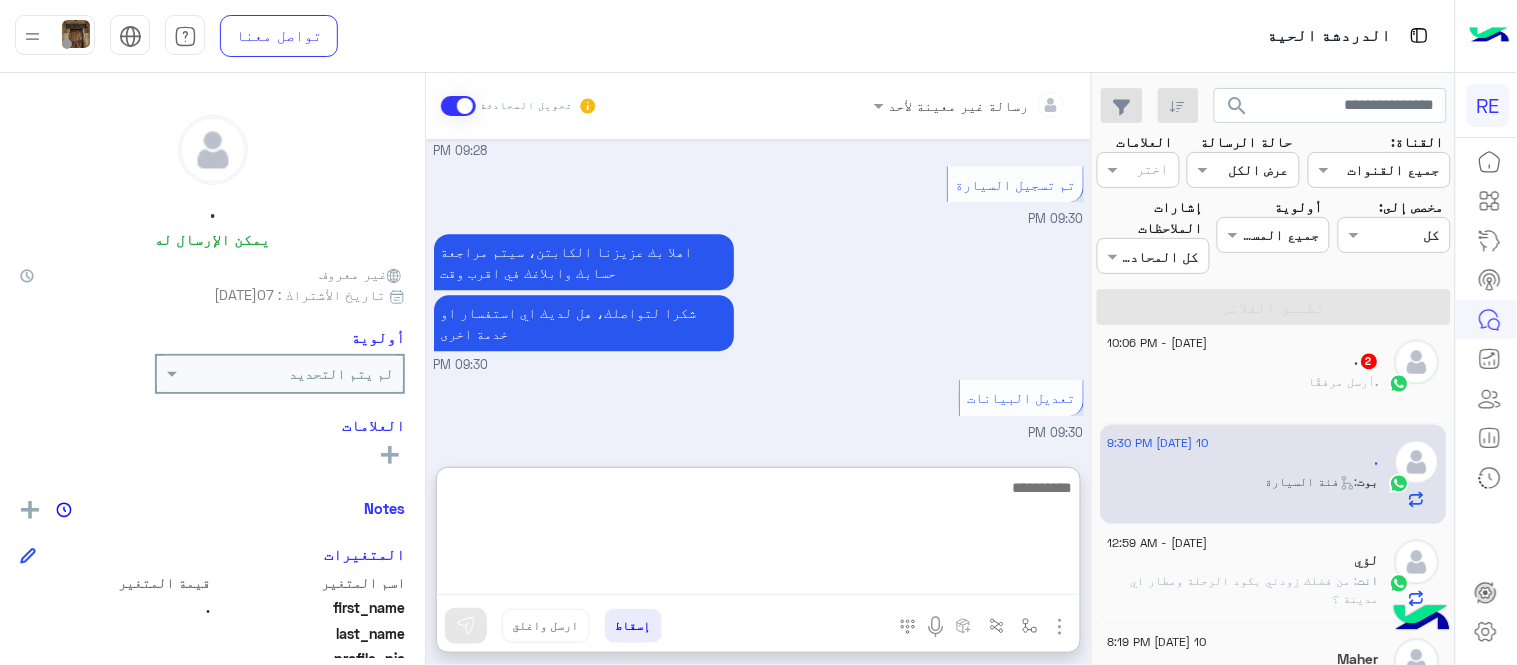 click at bounding box center (758, 535) 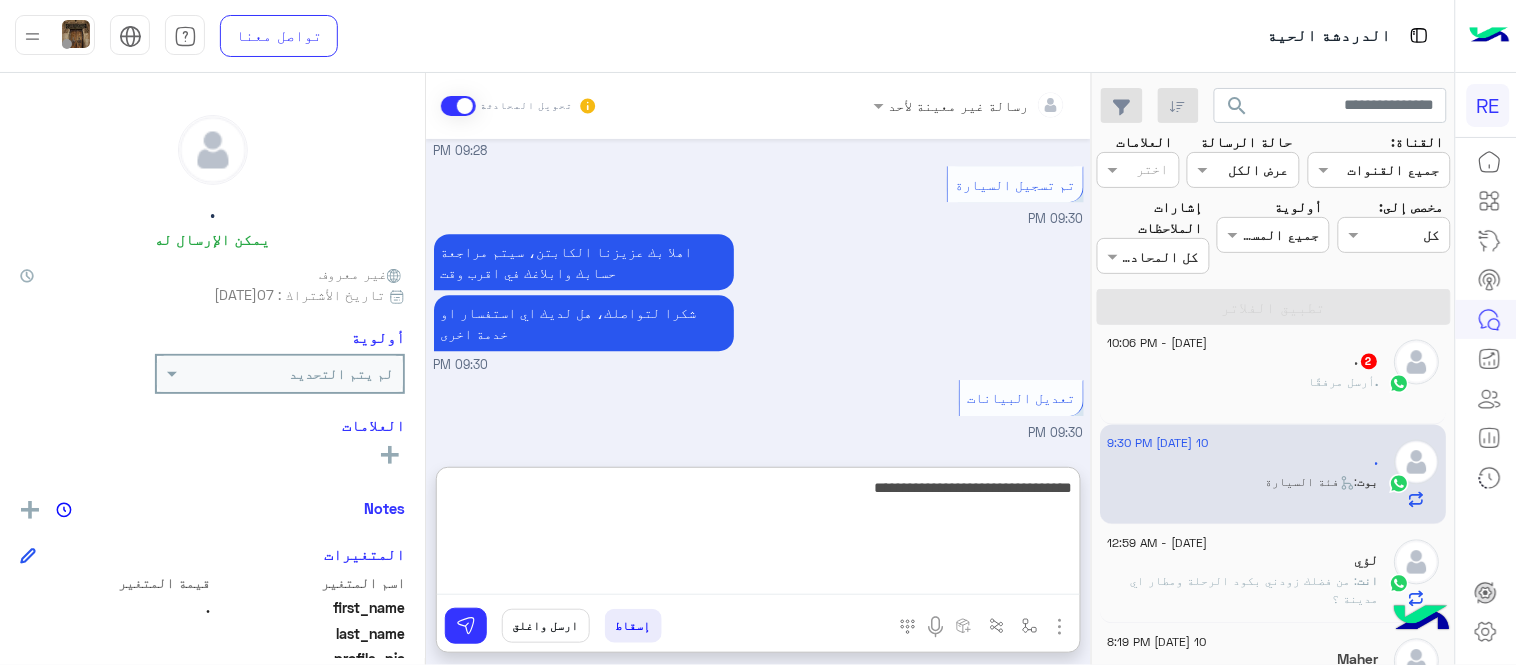 type on "**********" 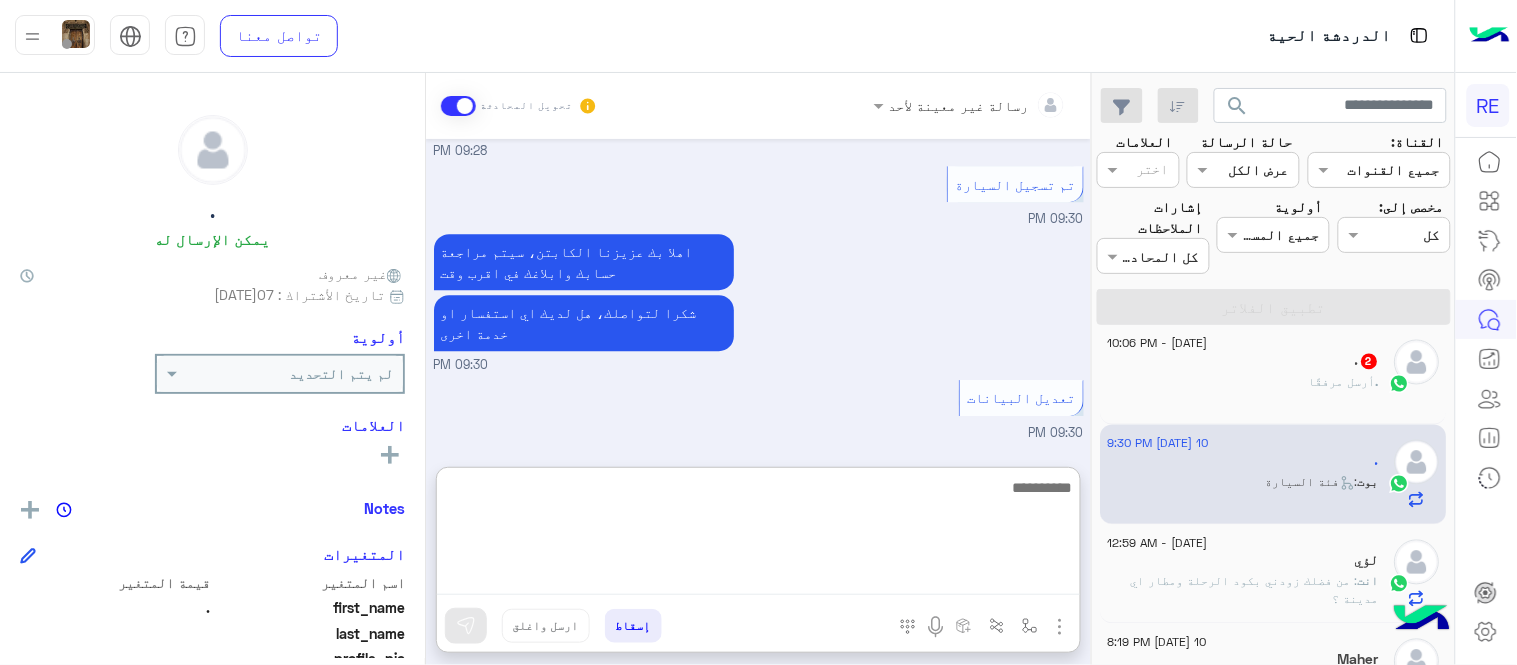 scroll, scrollTop: 1638, scrollLeft: 0, axis: vertical 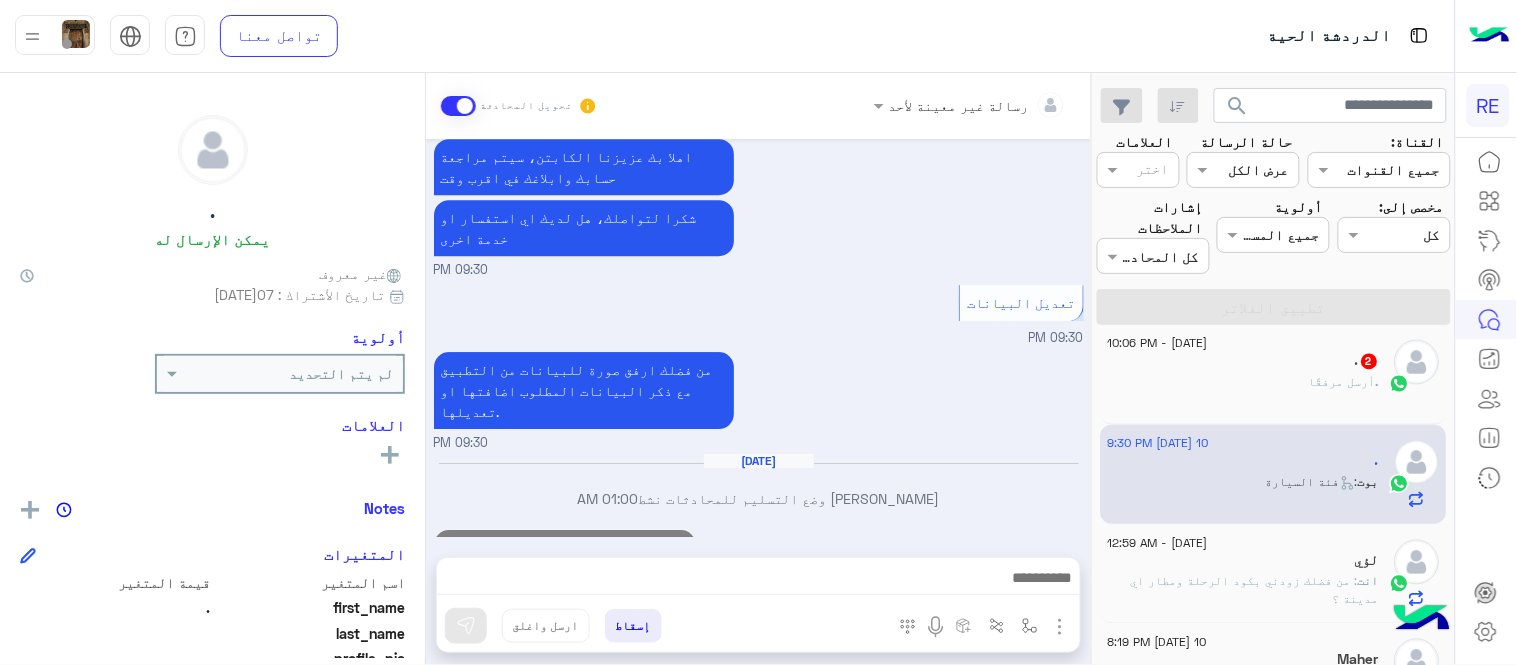 click on "[DATE][DATE]   [PERSON_NAME] وضع التسليم للمحادثات نشط   01:00 AM" at bounding box center (759, 489) 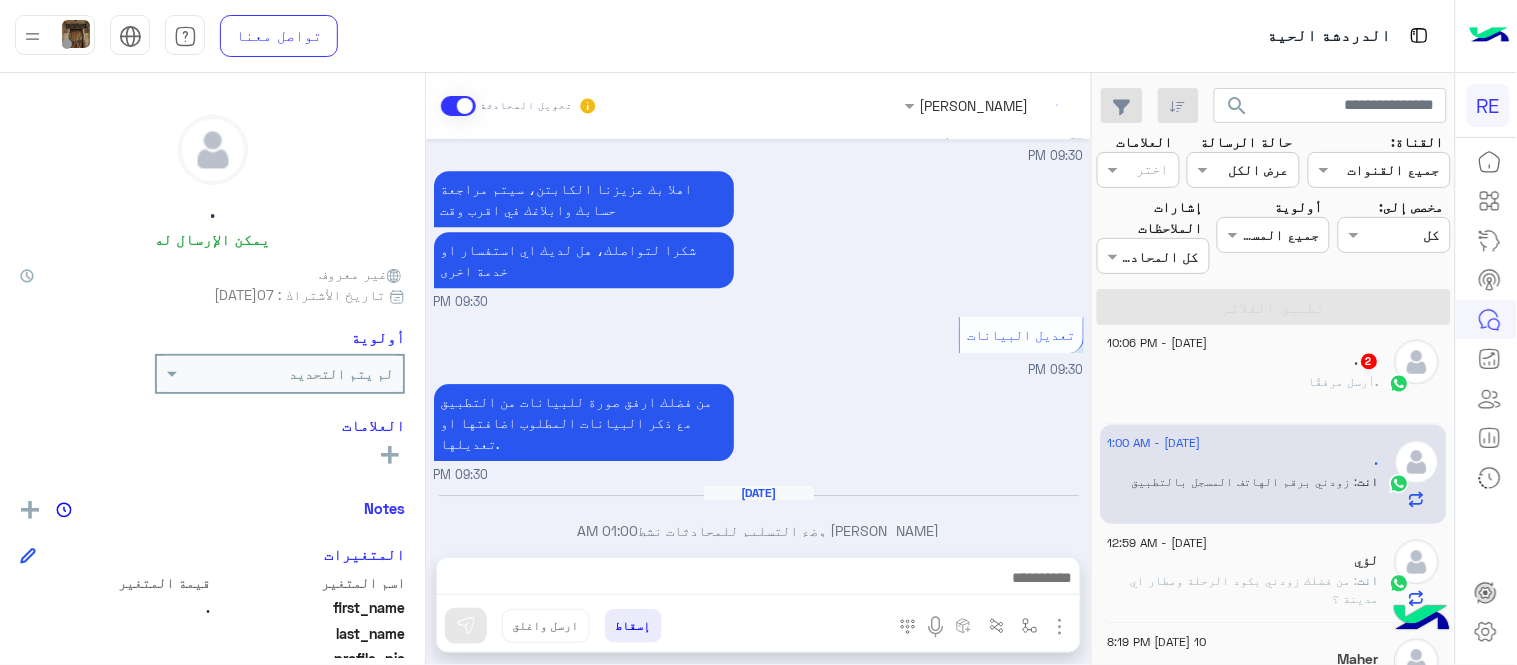 scroll, scrollTop: 1585, scrollLeft: 0, axis: vertical 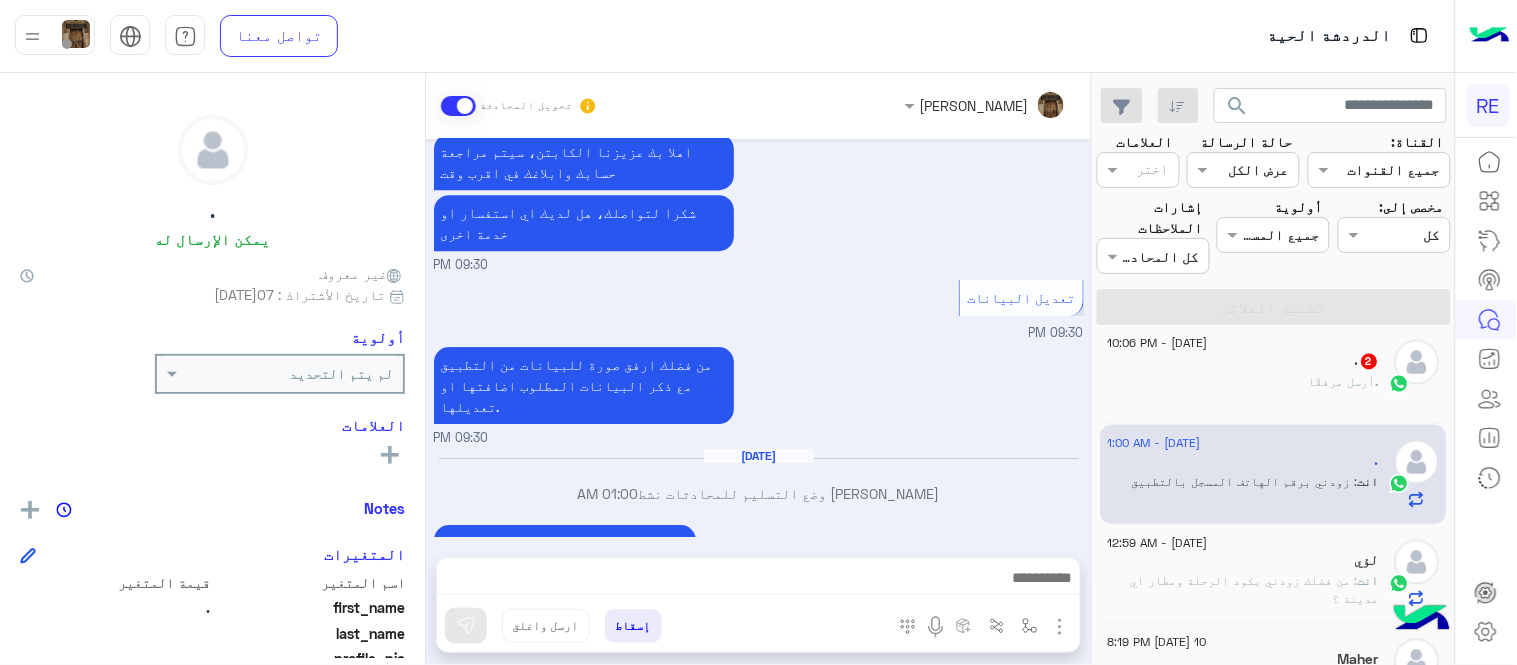 click on ".  أرسل مرفقًا" 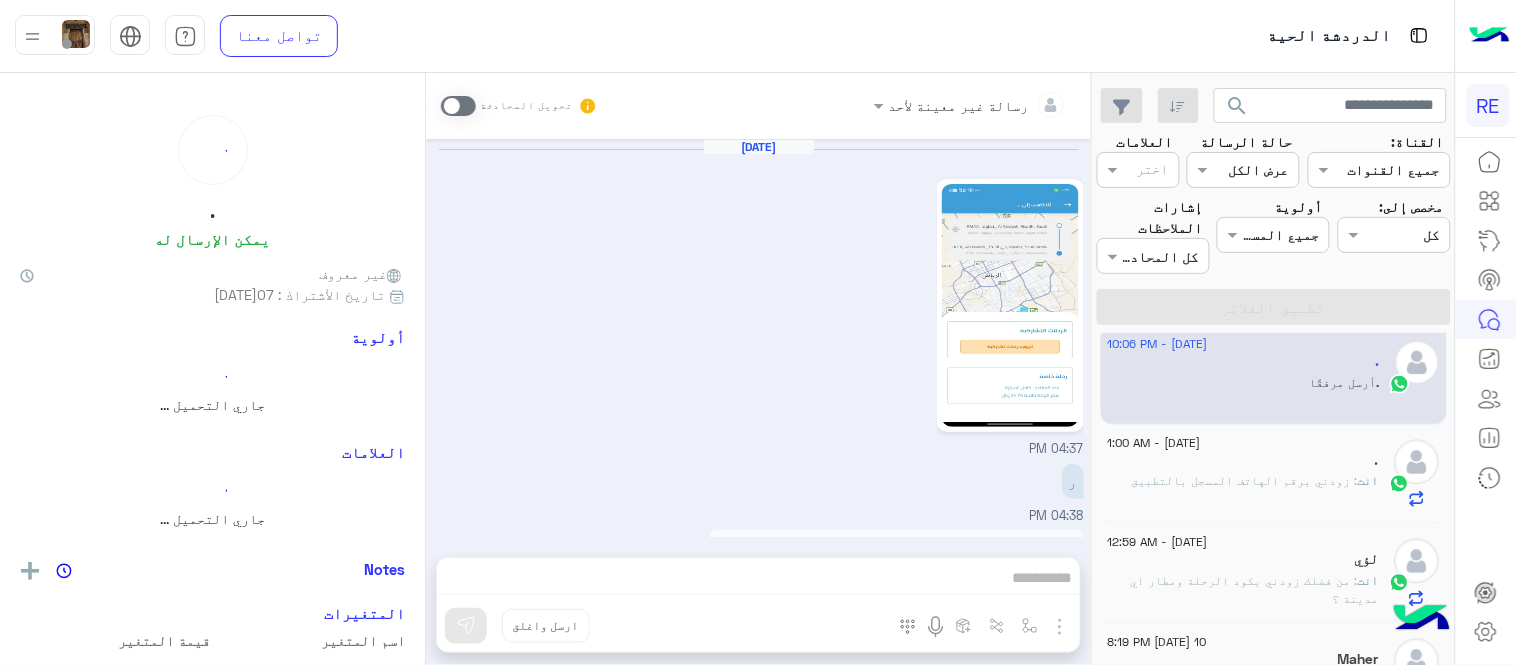 scroll, scrollTop: 738, scrollLeft: 0, axis: vertical 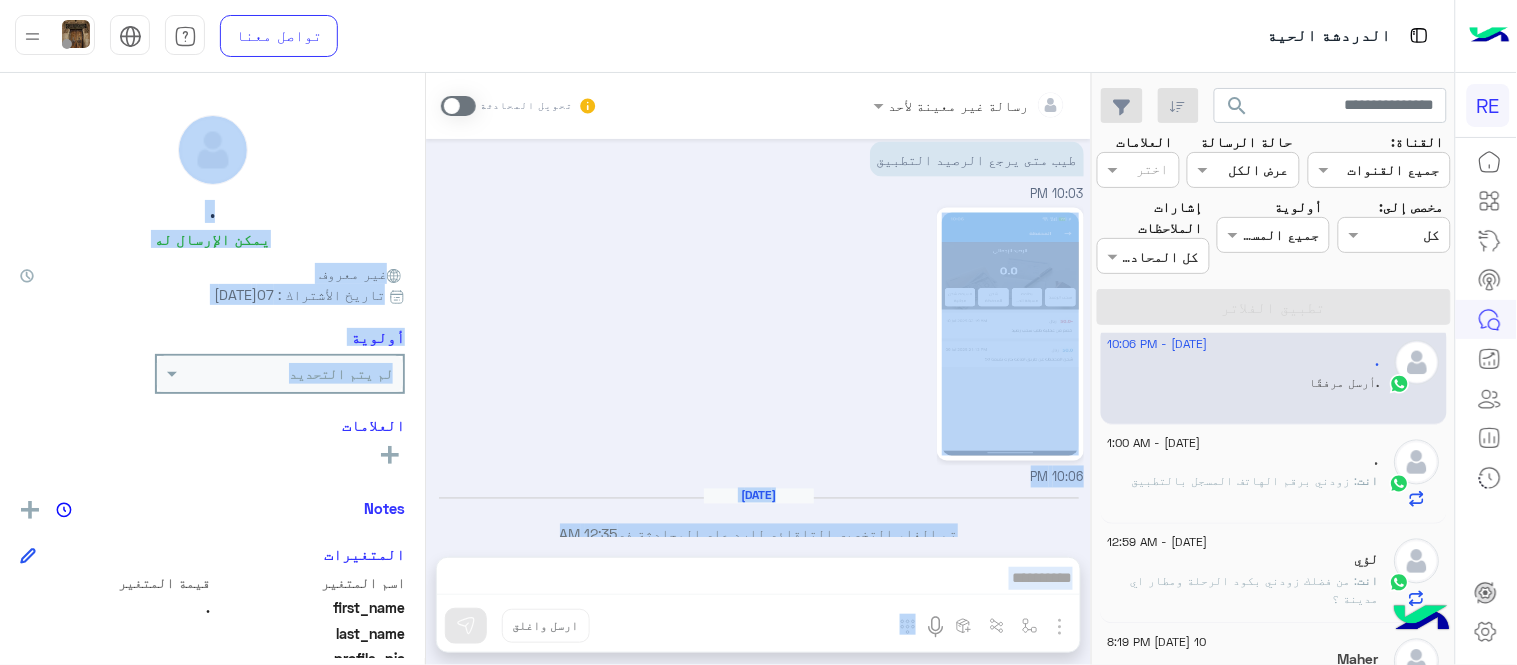 click on "رسالة غير معينة لأحد تحويل المحادثة     [DATE]    04:37 PM  ر   04:38 PM  + عمليه سحب الرصيد حطيت الصراف بس ماوصل [PERSON_NAME] متى يرسل علما الساعه ٢ اليل سحبت للصراف   04:40 PM  التحويل يصلك خلال 24 ساعة باستثناء شحن الكروت غير قابل للسحب  [PERSON_NAME] -  06:57 PM   [PERSON_NAME] انضم إلى المحادثة   06:57 PM      الشحن الخاص بك كارت لذلك هيتم ارجاعه للمحفظة مرة أخرى لاستخدامه في خدمات التطبيق حسب سياسة شحن الكروت  [PERSON_NAME] -  06:59 PM  طيب متى يرجع الرصيد التطبيق   10:03 PM    10:06 PM   [DATE]   تم إلغاء التخصيص التلقائي للرد على المحادثة في   12:35 AM      أدخل اسم مجموعة الرسائل  إسقاط   ارسل واغلق    .    يمكن الإرسال له" 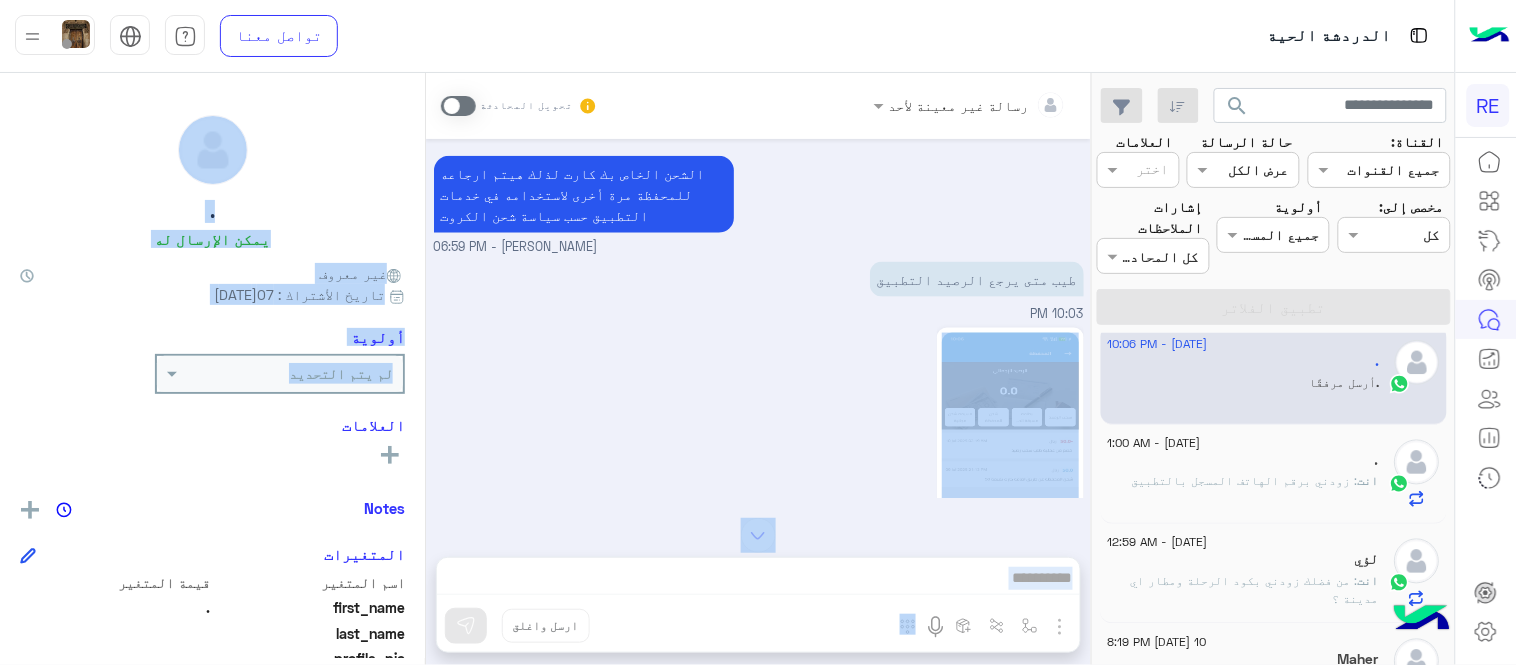 scroll, scrollTop: 622, scrollLeft: 0, axis: vertical 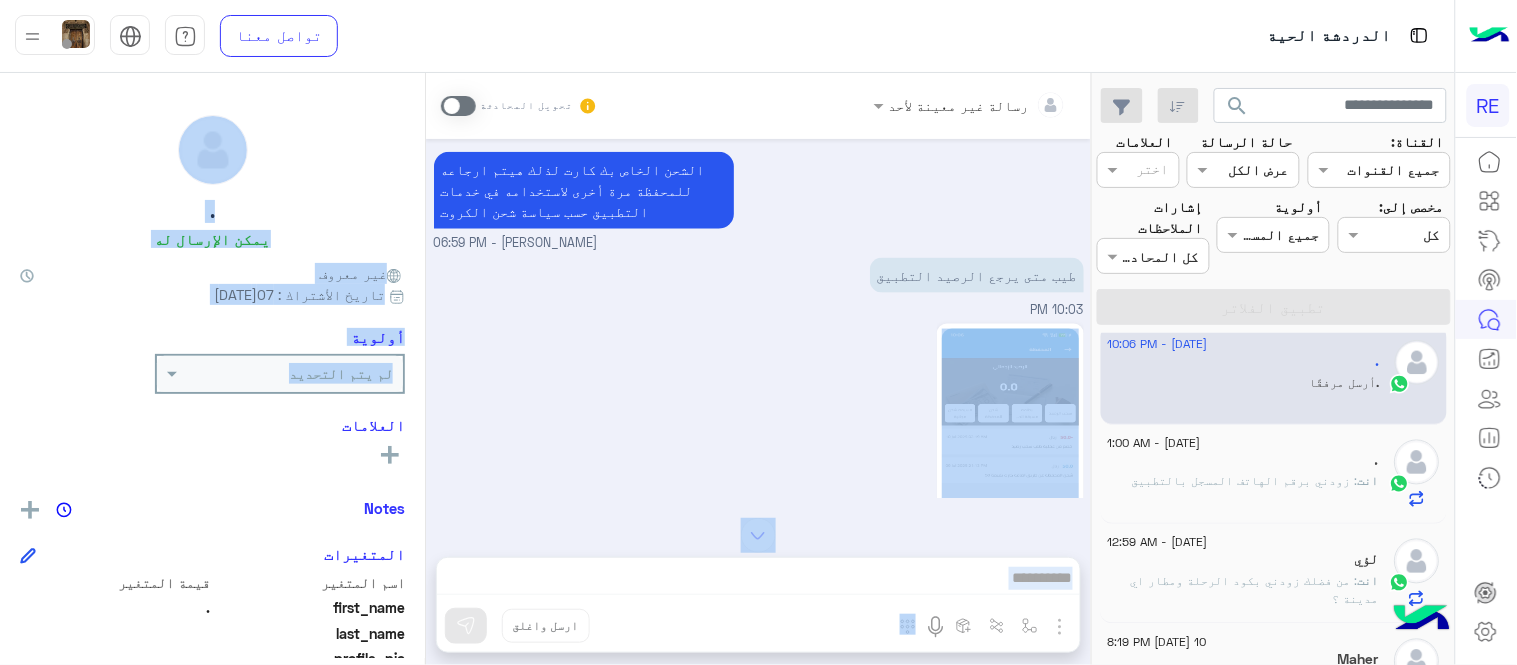 click on "10:06 PM" at bounding box center (759, 461) 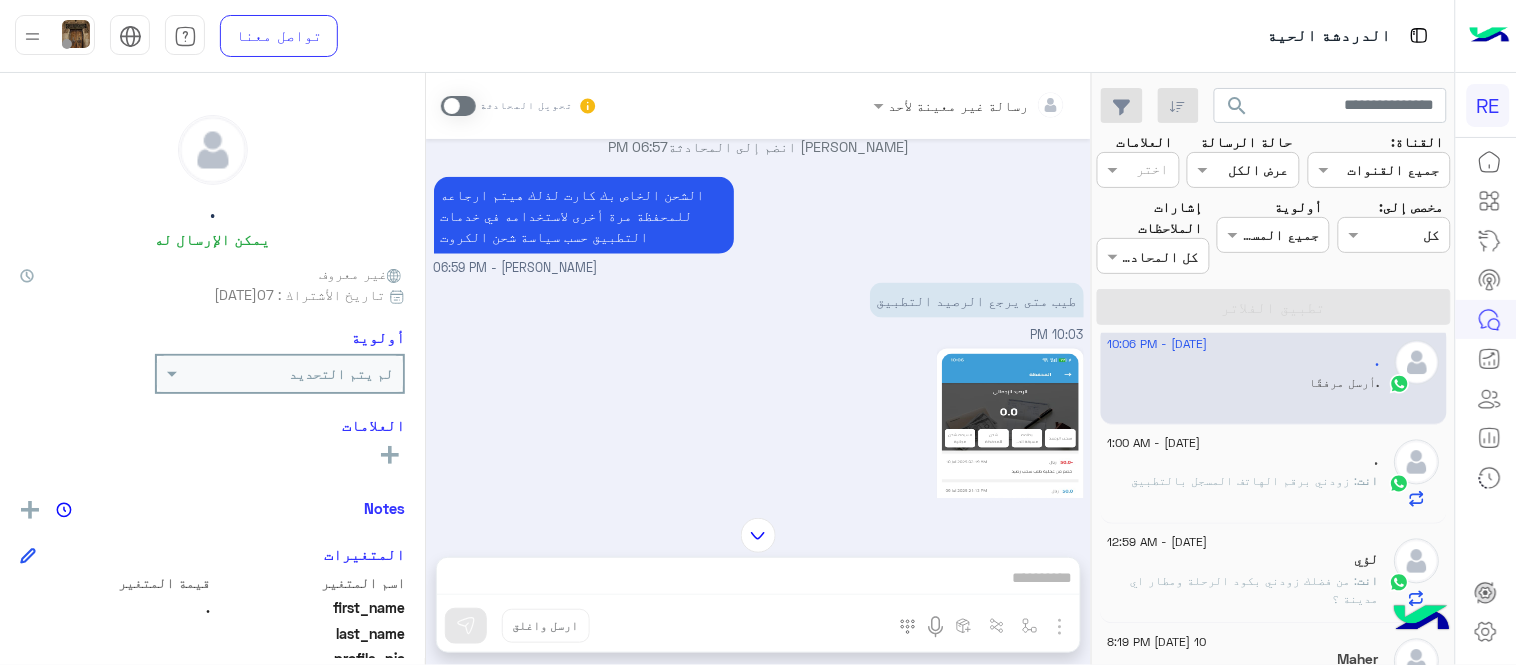 scroll, scrollTop: 738, scrollLeft: 0, axis: vertical 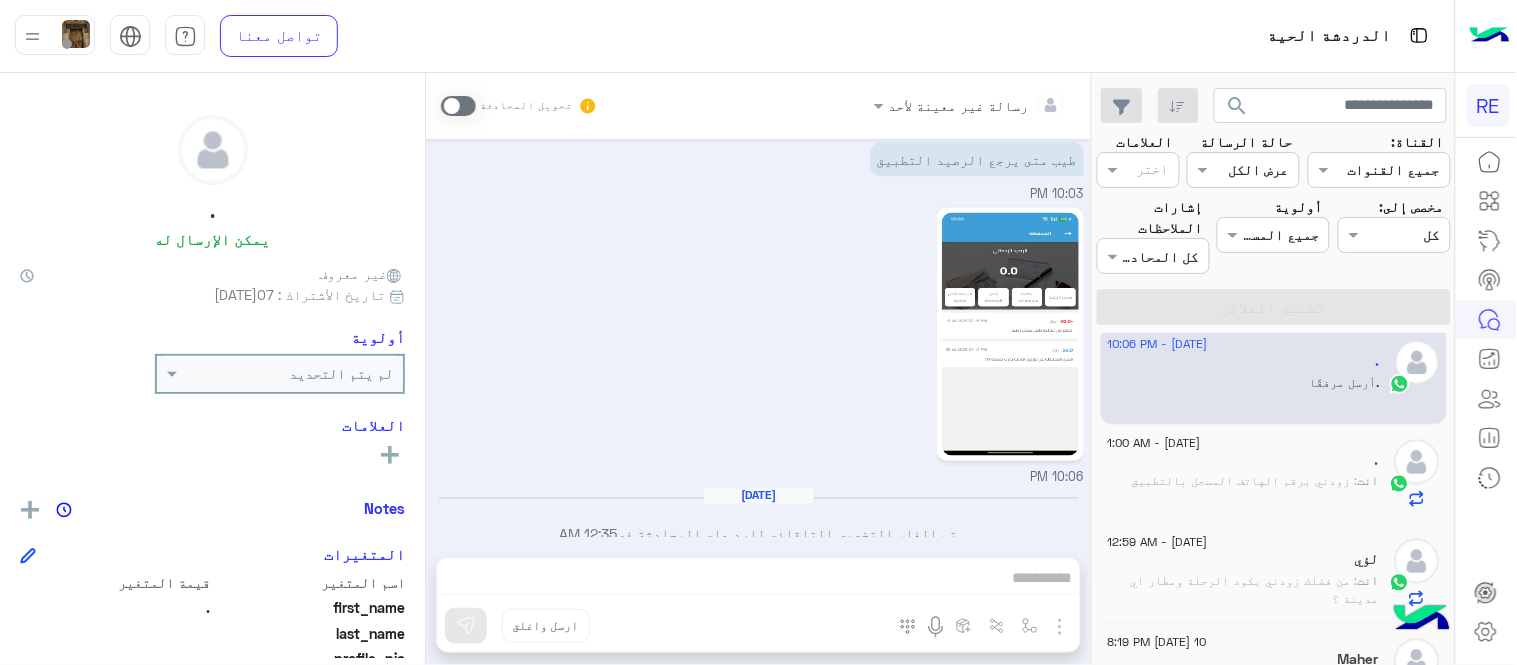 click at bounding box center [458, 106] 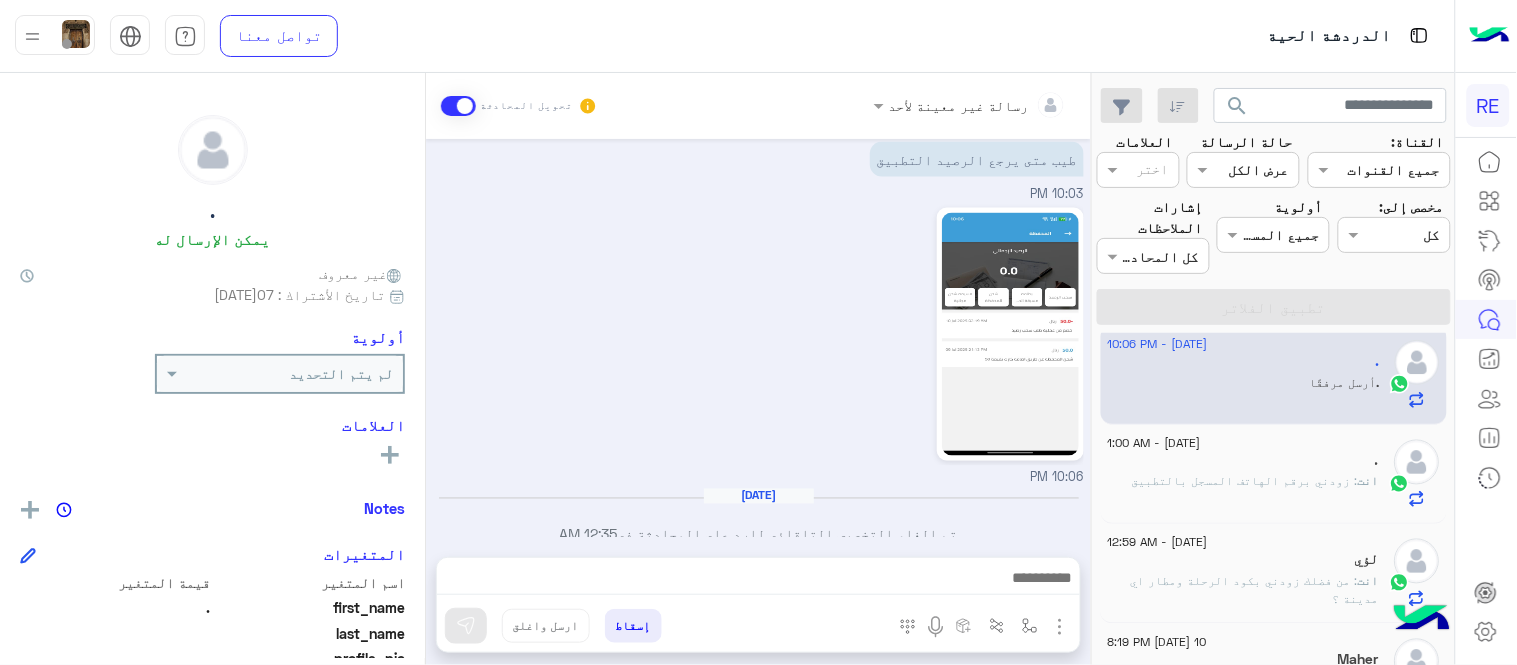 scroll, scrollTop: 775, scrollLeft: 0, axis: vertical 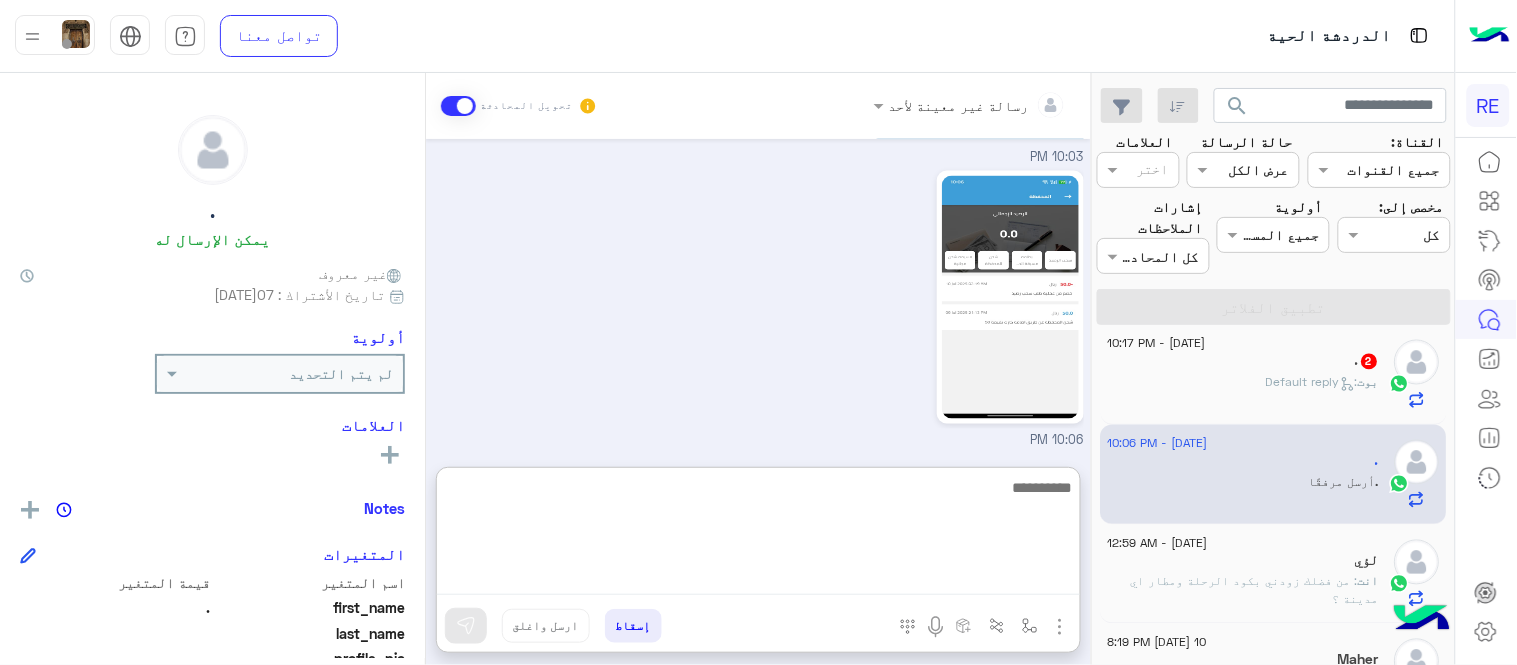 click at bounding box center [758, 535] 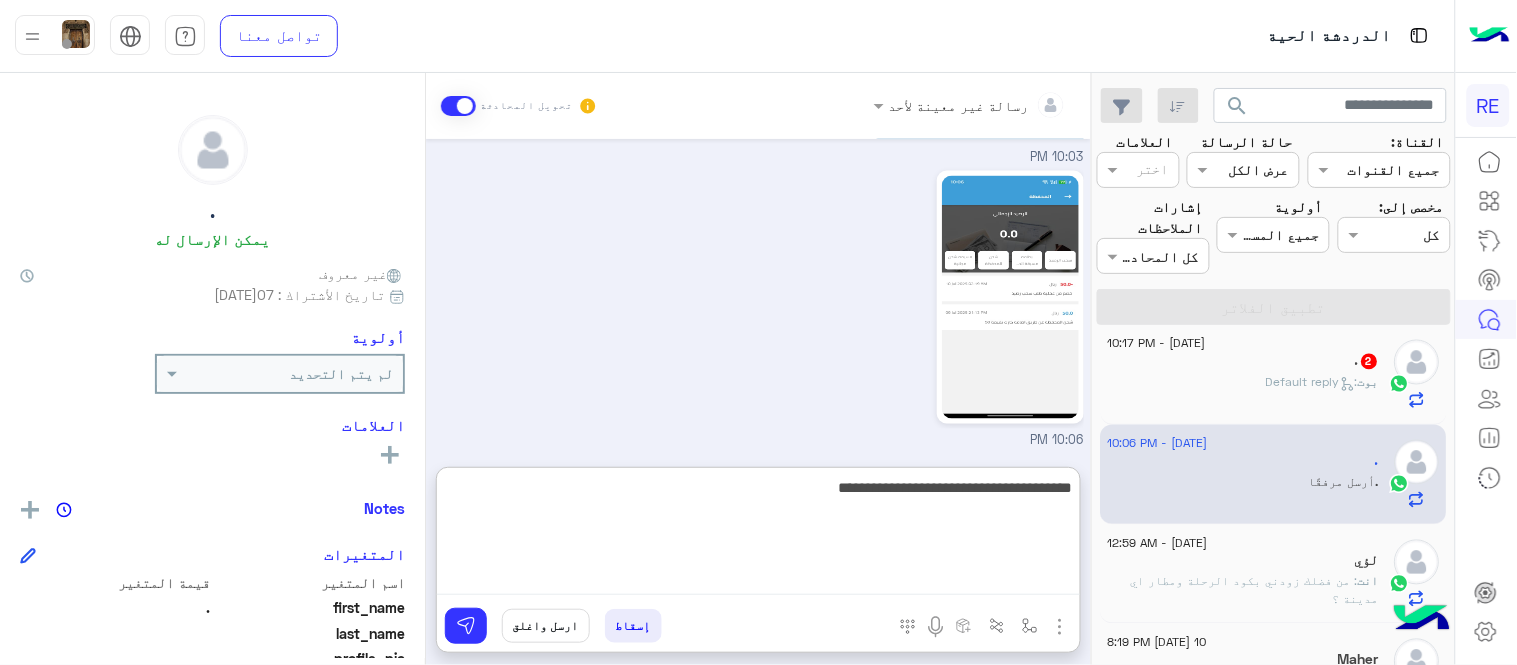 type on "**********" 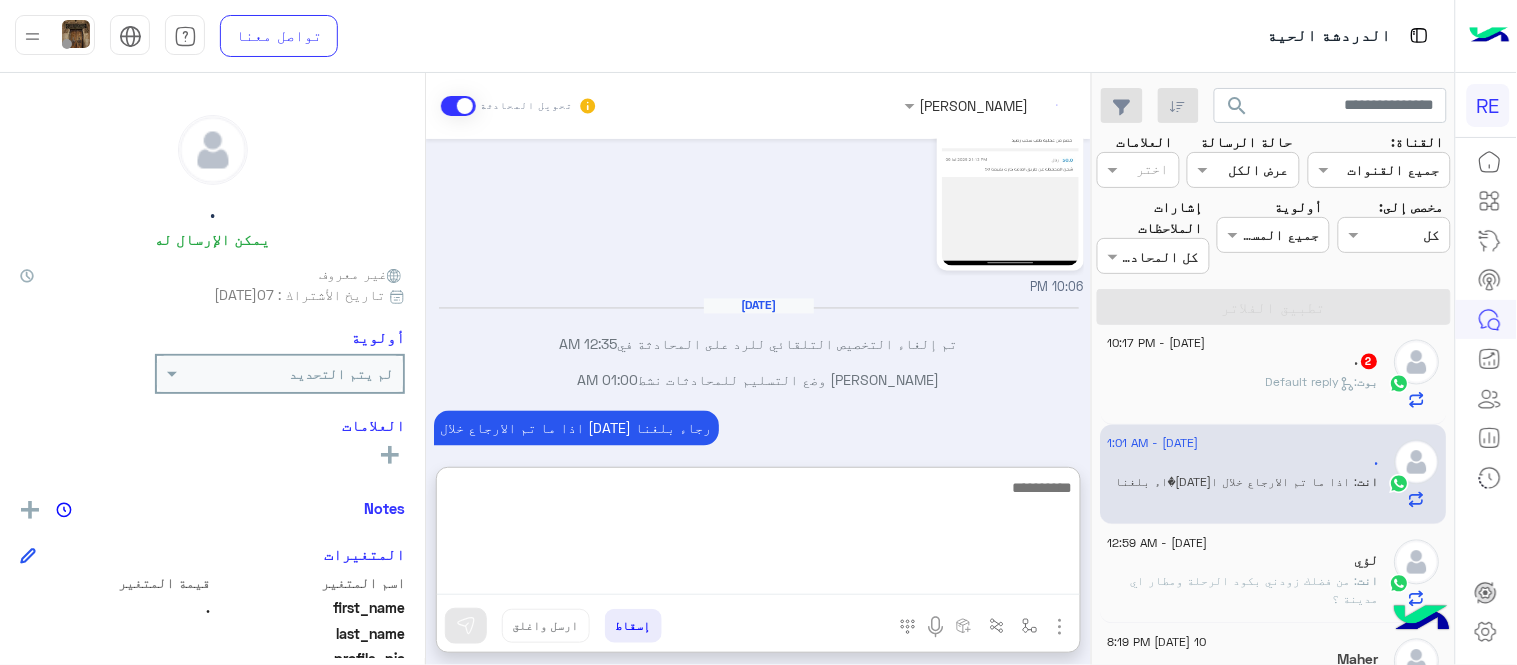 scroll, scrollTop: 965, scrollLeft: 0, axis: vertical 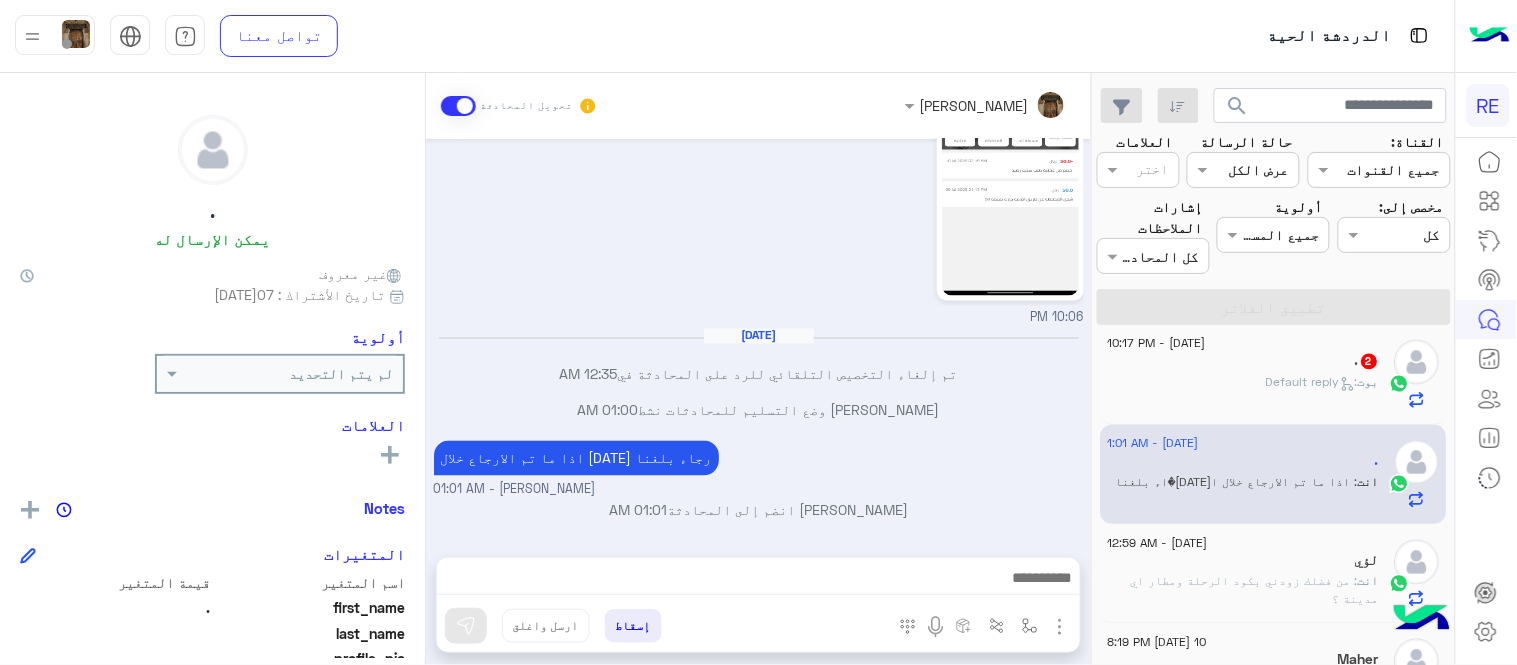 click on "[DATE][DATE]:37 PM  ر   04:38 PM  + عمليه سحب الرصيد حطيت الصراف بس ماوصل [PERSON_NAME] متى يرسل علما الساعه ٢ اليل سحبت للصراف   04:40 PM  التحويل يصلك خلال 24 ساعة باستثناء شحن الكروت غير قابل للسحب  [PERSON_NAME] -  06:57 PM   [PERSON_NAME] انضم إلى المحادثة   06:57 PM      الشحن الخاص بك كارت لذلك هيتم ارجاعه للمحفظة مرة أخرى لاستخدامه في خدمات التطبيق حسب سياسة شحن الكروت  [PERSON_NAME] -  06:59 PM  طيب متى يرجع الرصيد التطبيق   10:03 PM    10:06 PM   [DATE]   تم إلغاء التخصيص التلقائي للرد على المحادثة في   12:35 AM       [PERSON_NAME] وضع التسليم للمحادثات نشط   01:00 AM      اذا ما تم الارجاع خلال ا[DATE]�اء بلغنا  01:01 AM" at bounding box center [758, 338] 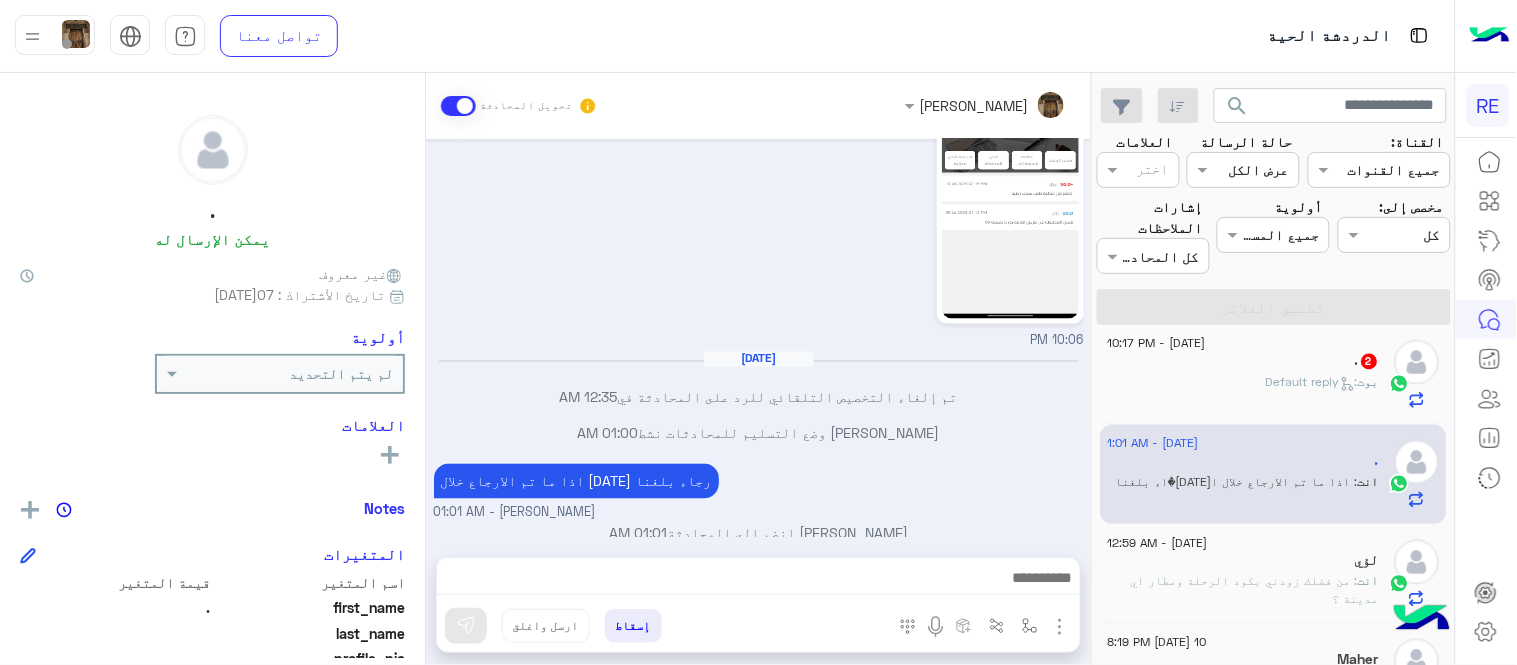 click on "[PERSON_NAME] :   Default reply" 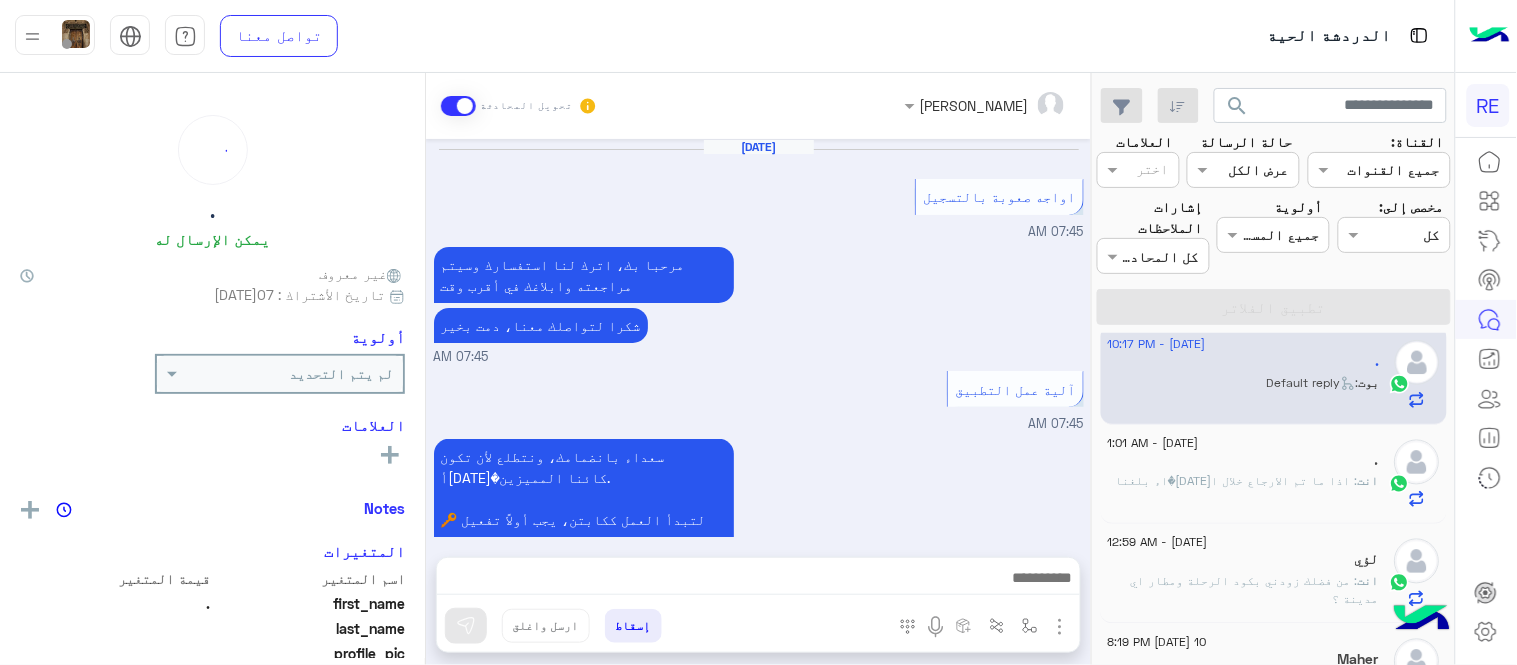 scroll, scrollTop: 1147, scrollLeft: 0, axis: vertical 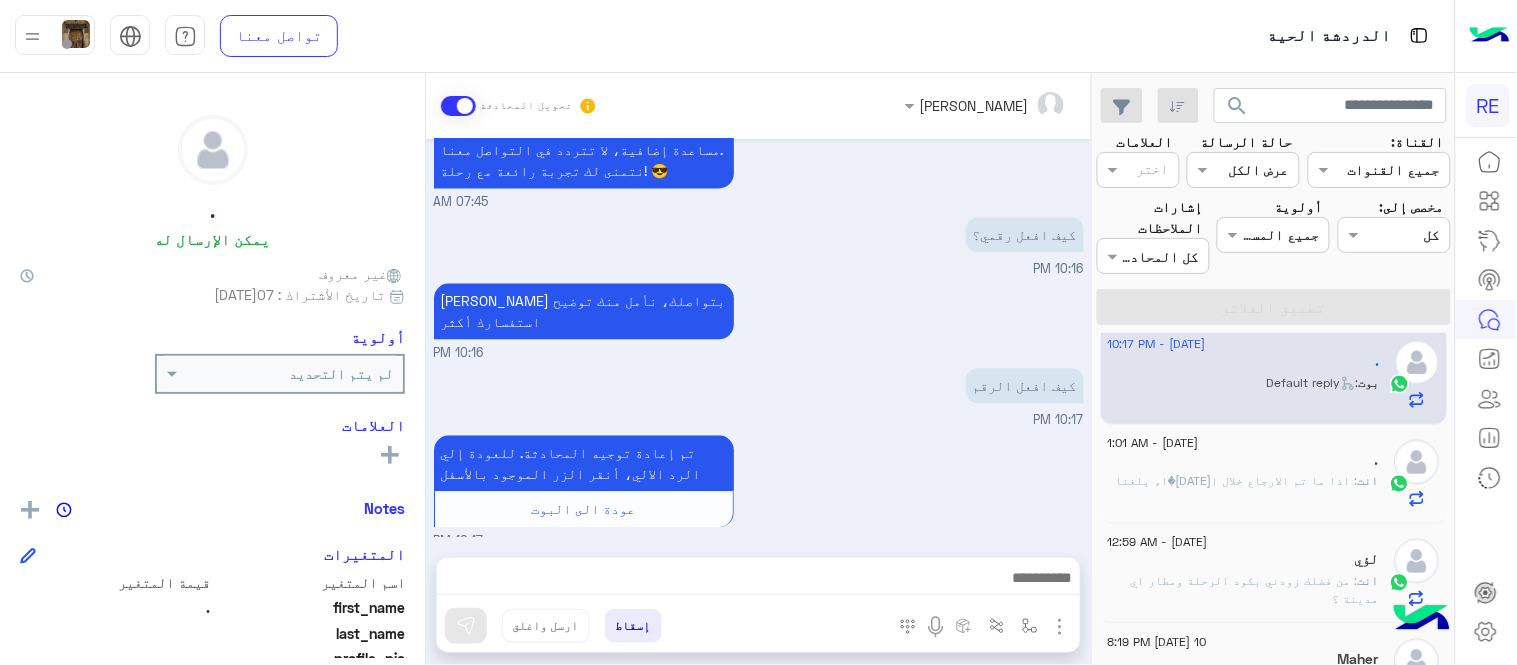 click at bounding box center (758, 583) 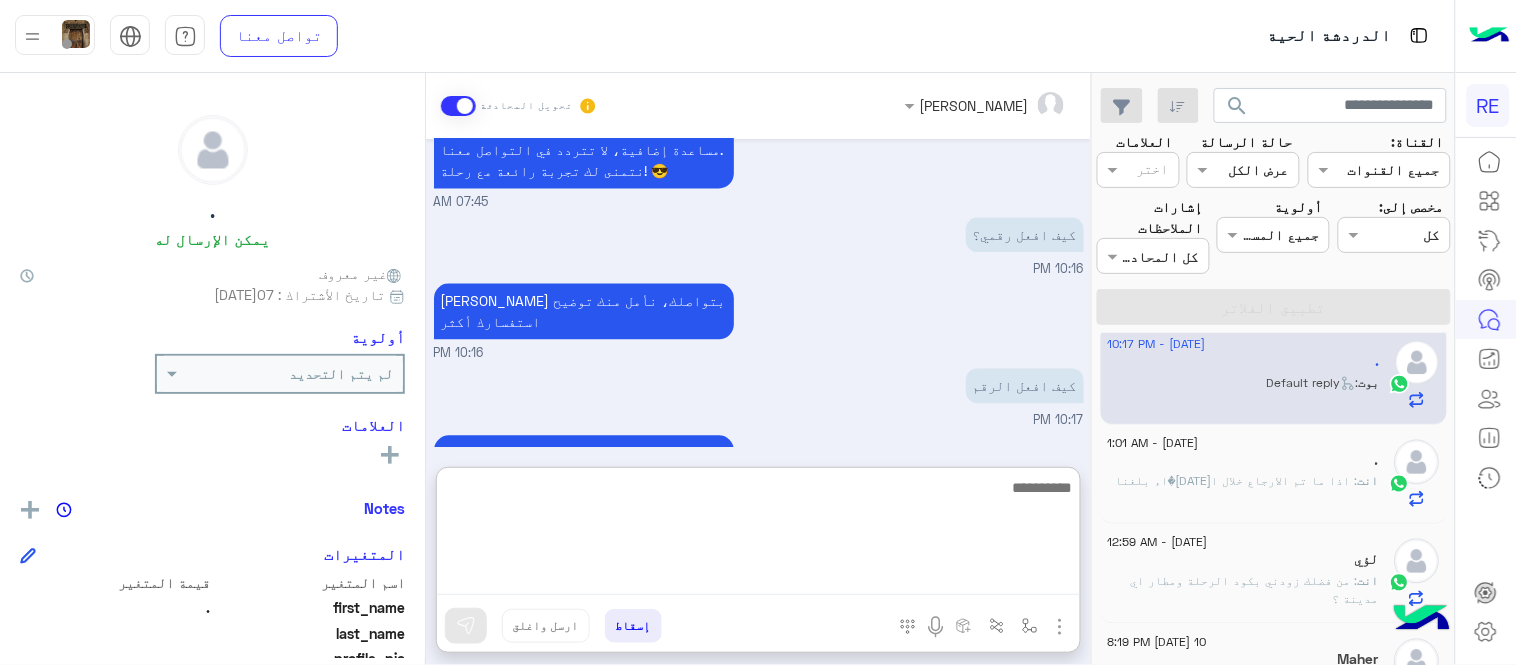 click at bounding box center [758, 535] 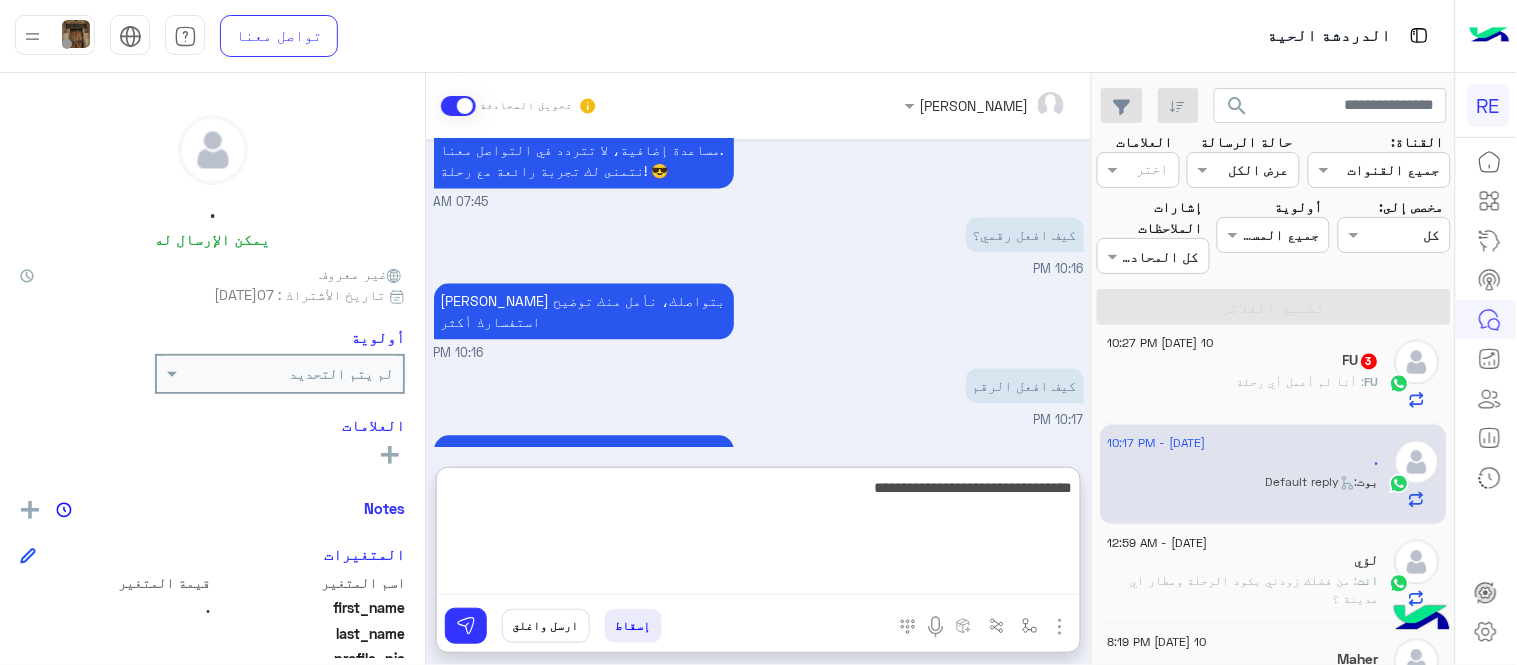 type on "**********" 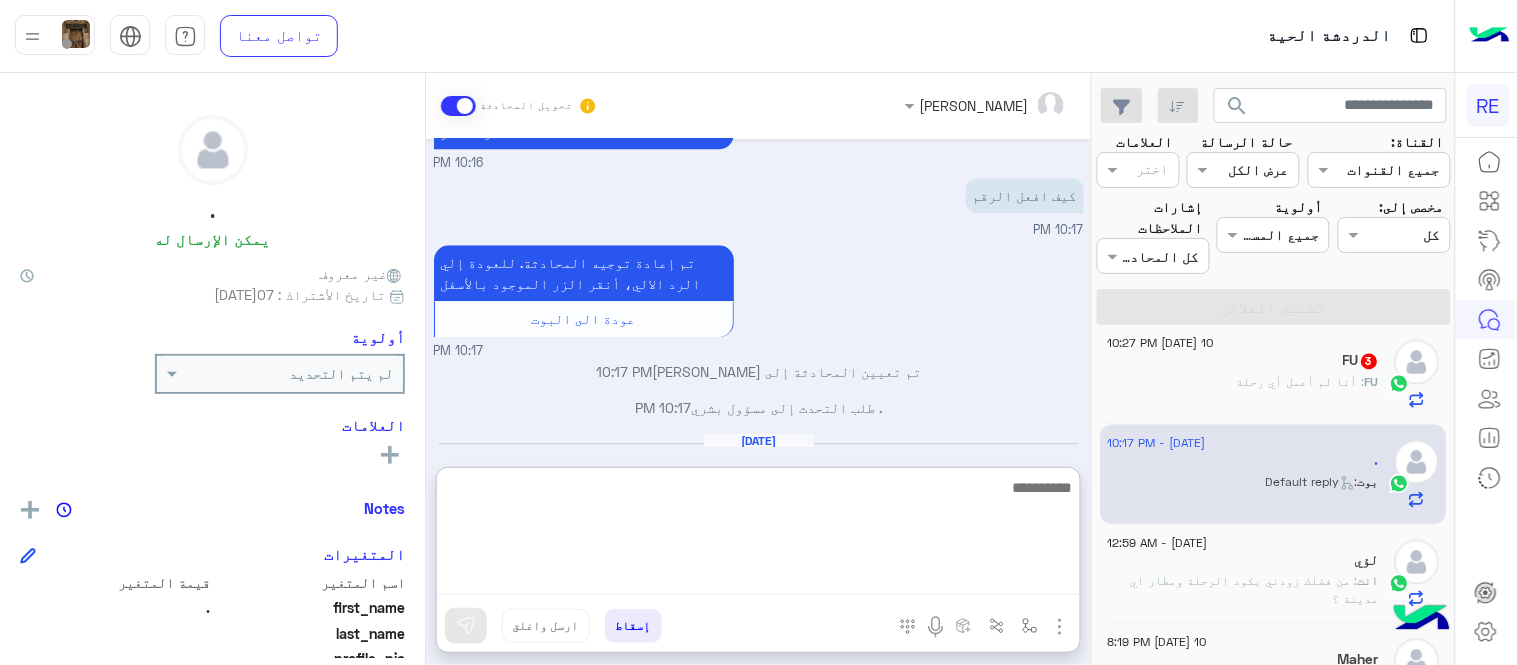 scroll, scrollTop: 1373, scrollLeft: 0, axis: vertical 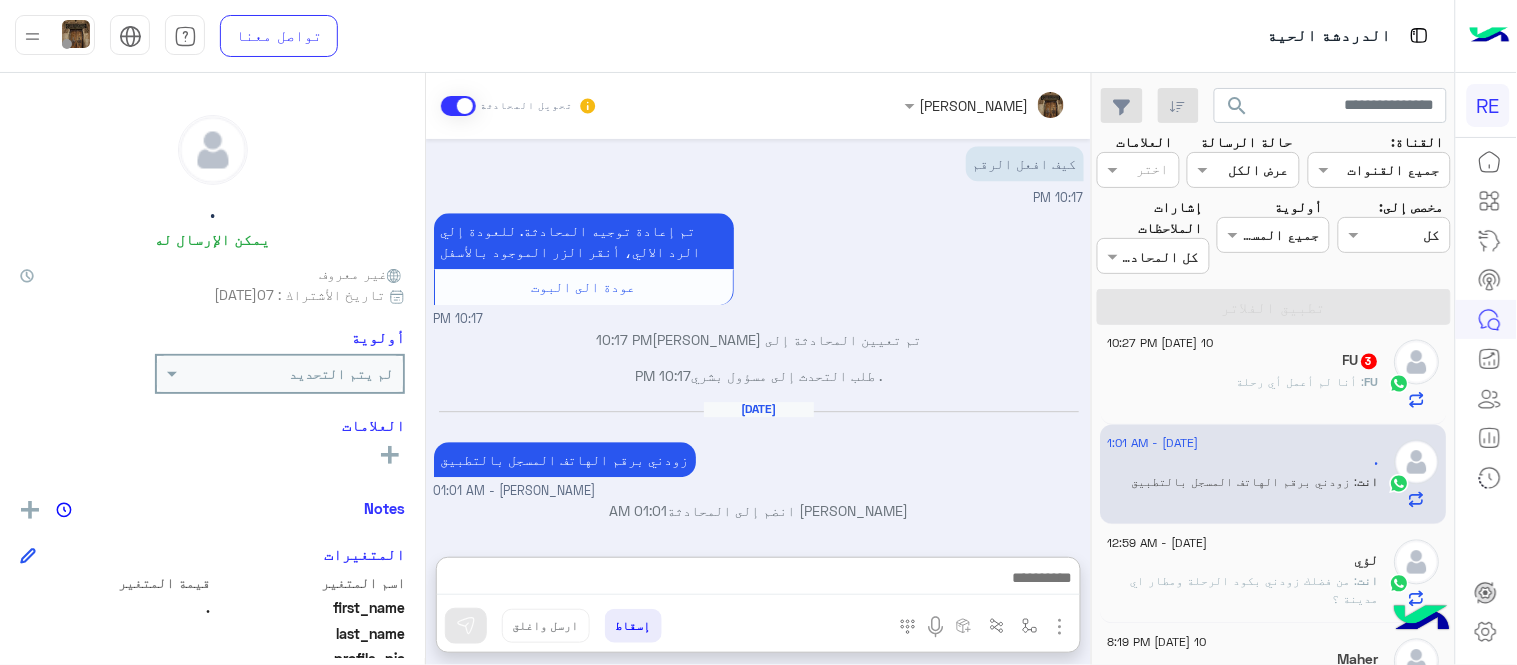 click on "FU : أنا لم أعمل أي رحلة" 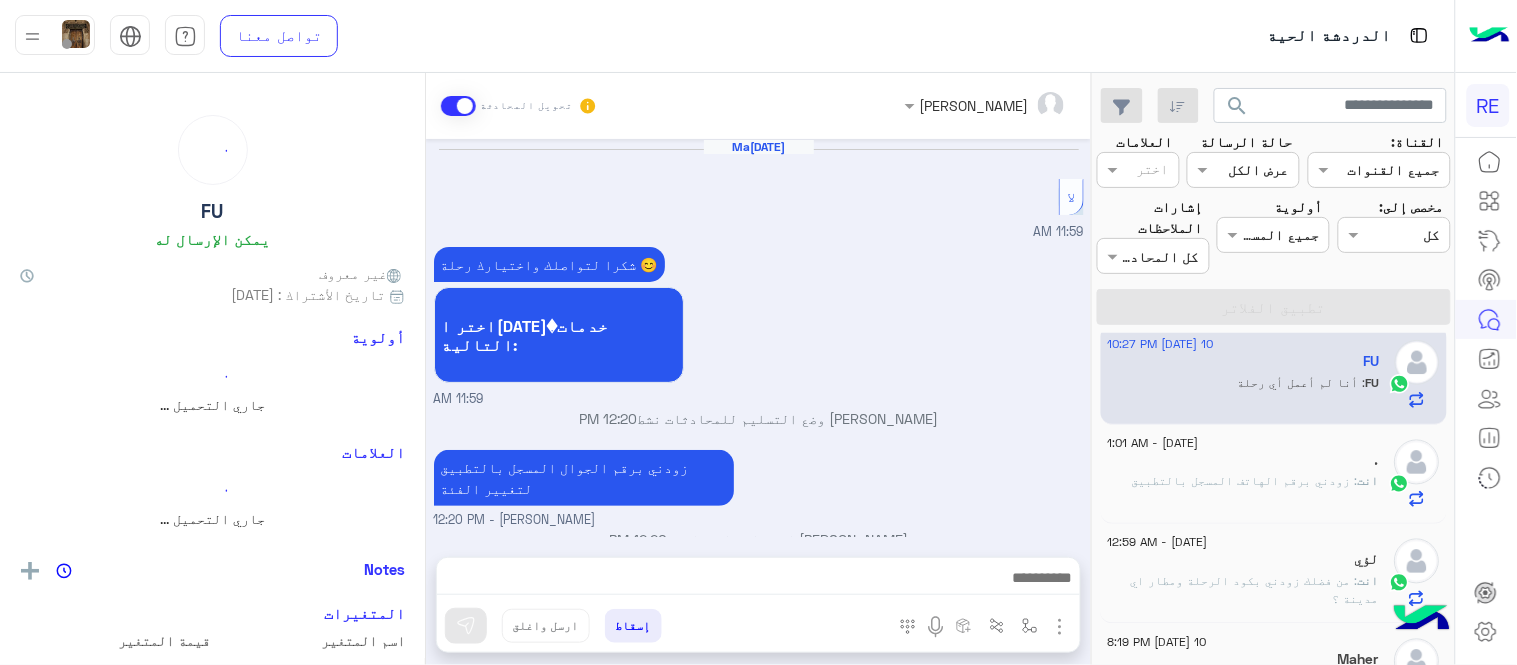 scroll, scrollTop: 354, scrollLeft: 0, axis: vertical 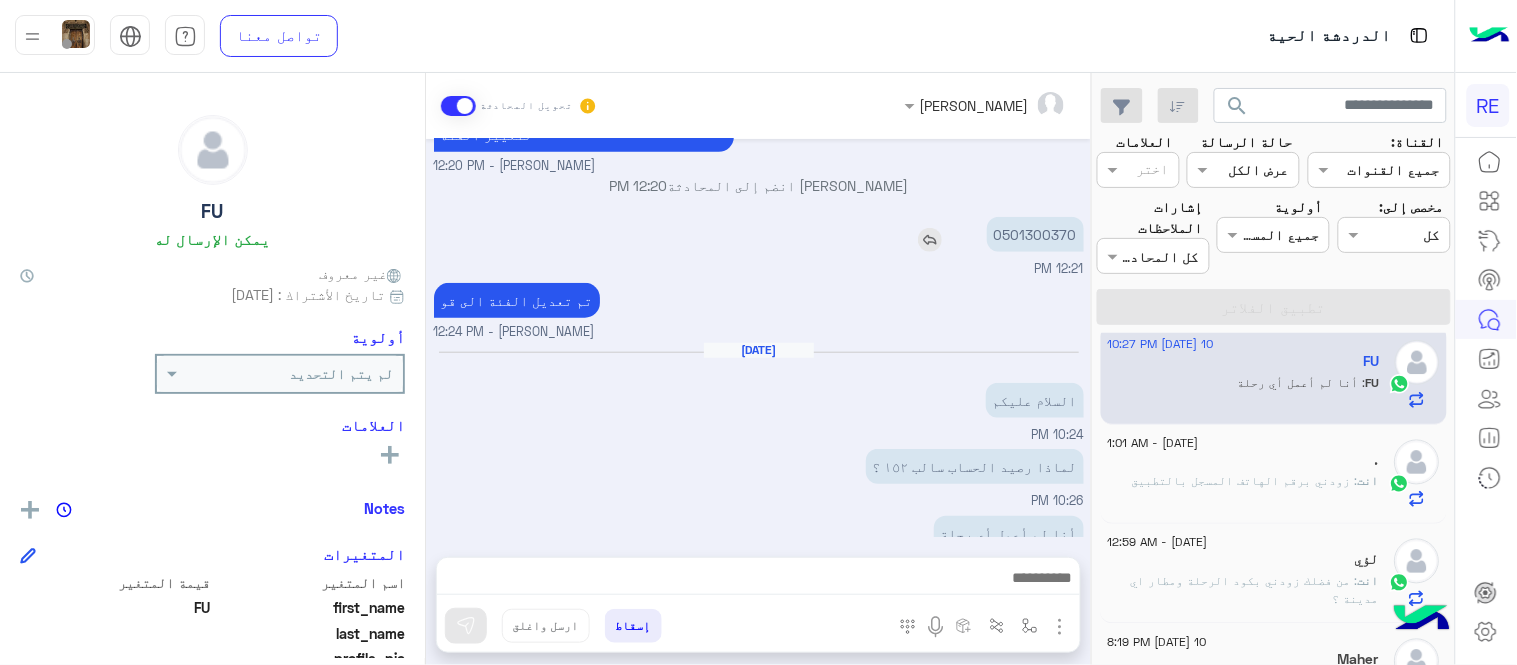 click on "0501300370" at bounding box center (1035, 234) 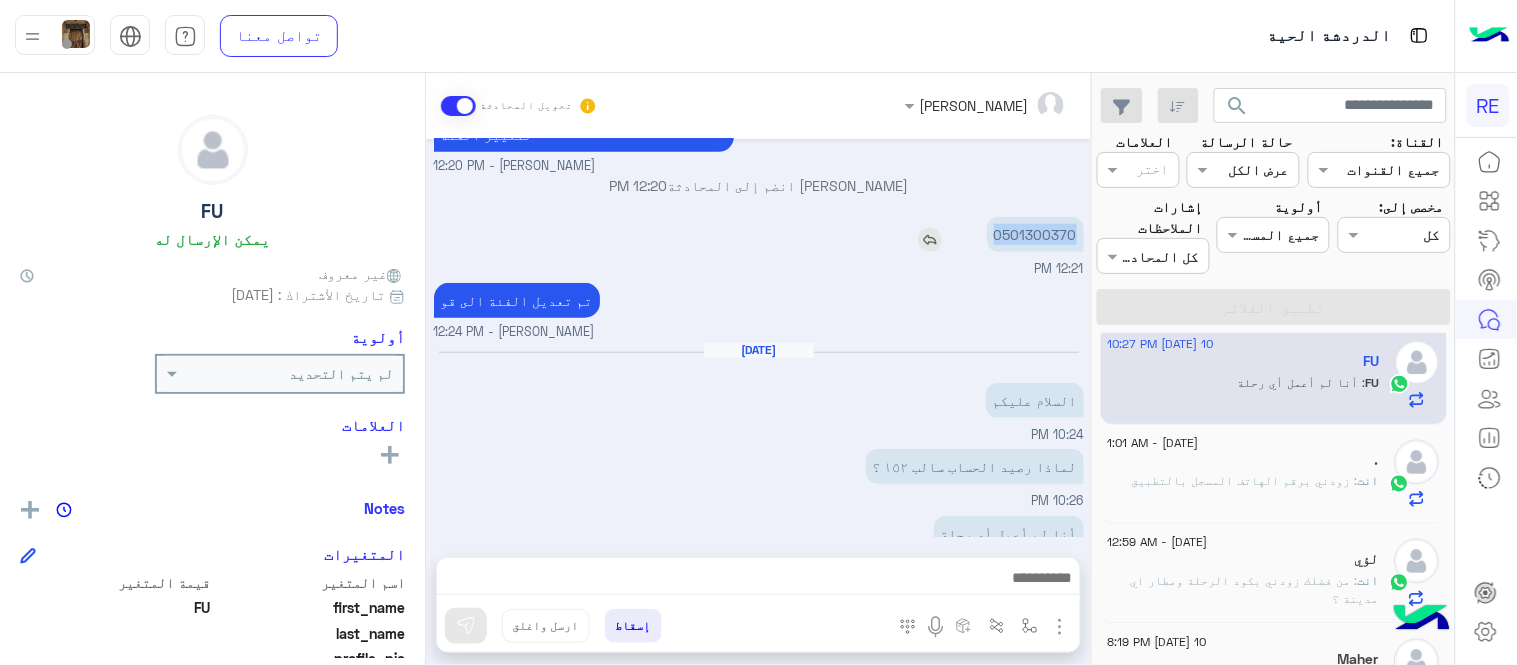 click on "0501300370" at bounding box center [1035, 234] 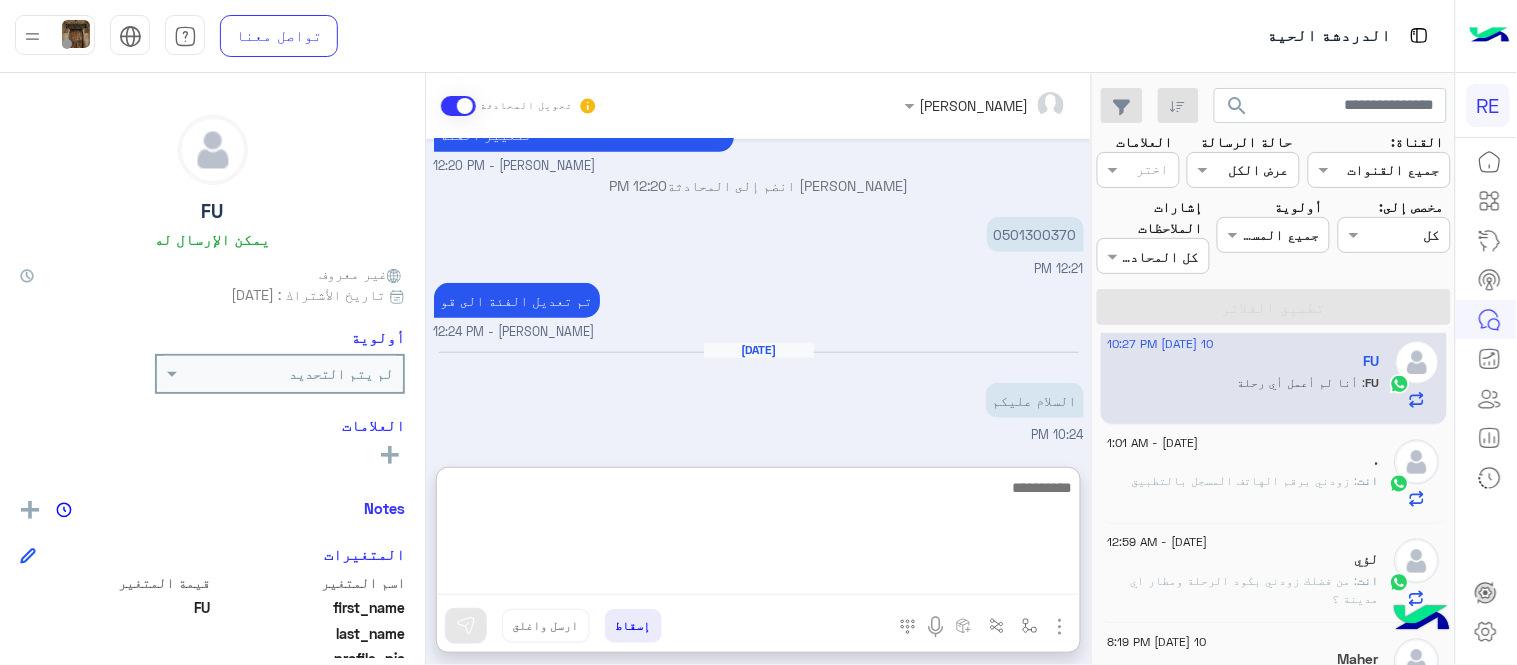 click at bounding box center [758, 535] 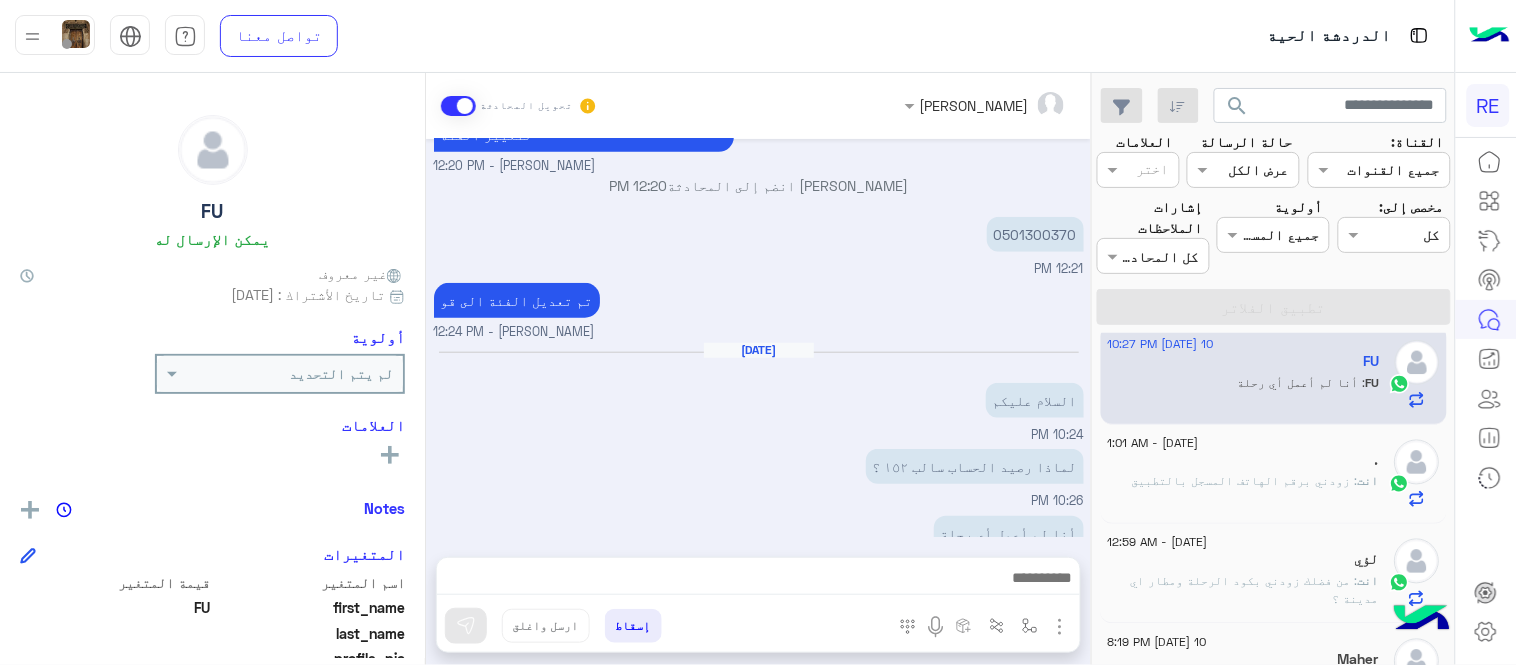 click on "[DATE]  السلام عليكم   10:24 PM" at bounding box center (759, 393) 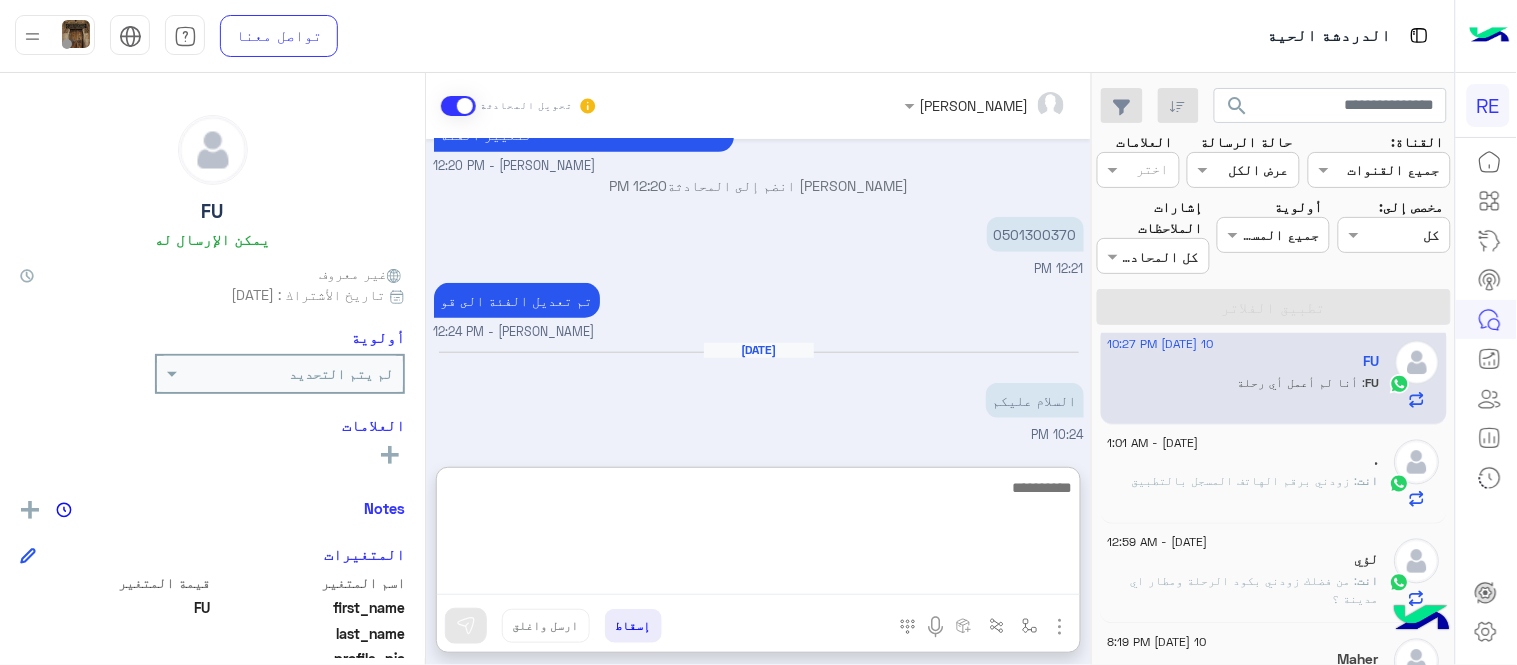 click at bounding box center [758, 535] 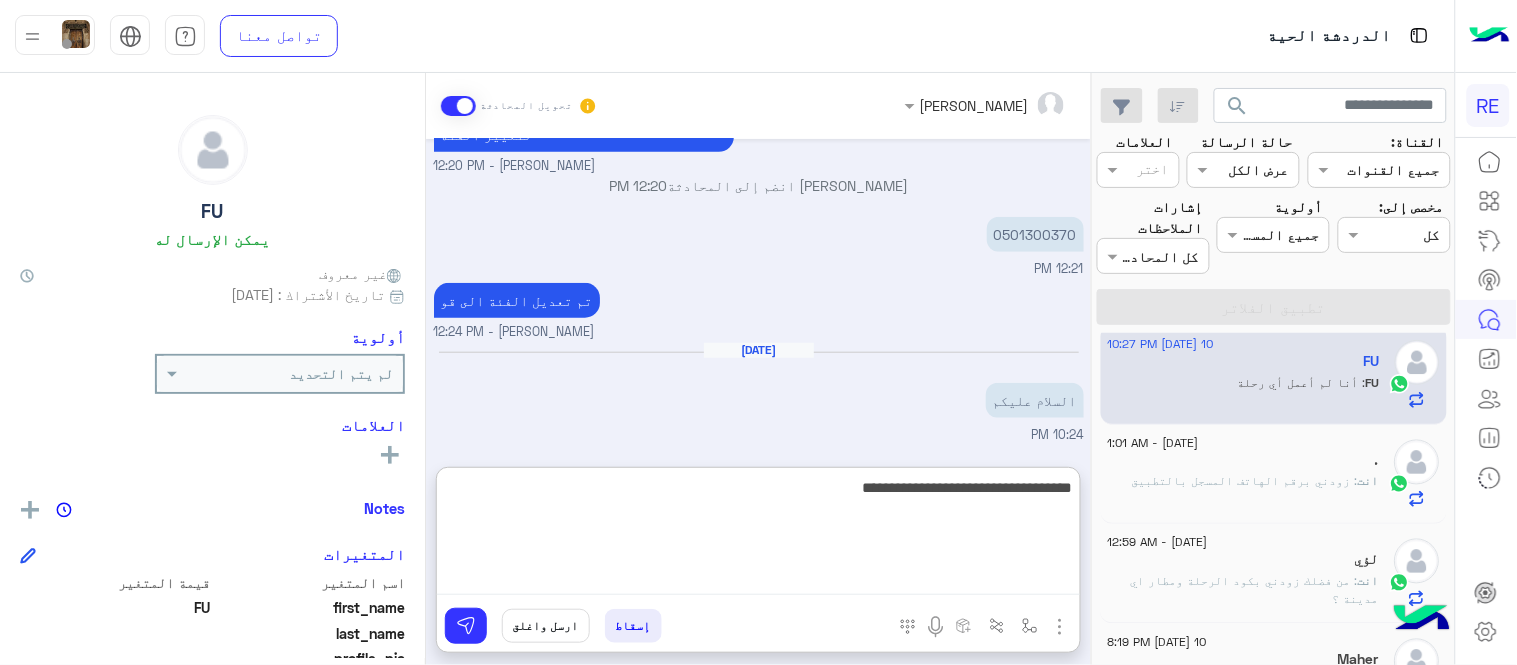 type on "**********" 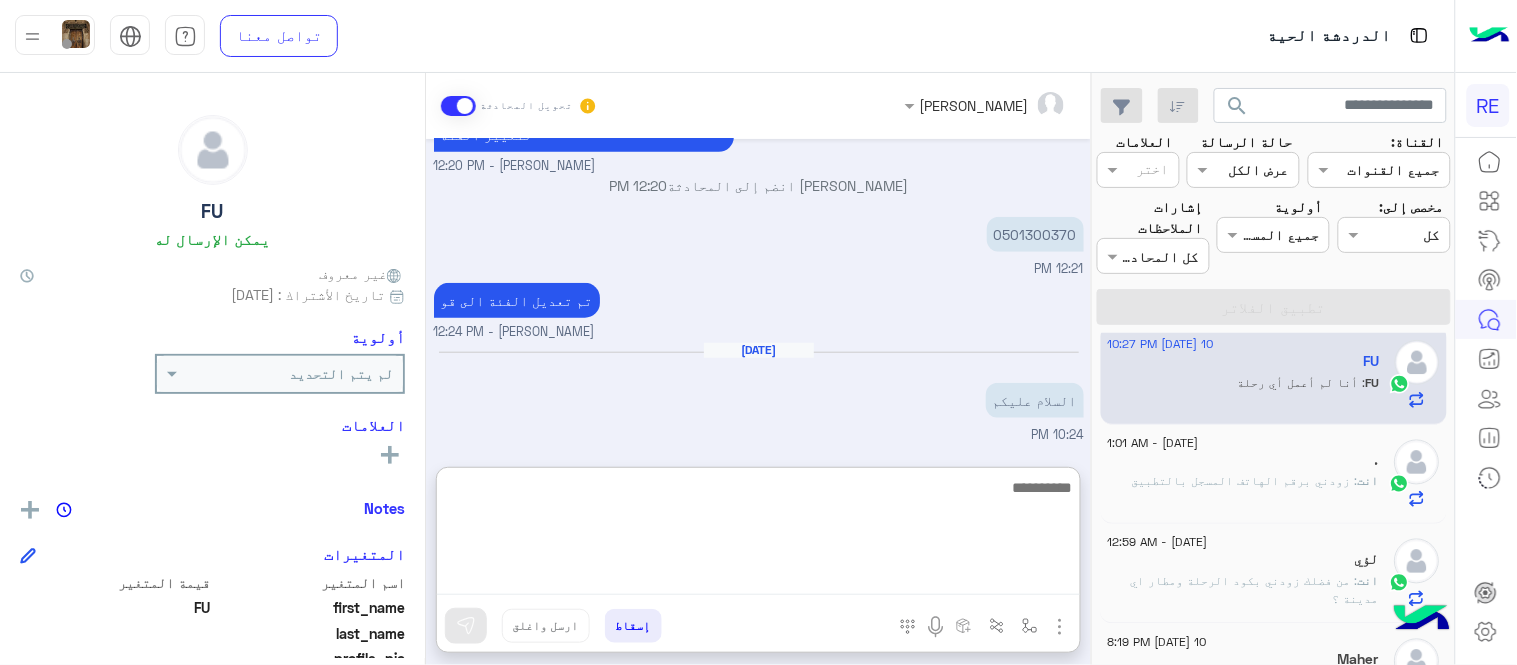 scroll, scrollTop: 543, scrollLeft: 0, axis: vertical 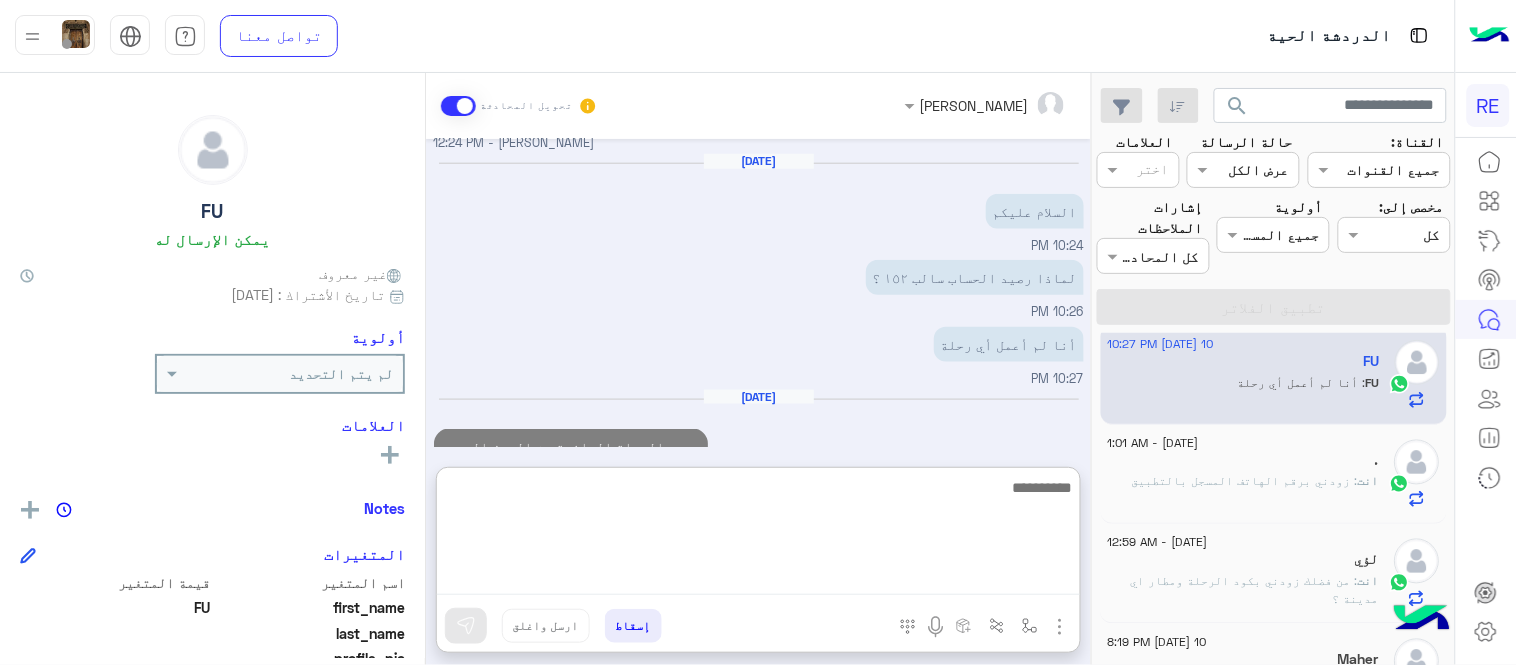click at bounding box center (758, 535) 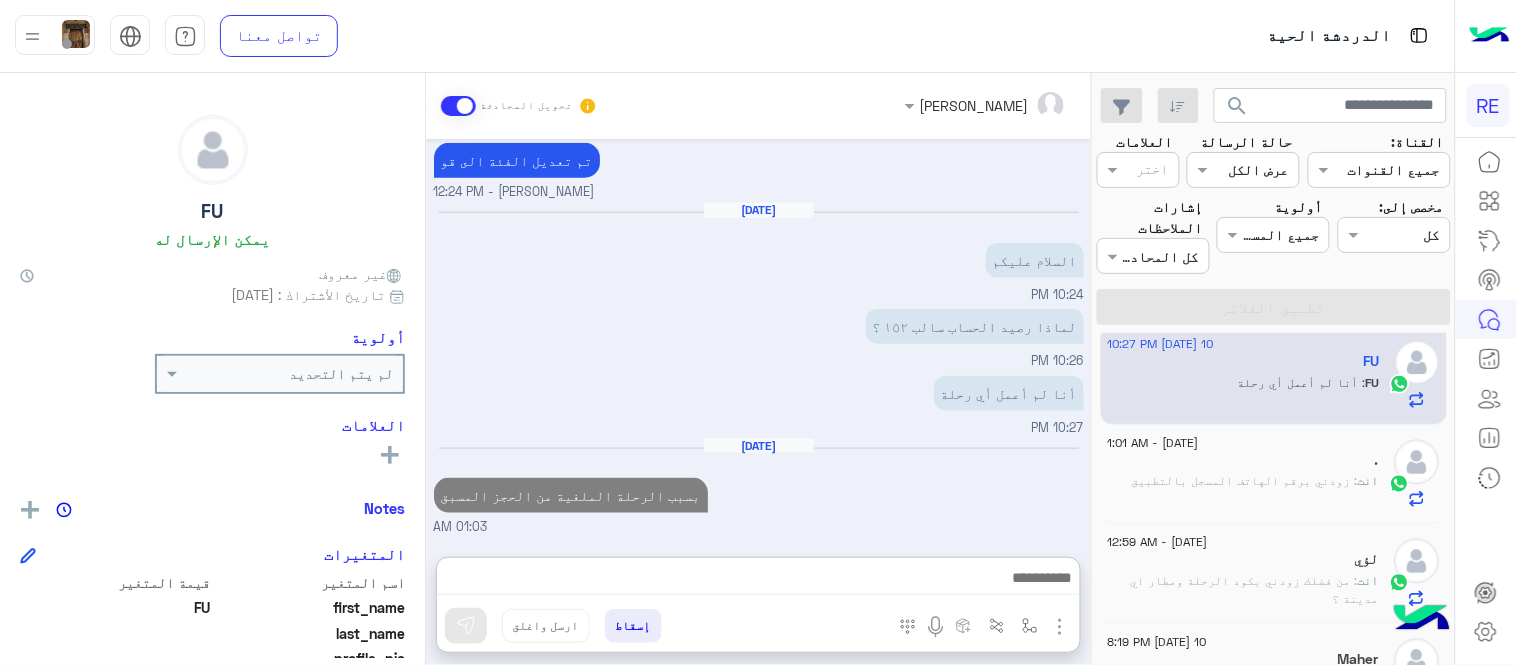 click on "[DATE]   لا    11:59 AM  شكرا لتواصلك واختيارك رحلة 😊 اختر [DATE] الخدمات التالية:    11:59 AM   [PERSON_NAME] وضع التسليم للمحادثات نشط   12:20 PM      زودني برقم الجوال المسجل بالتطبيق لتغيير الفئة  Terhal Almodon -  12:20 PM   [PERSON_NAME] انضم إلى المحادثة   12:20 PM      0501300370   12:21 PM  تم تعديل الفئة الى قو  Terhal Almodon -  12:24 PM   [DATE]  السلام عليكم   10:24 PM  لماذا رصيد الحساب سالب ١٥٢ ؟   10:26 PM  أنا لم أعمل أي رحلة   10:27 PM   [DATE]  بسبب الرحلة الملغية من الحجز المسبق   01:03 AM" at bounding box center [758, 338] 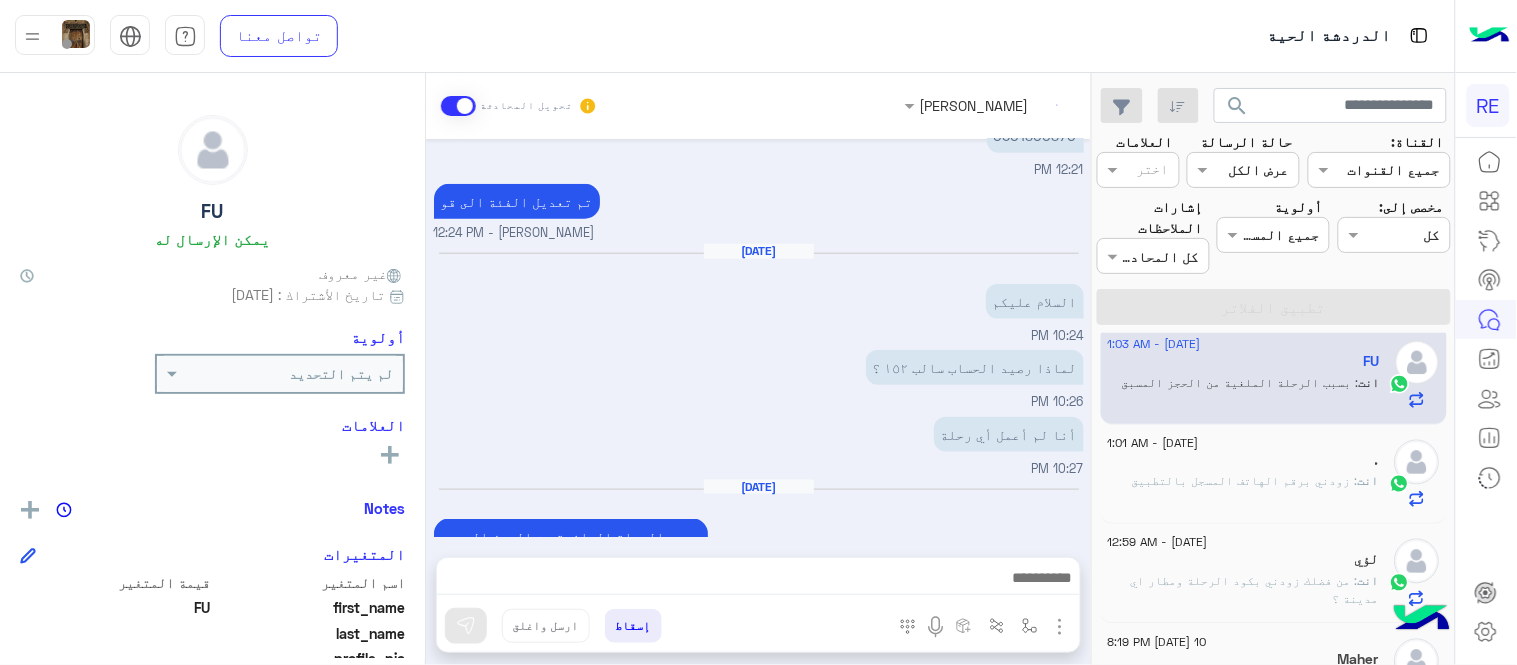scroll, scrollTop: 490, scrollLeft: 0, axis: vertical 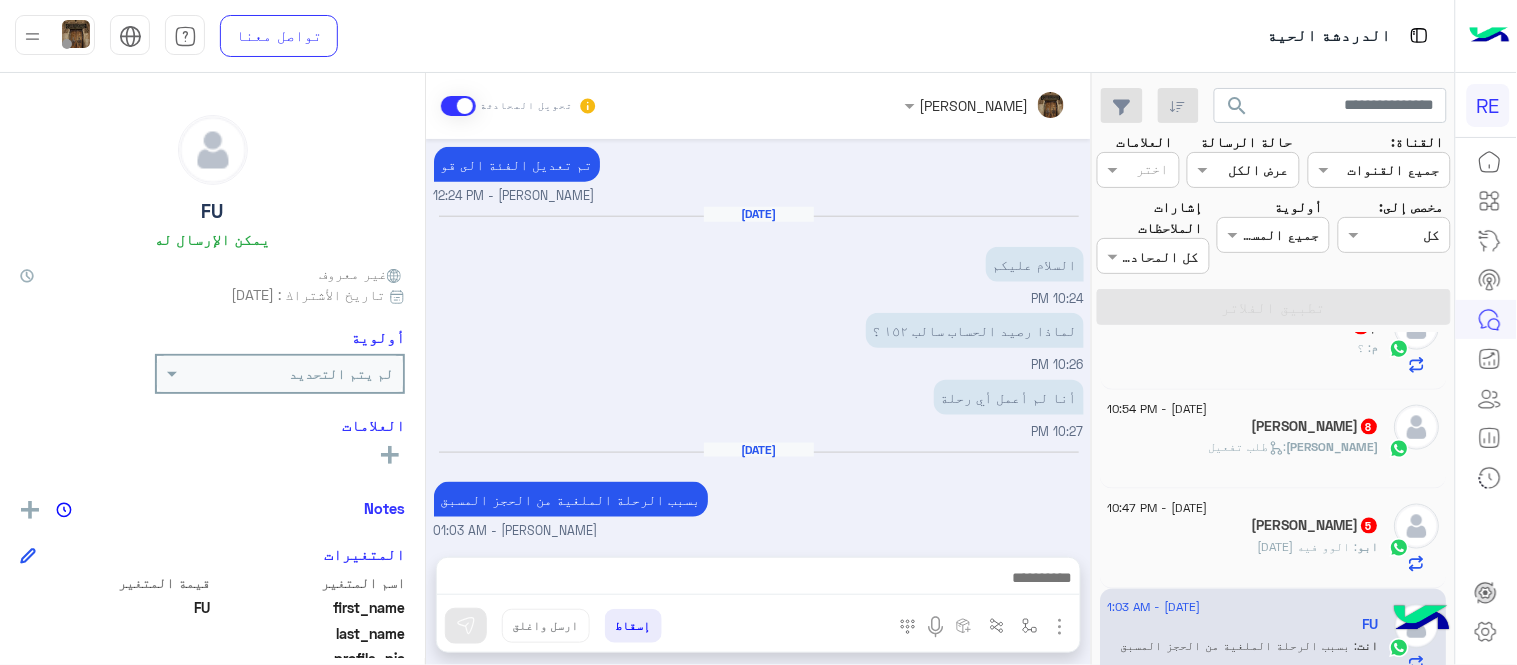 click on "[PERSON_NAME]  5" 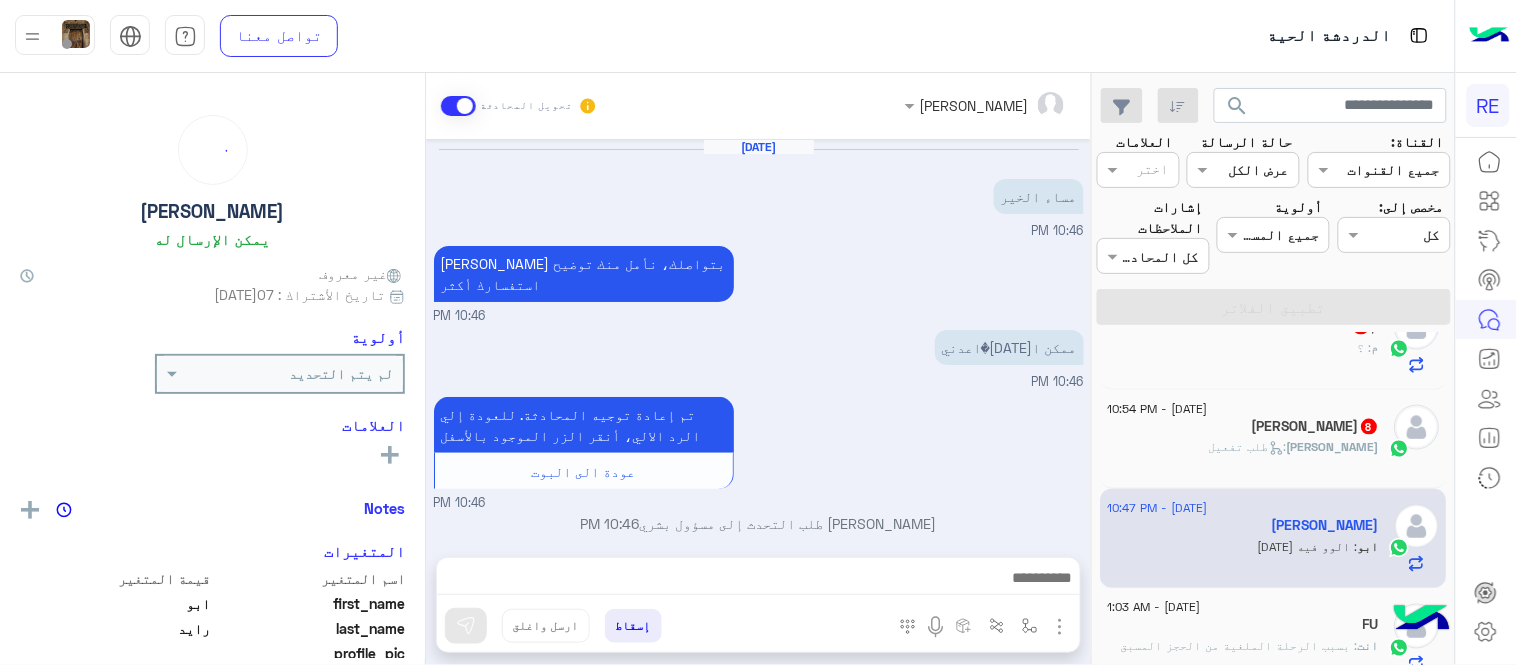 scroll, scrollTop: 247, scrollLeft: 0, axis: vertical 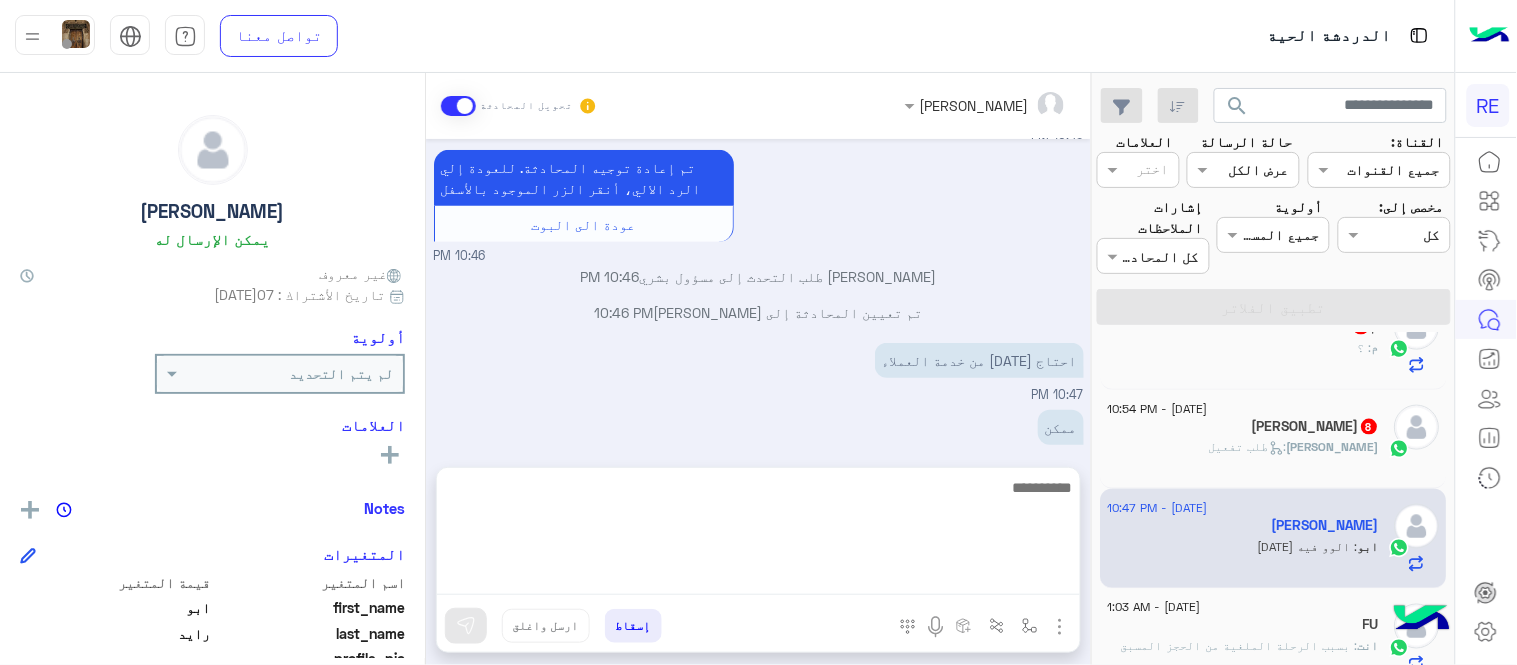 click at bounding box center [758, 535] 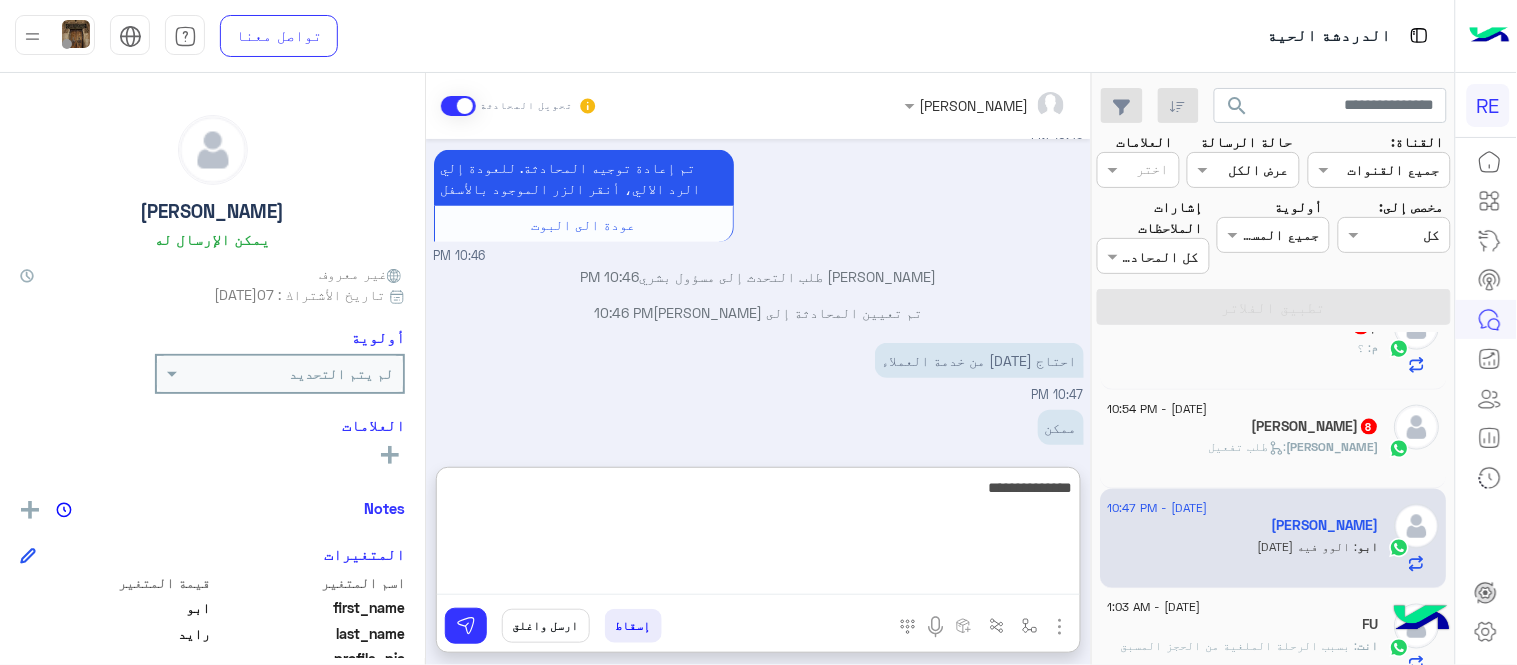type on "**********" 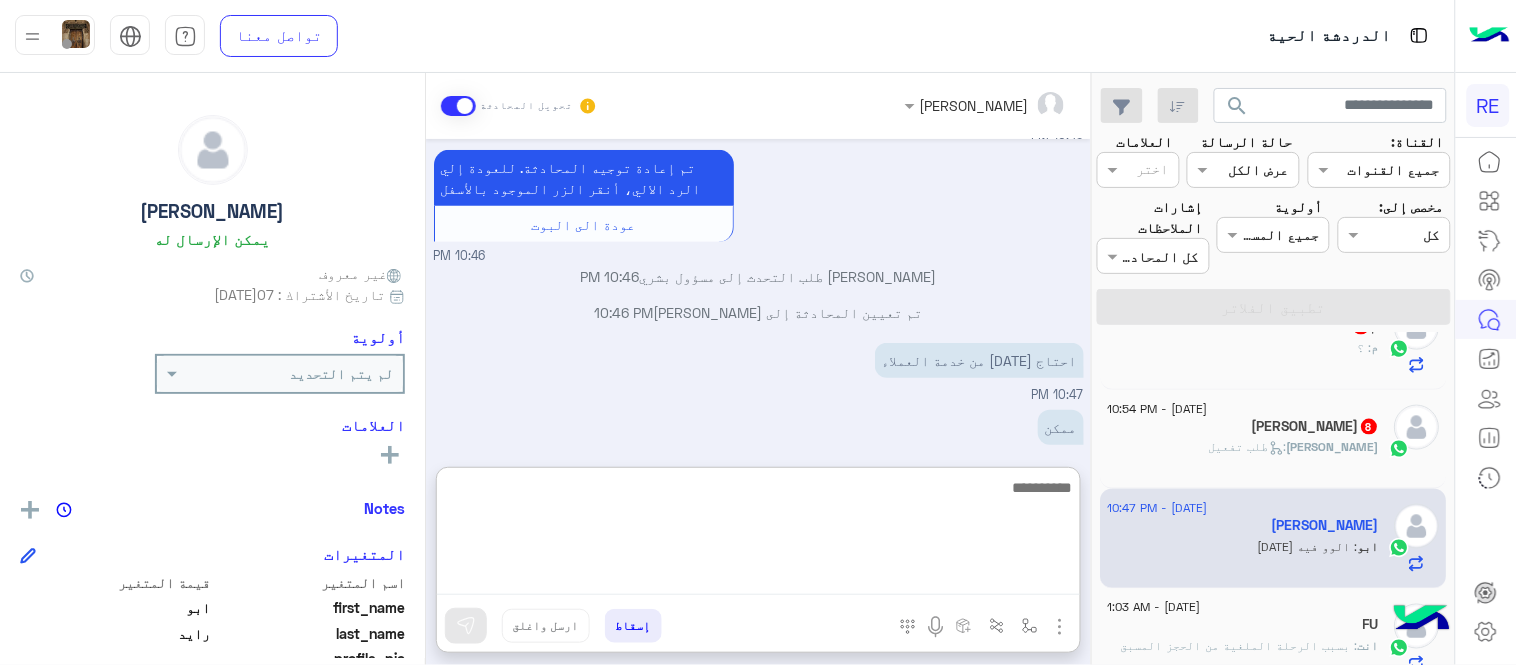 scroll, scrollTop: 436, scrollLeft: 0, axis: vertical 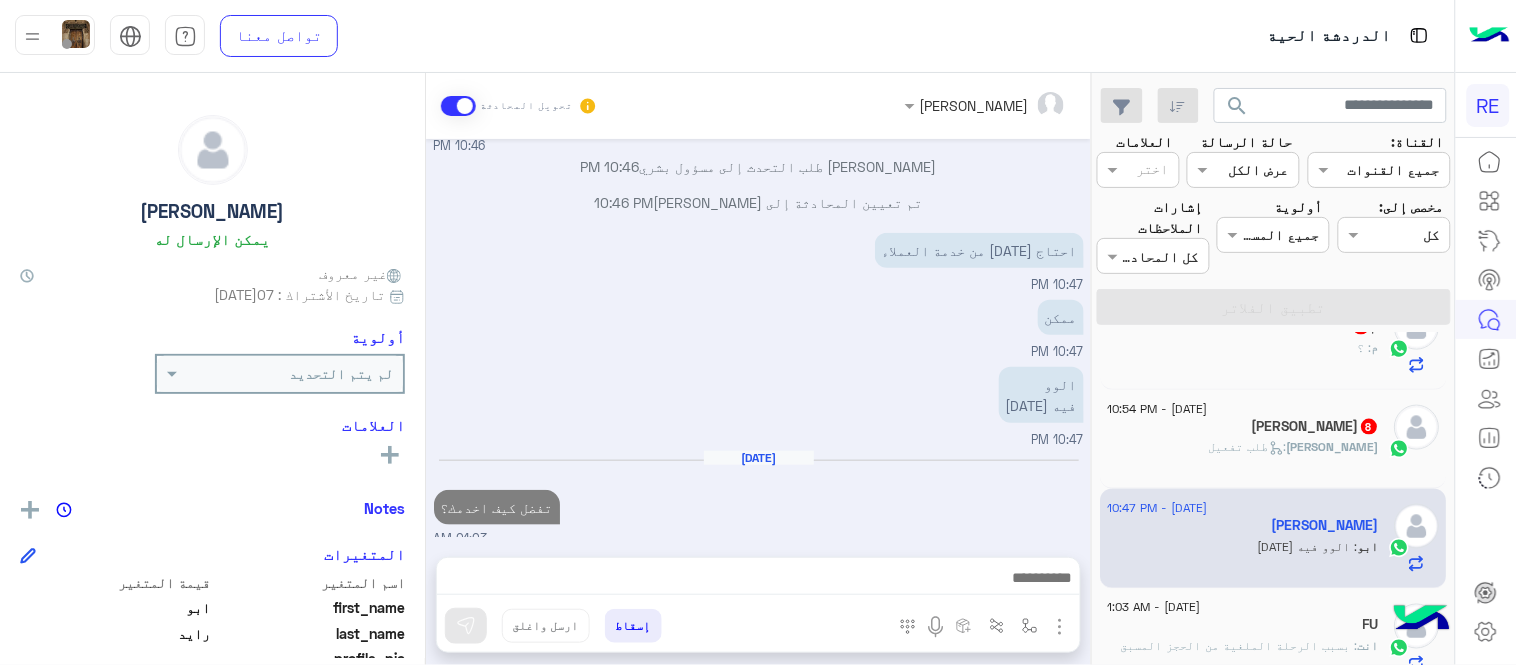 click on "ابومحمد   8" 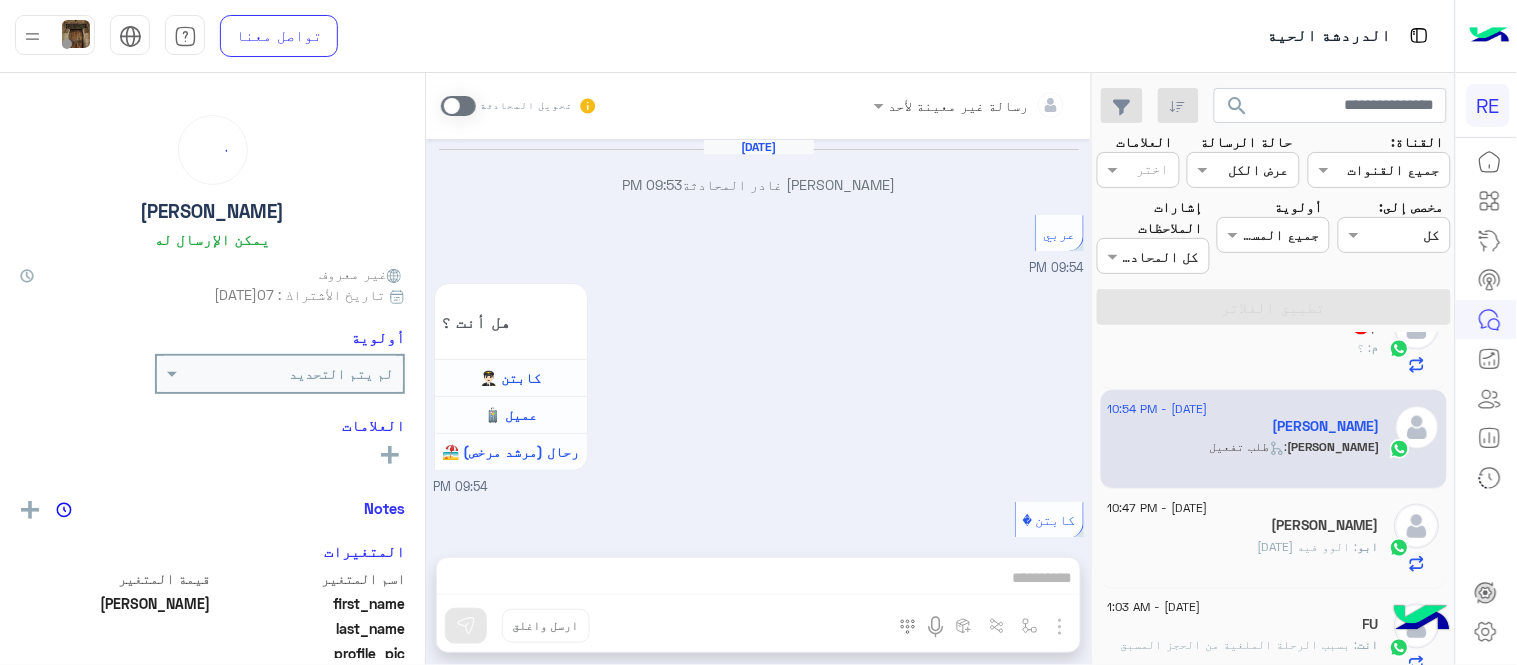 scroll, scrollTop: 1364, scrollLeft: 0, axis: vertical 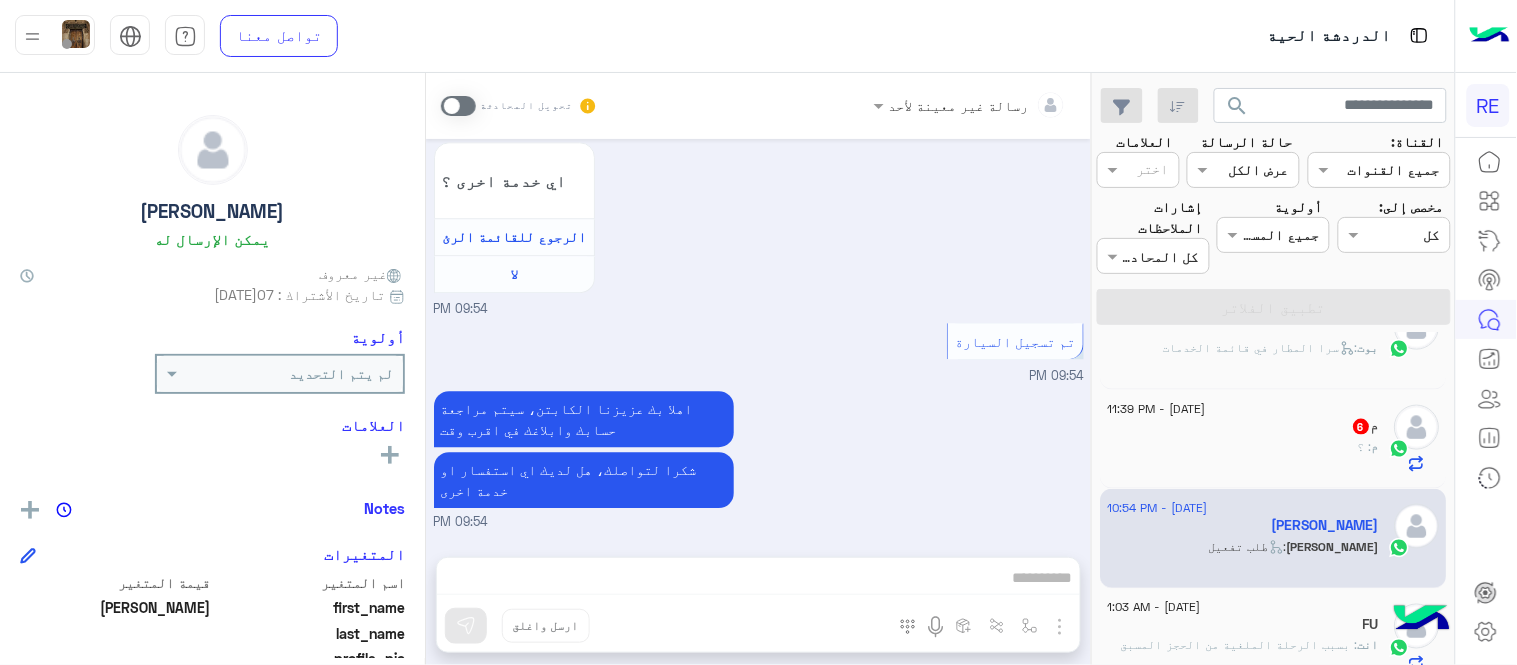 click at bounding box center [458, 106] 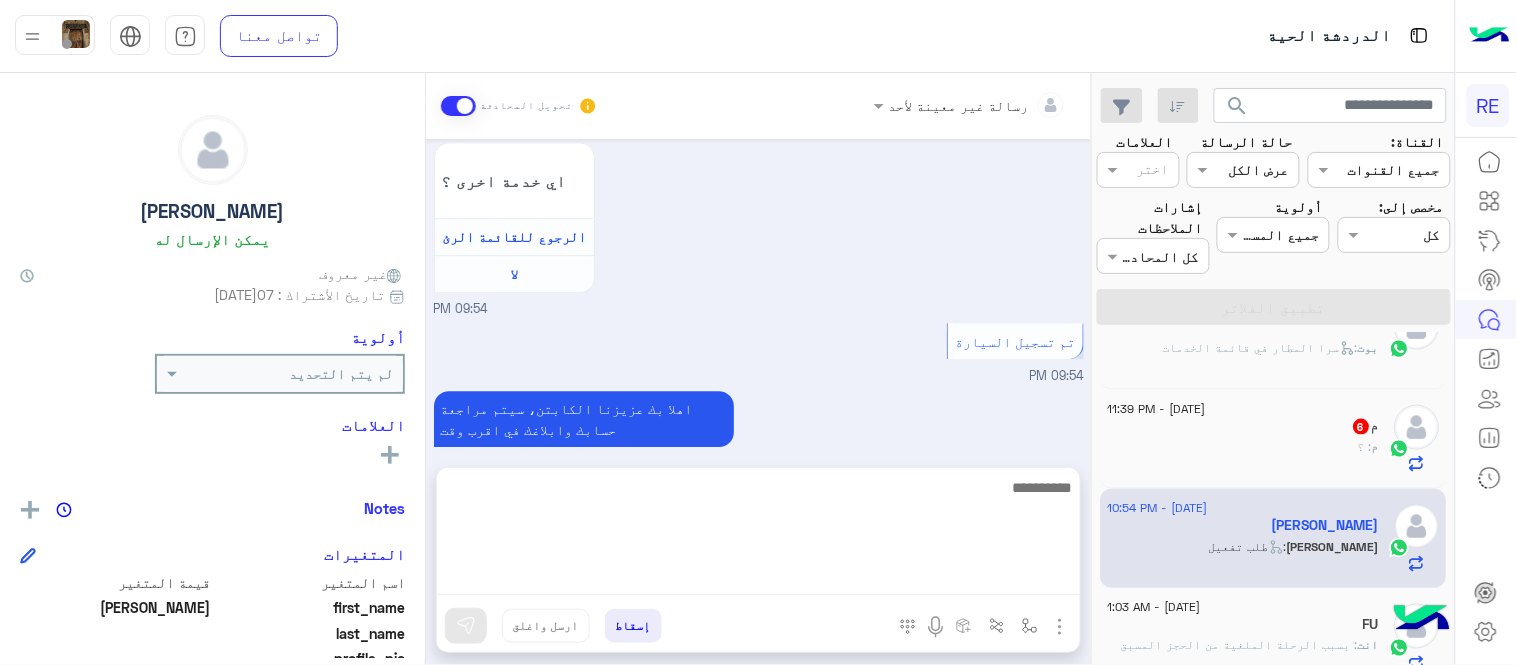 scroll, scrollTop: 1436, scrollLeft: 0, axis: vertical 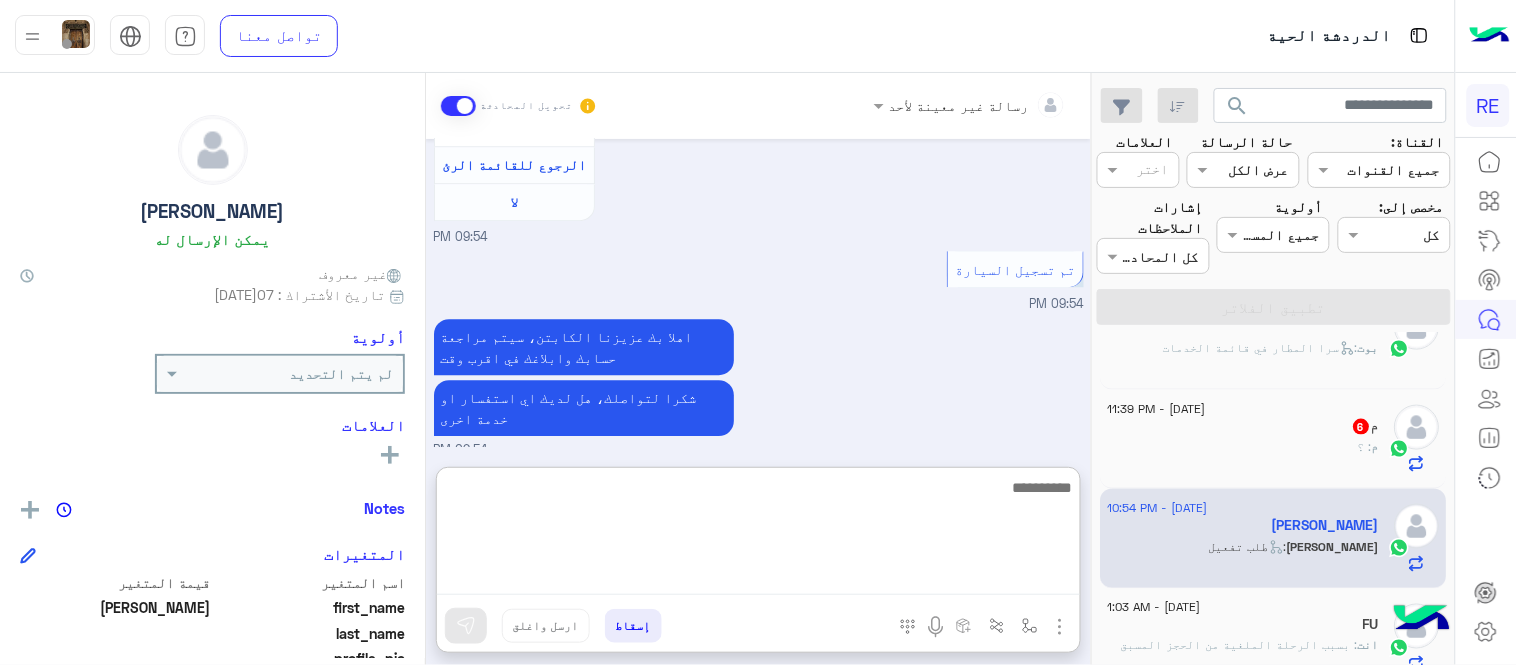 click at bounding box center (758, 535) 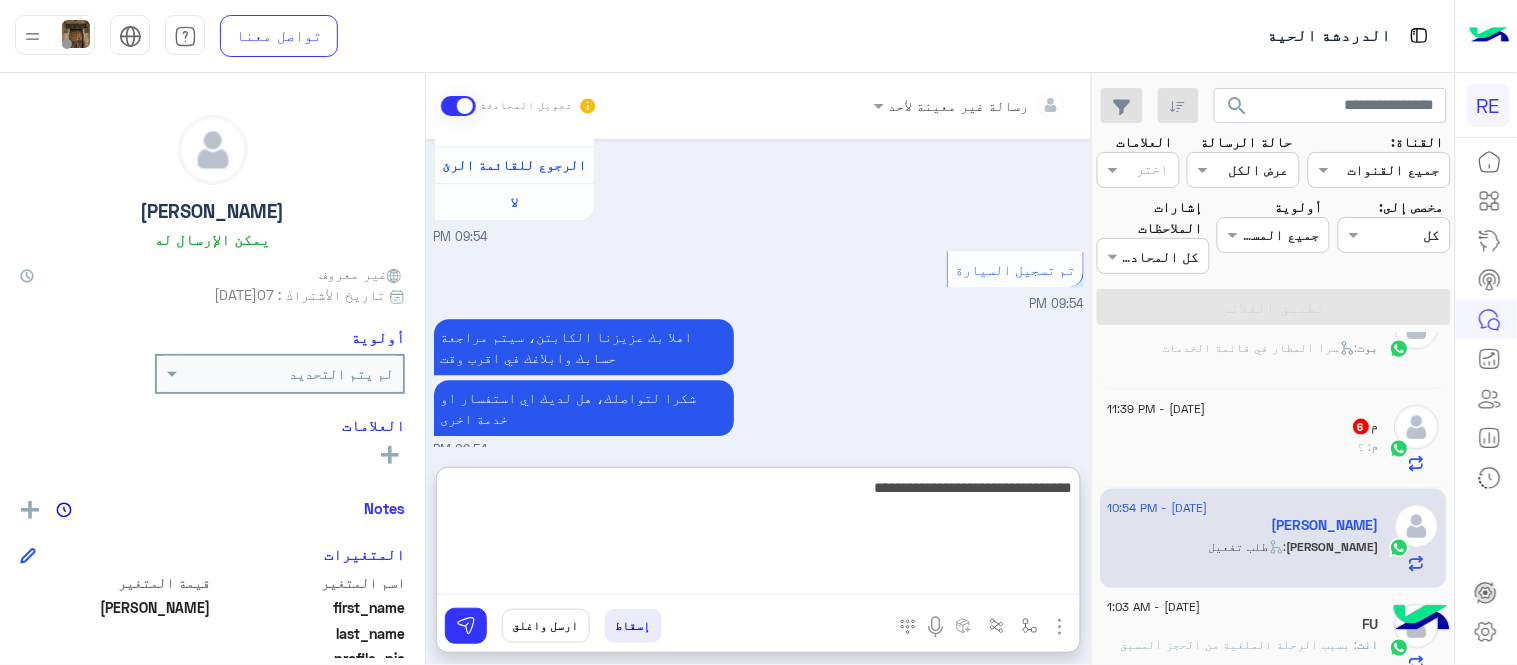 type on "**********" 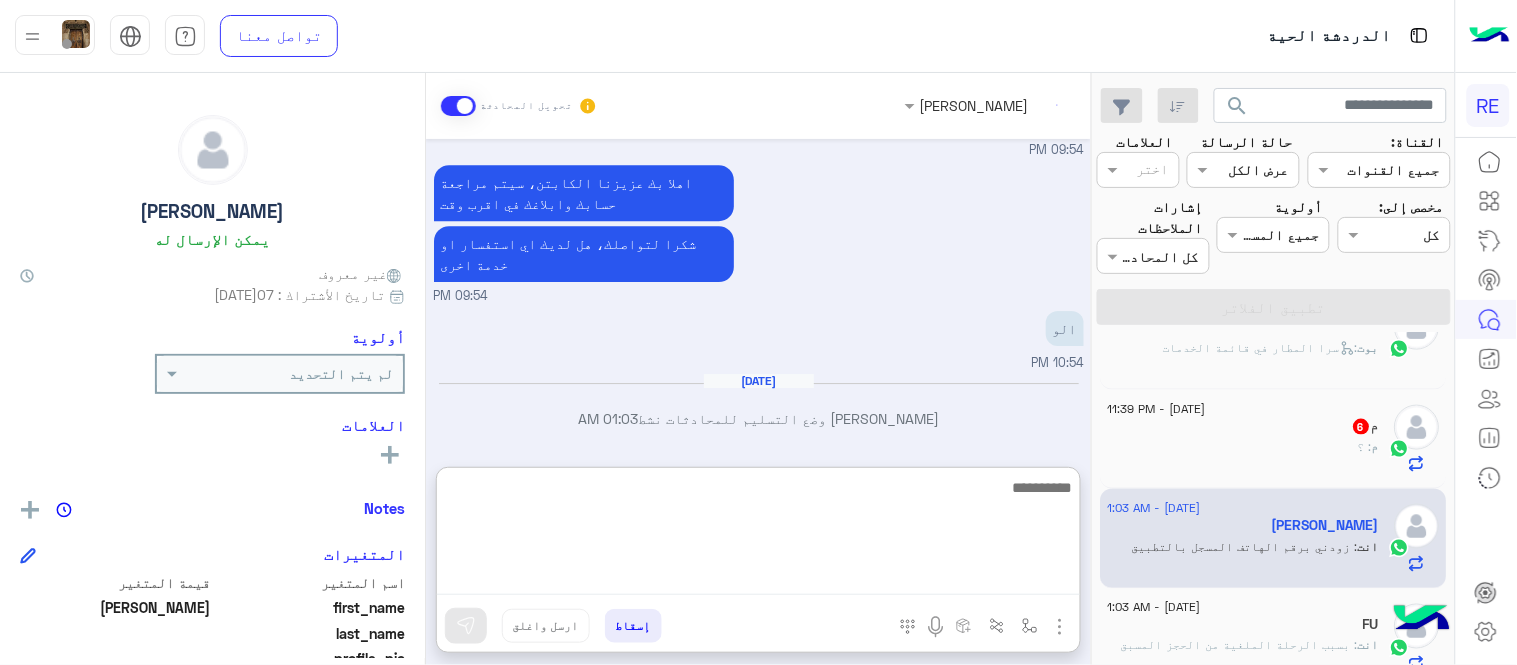 scroll, scrollTop: 1626, scrollLeft: 0, axis: vertical 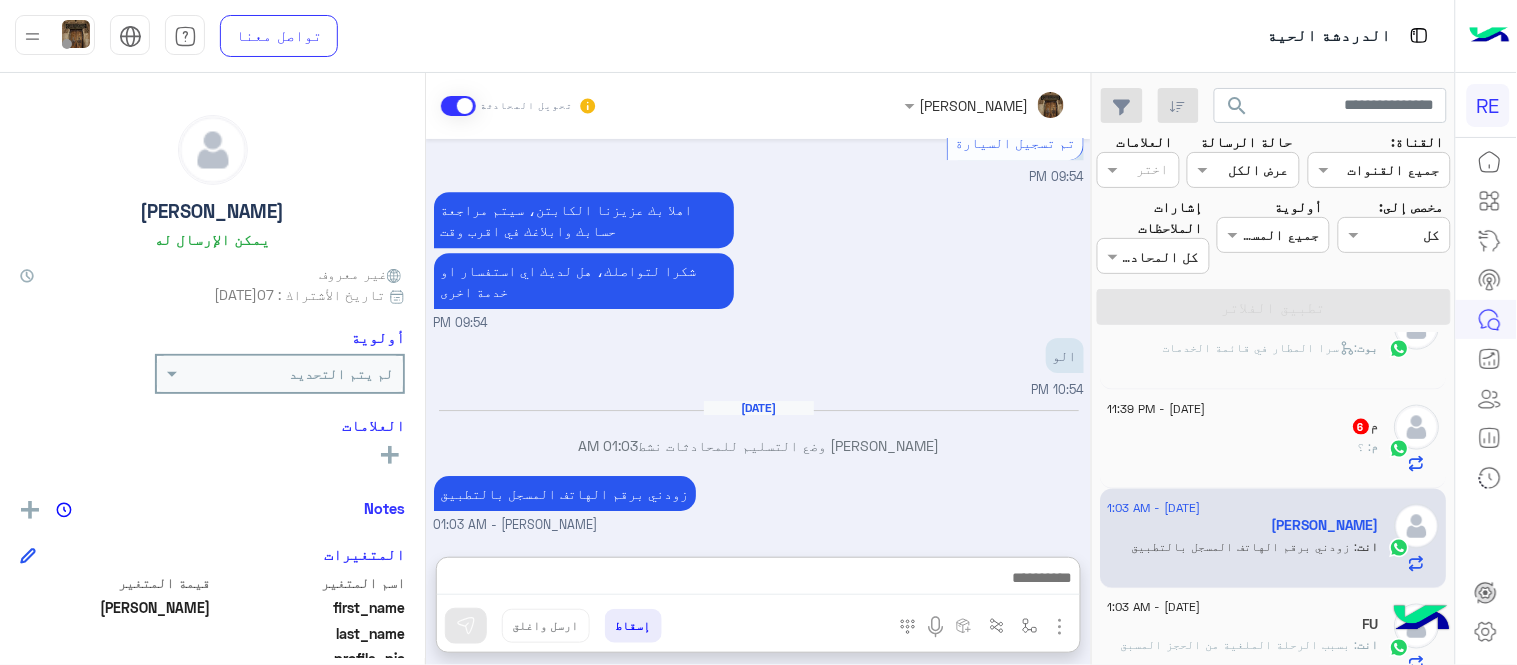 click on "[DATE][DATE]   [PERSON_NAME] المحادثة   09:53 PM       عربي    09:54 PM  هل أنت ؟   كابتن 👨🏻‍✈️   عميل 🧳   رحال (مرشد مرخص) 🏖️     09:54 PM   كابتن �    09:54 PM  اختر ا[DATE]�خدمات التالية:    09:54 PM   تفعيل حساب    09:54 PM  يمكنك الاطلاع على شروط الانضمام لرحلة ك (كابتن ) الموجودة بالصورة أعلاه،
لتحميل التطبيق عبر الرابط التالي : 📲
[URL][DOMAIN_NAME]    يسعدنا انضمامك لتطبيق رحلة يمكنك اتباع الخطوات الموضحة لتسجيل بيانات سيارتك بالفيديو التالي  : عزيزي الكابتن، فضلًا ، للرغبة بتفعيل الحساب قم برفع البيانات عبر التطبيق والتواصل معنا  تم تسجيل السيارة   اواجه صعوبة بالتسجيل  اي خدمة اخرى ؟  لا     09:54 PM  الو" at bounding box center [758, 338] 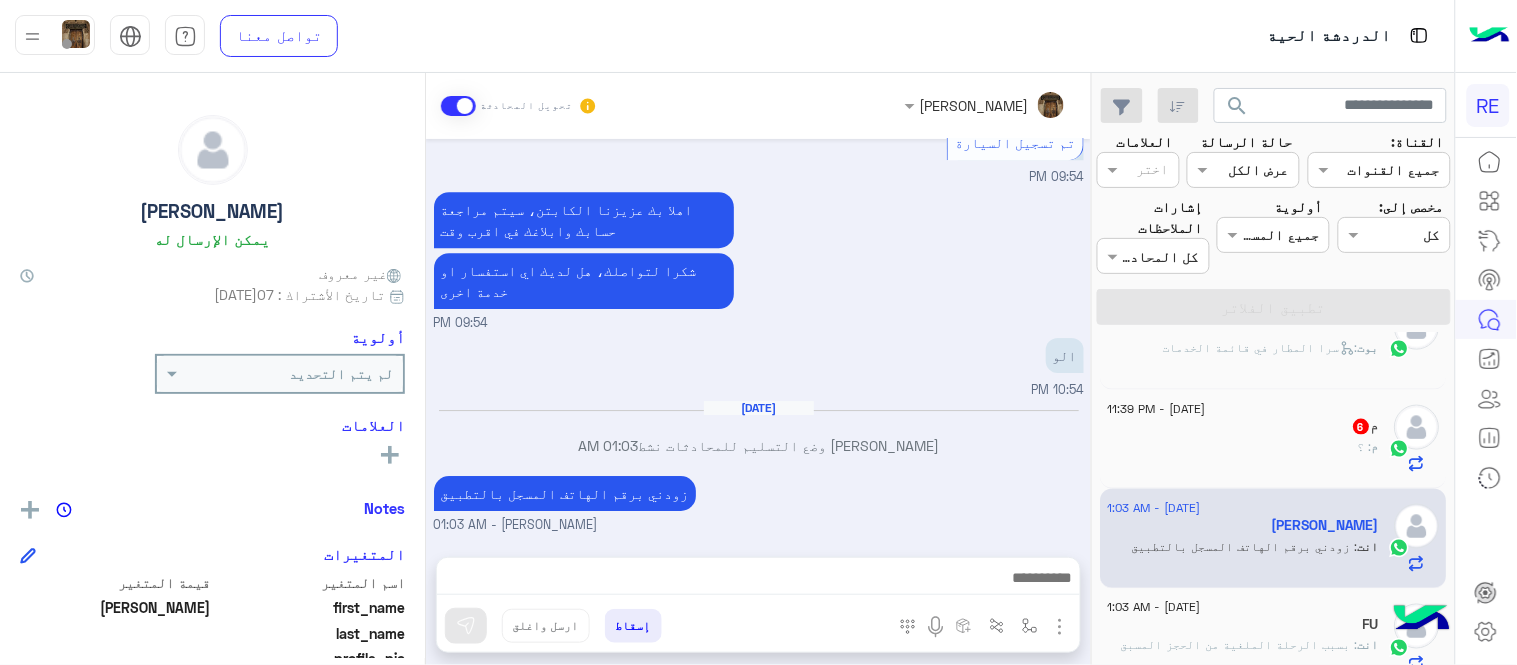 scroll, scrollTop: 1536, scrollLeft: 0, axis: vertical 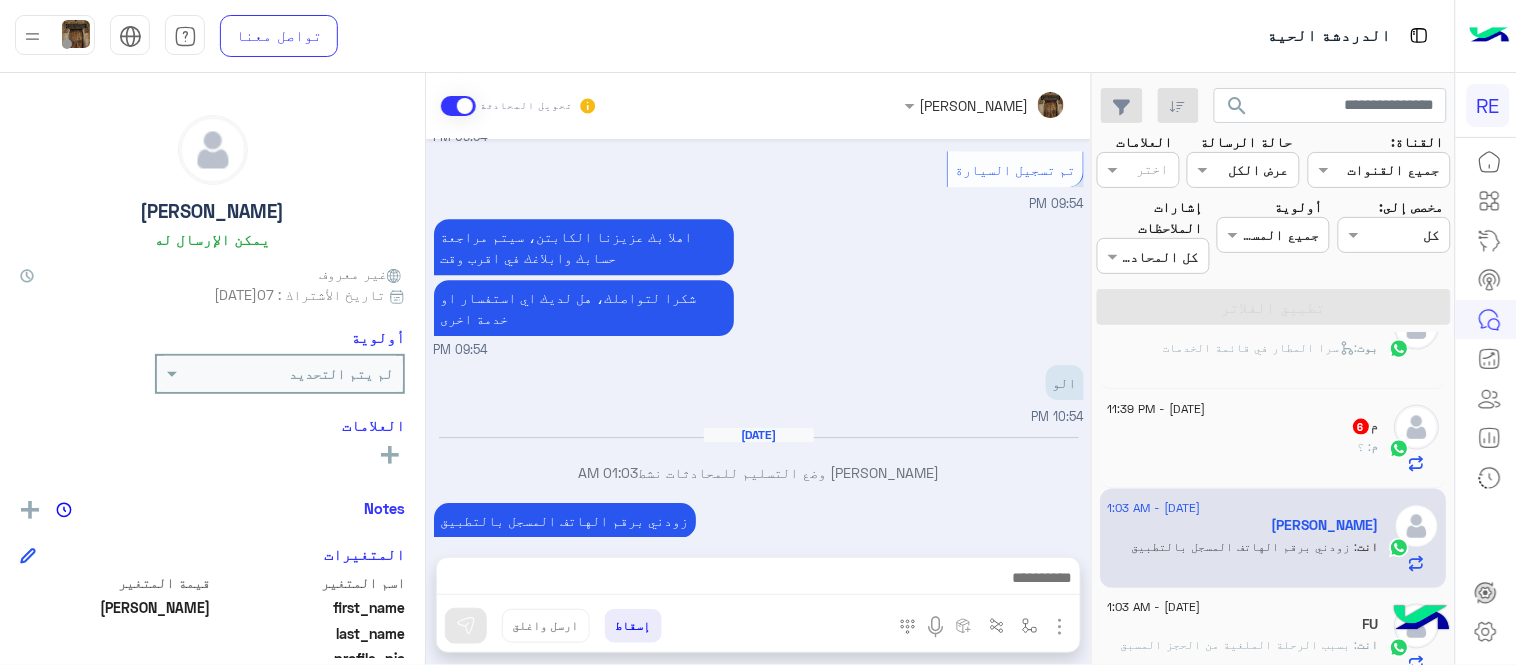 click on "م   [DATE]" 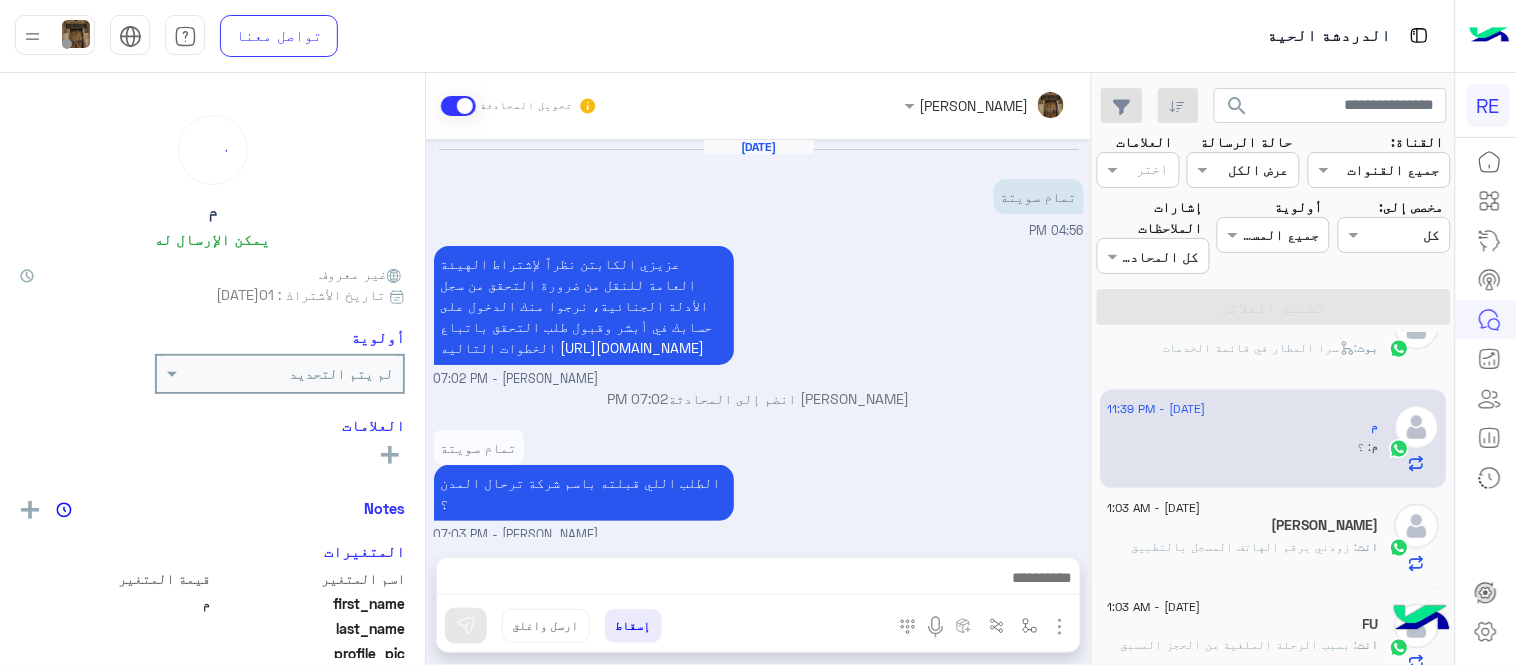 scroll, scrollTop: 821, scrollLeft: 0, axis: vertical 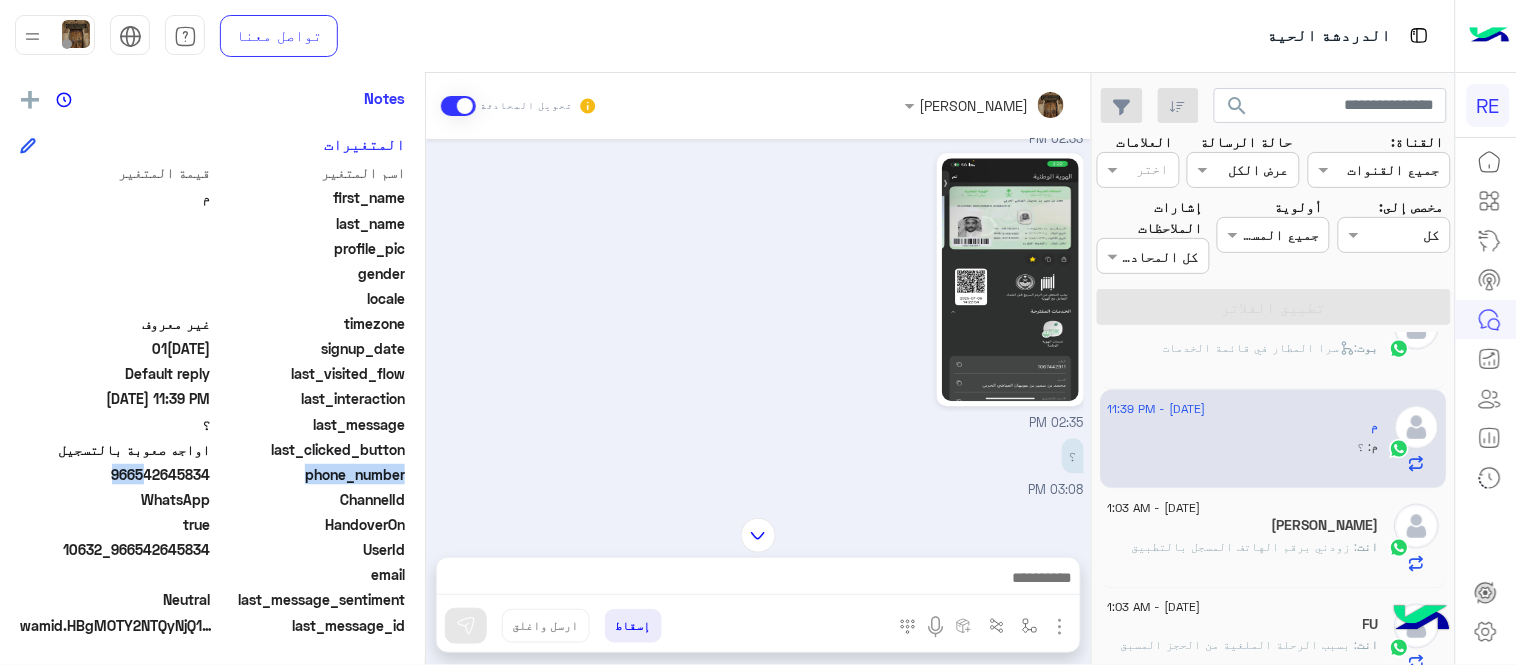 drag, startPoint x: 141, startPoint y: 474, endPoint x: 215, endPoint y: 480, distance: 74.24284 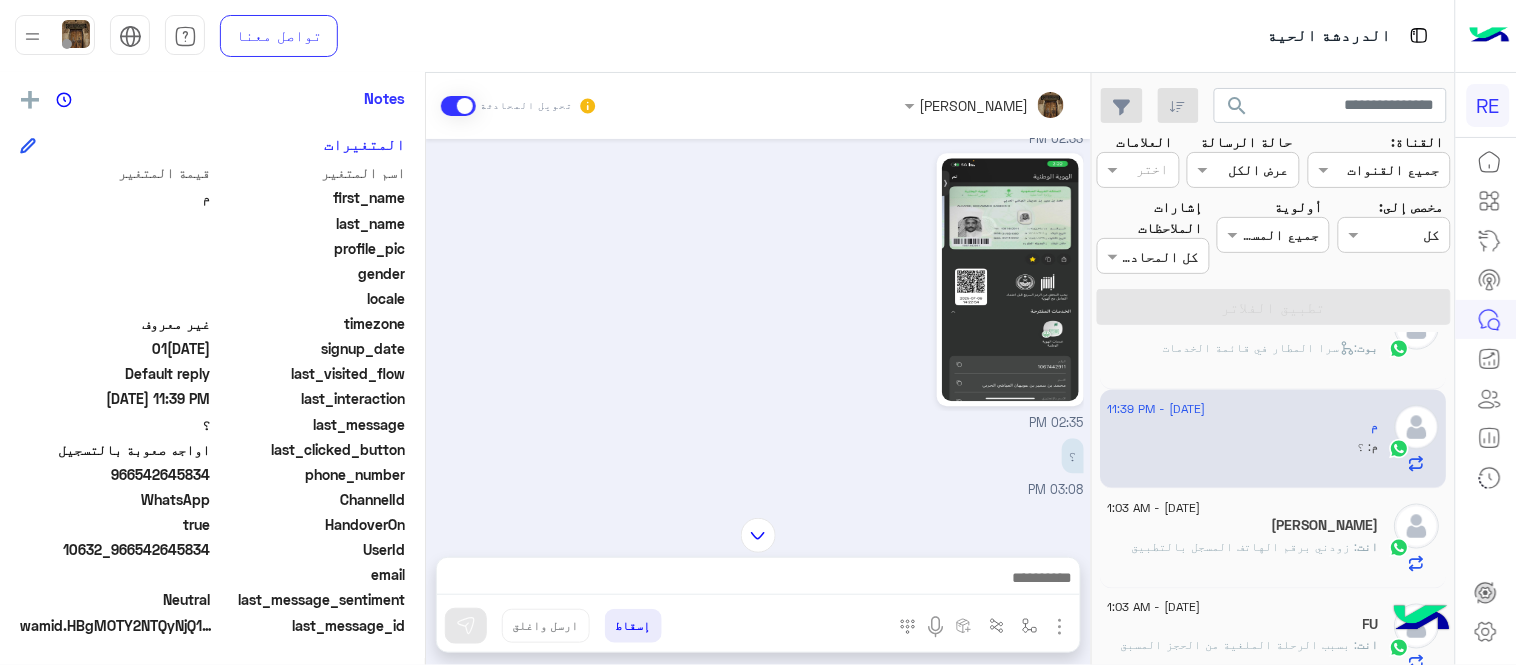 click on "966542645834" 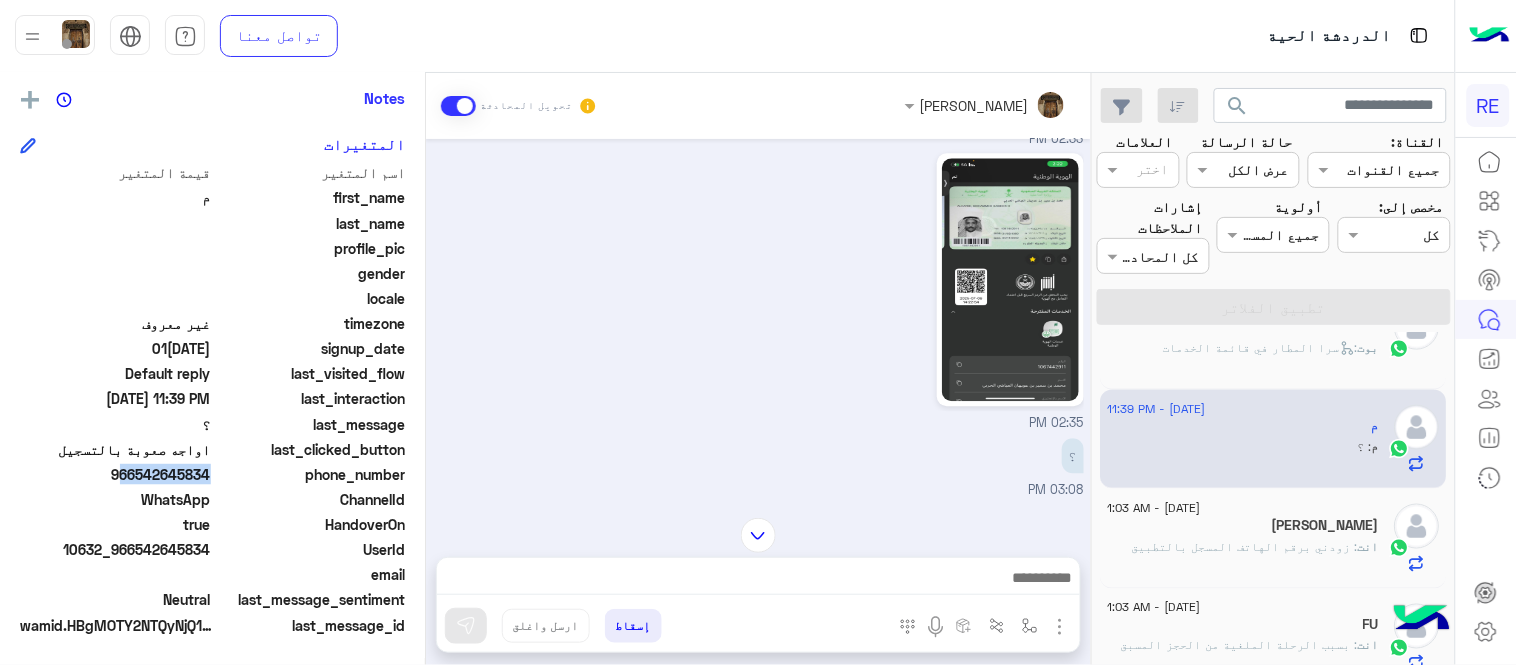 click on "966542645834" 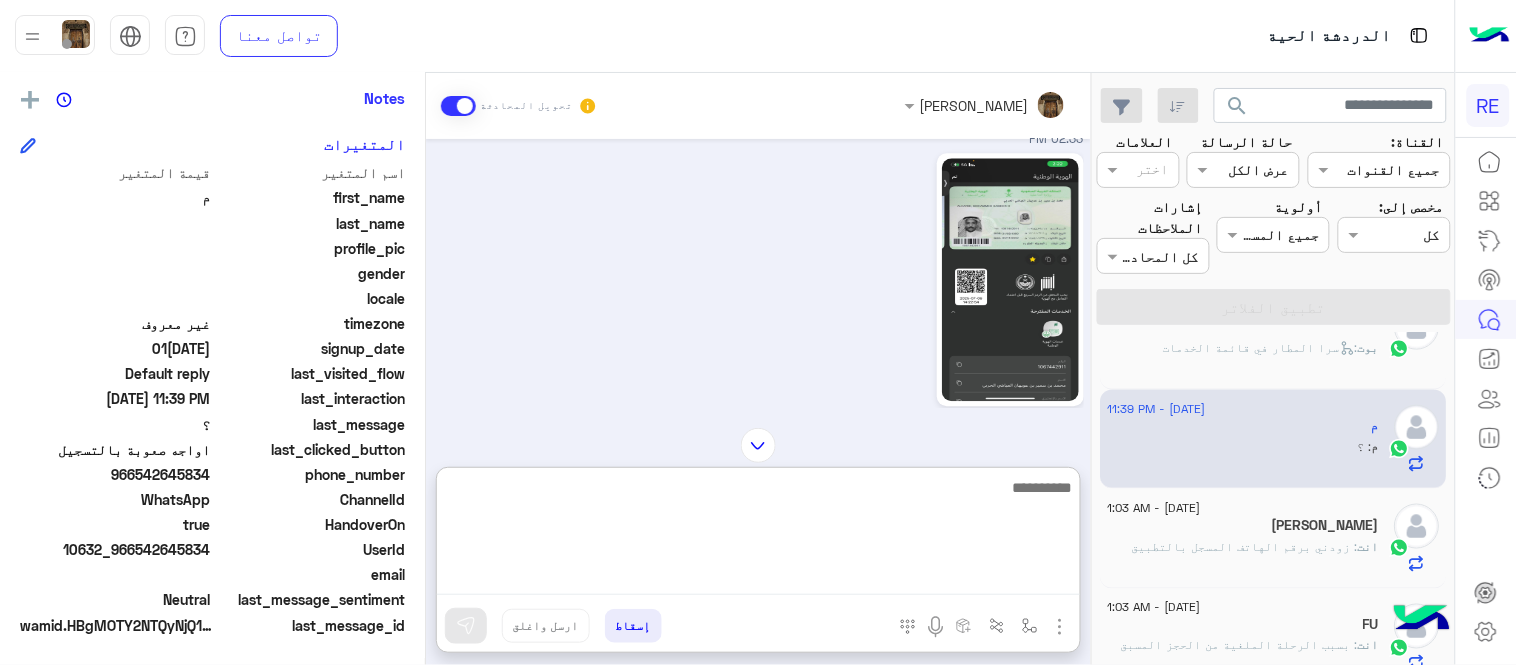 click at bounding box center [758, 535] 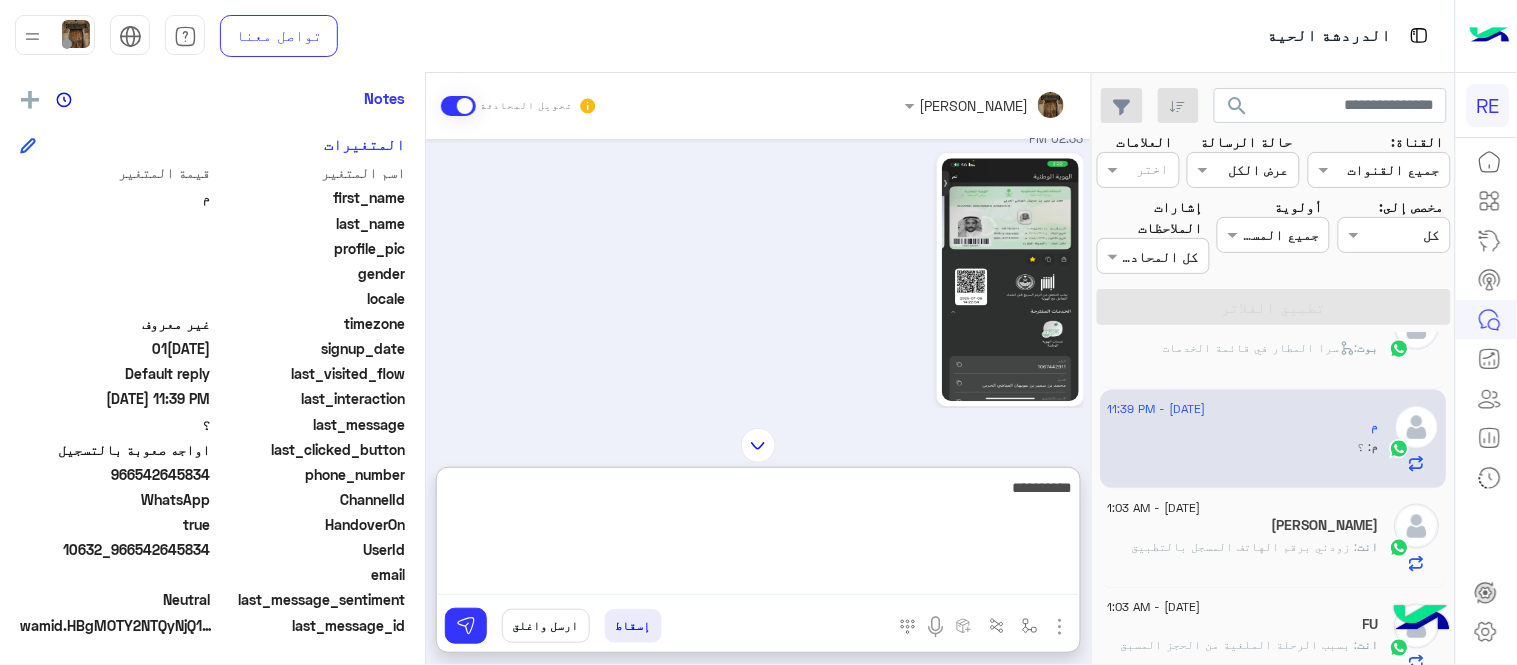 type on "**********" 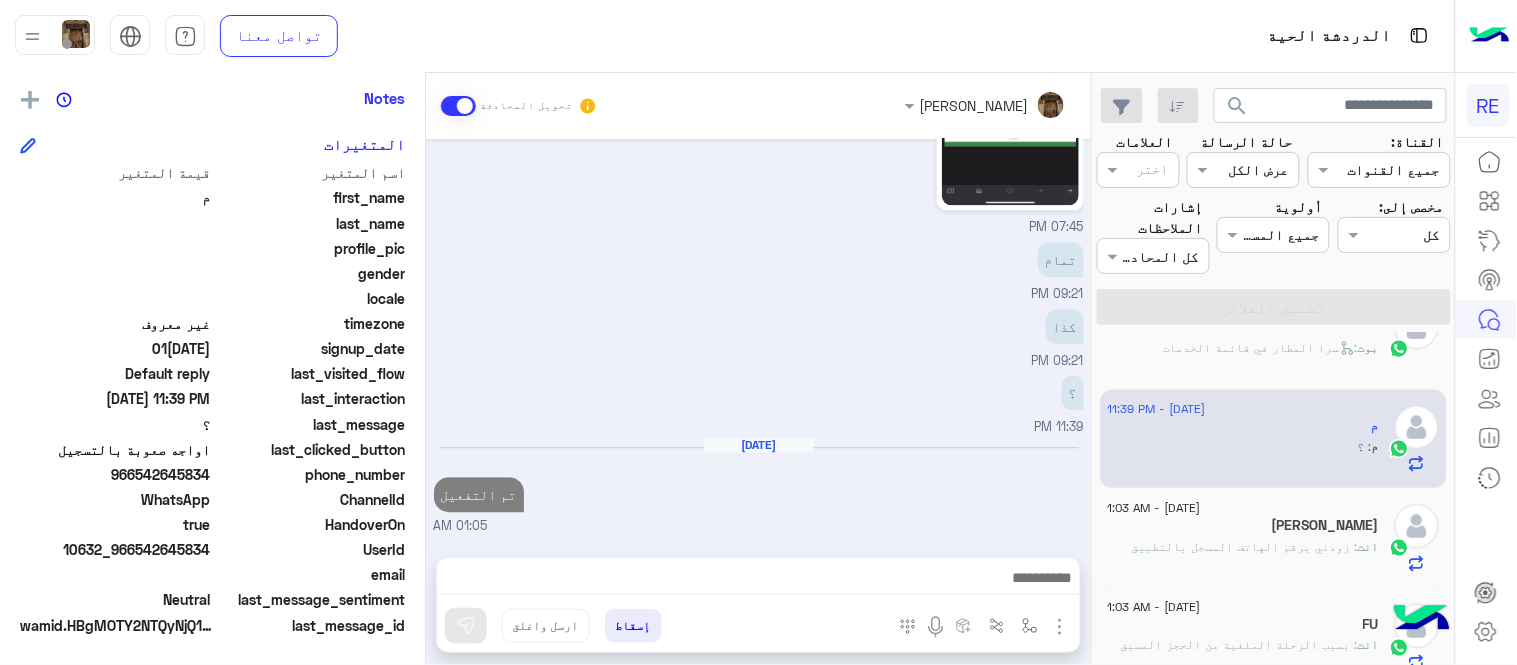 click on "[DATE][DATE]  تم التفعيل   01:05 AM" at bounding box center (759, 486) 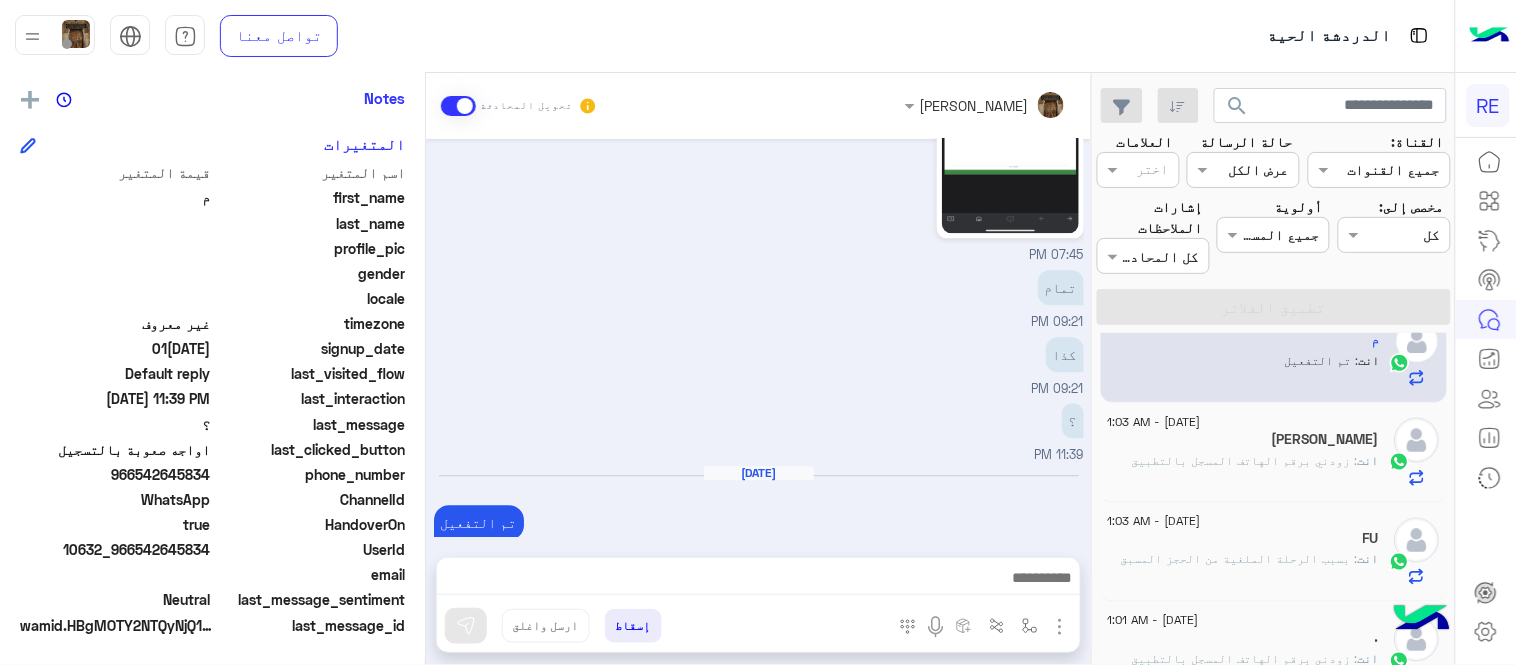 scroll, scrollTop: 940, scrollLeft: 0, axis: vertical 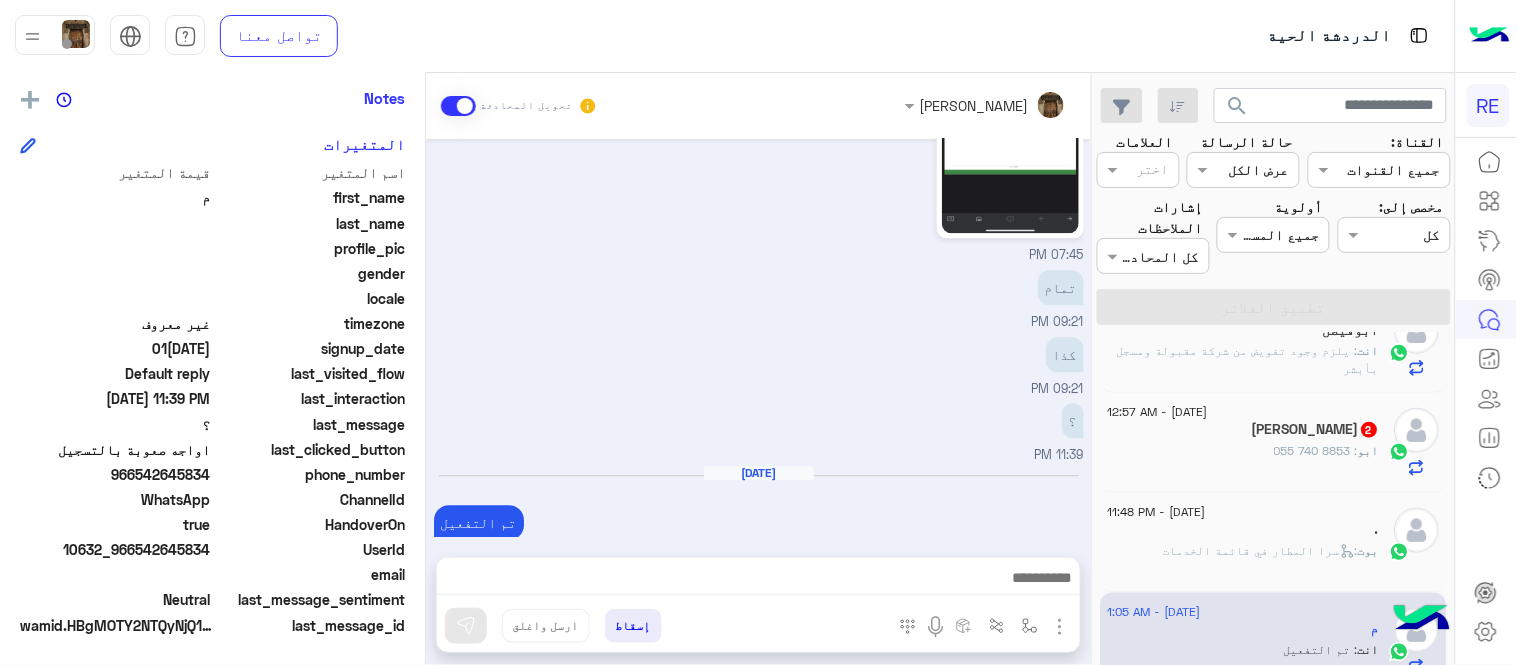click on "ابو : ‏‪055 740 8853‬‏" 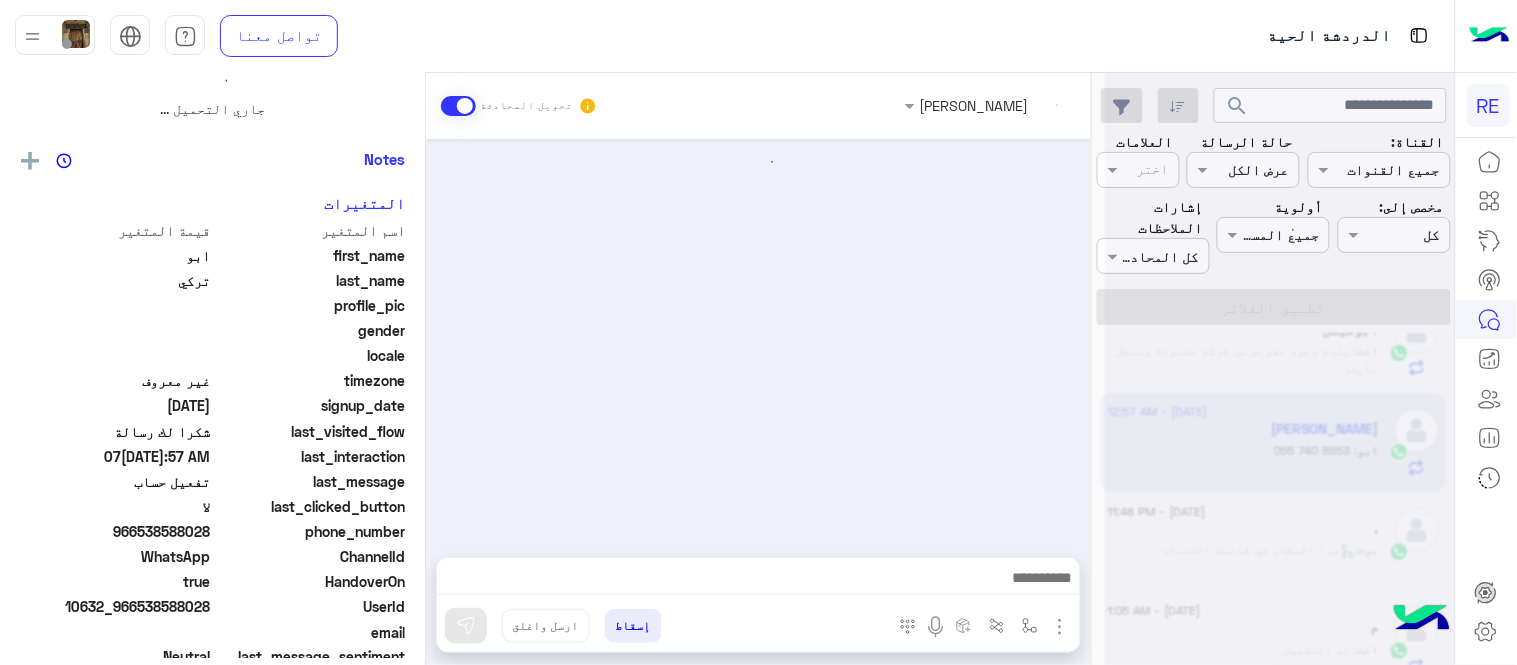 scroll, scrollTop: 0, scrollLeft: 0, axis: both 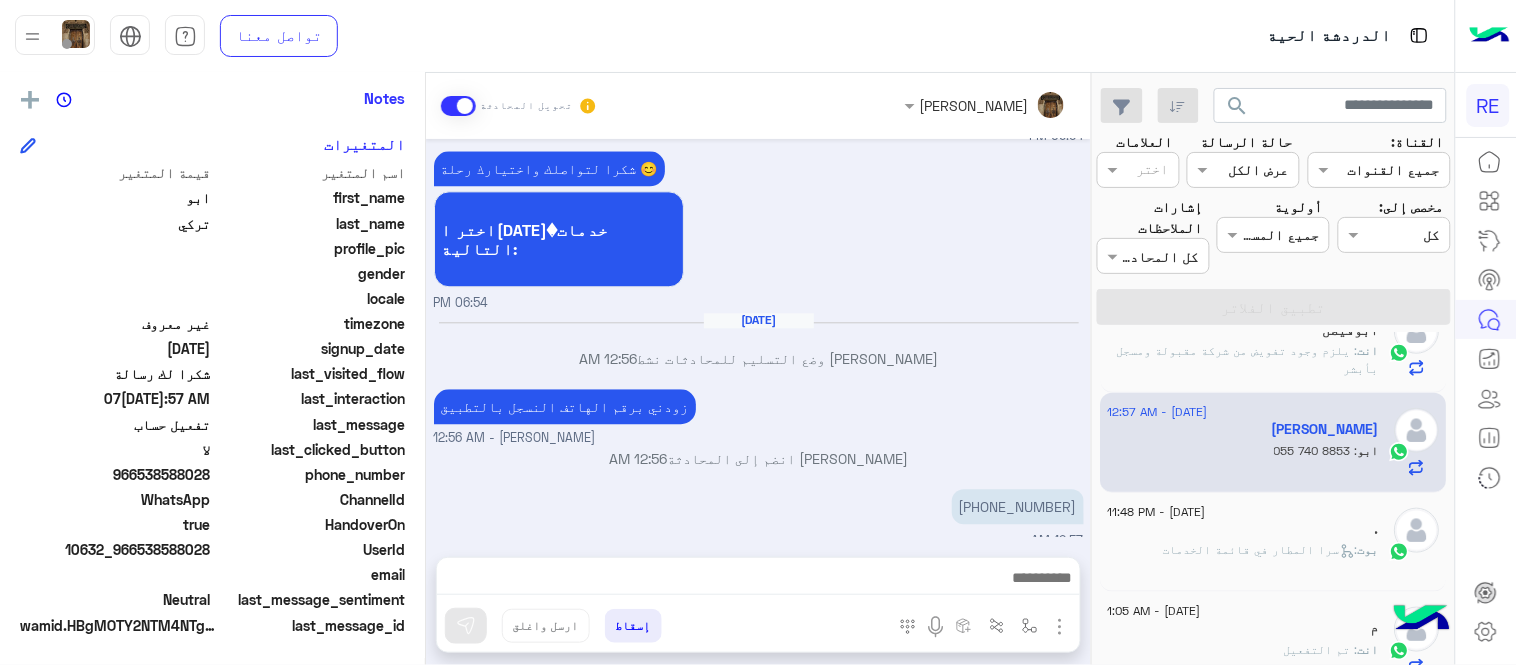 drag, startPoint x: 143, startPoint y: 473, endPoint x: 212, endPoint y: 482, distance: 69.58448 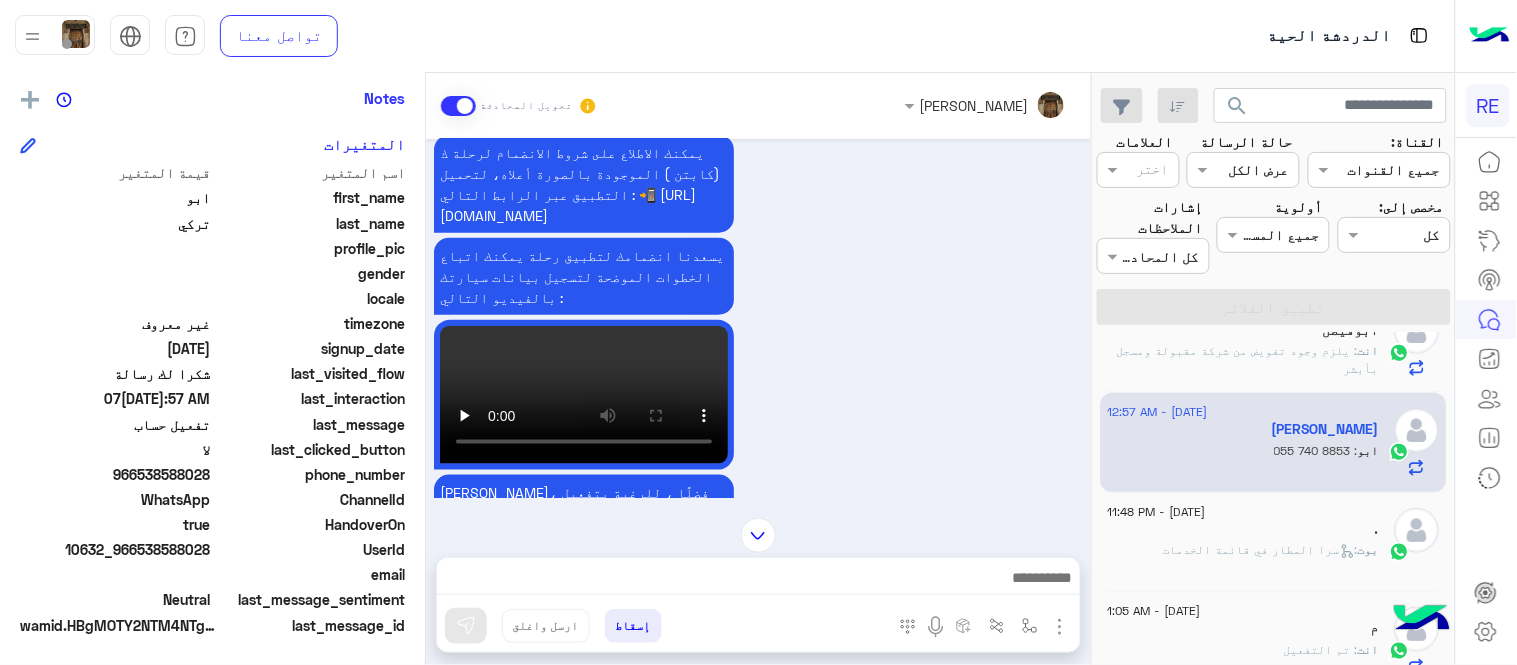 scroll, scrollTop: 471, scrollLeft: 0, axis: vertical 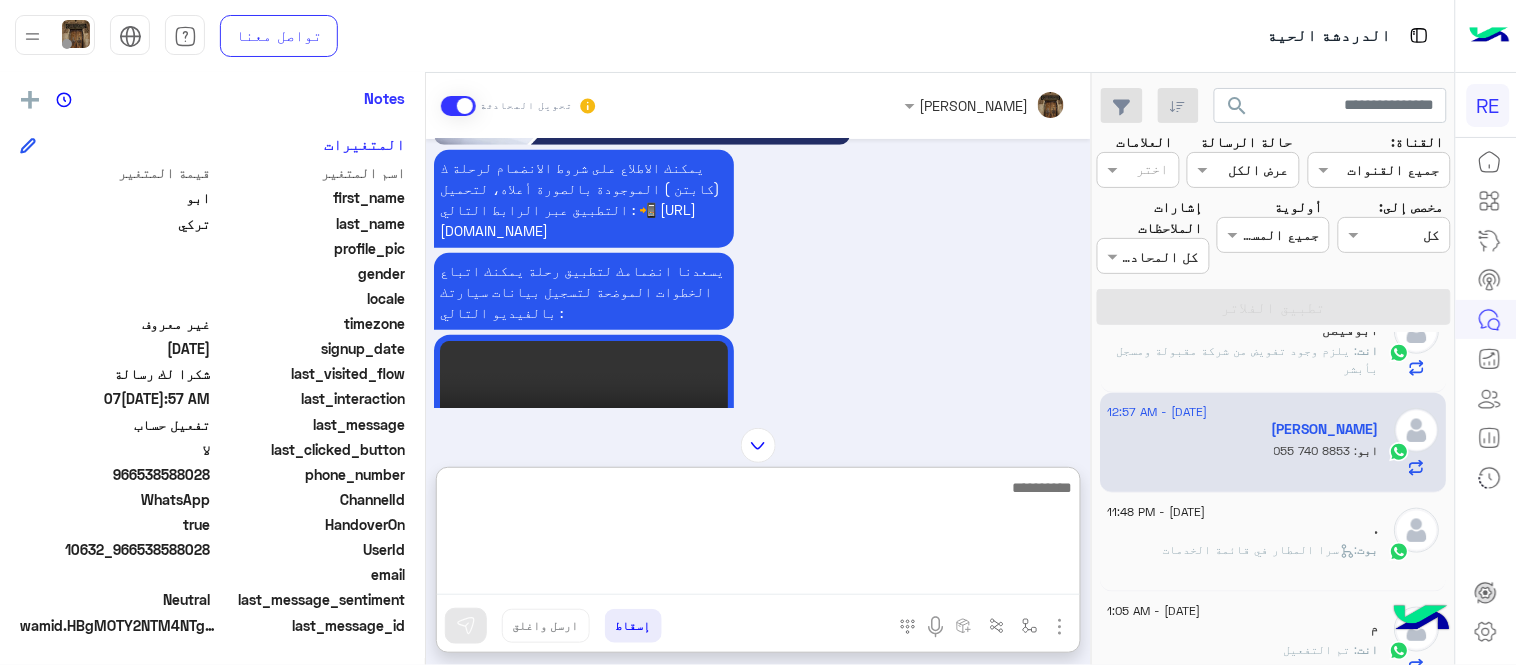 click at bounding box center (758, 535) 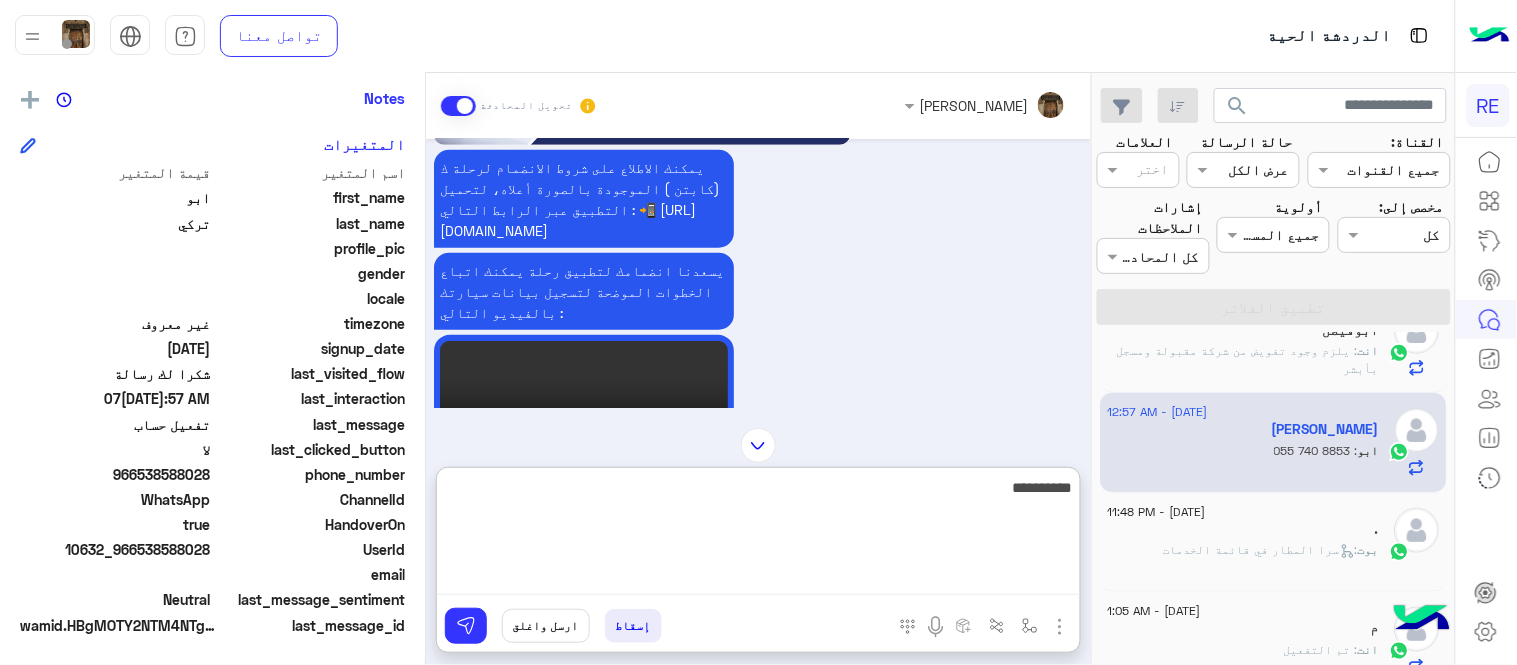 type on "**********" 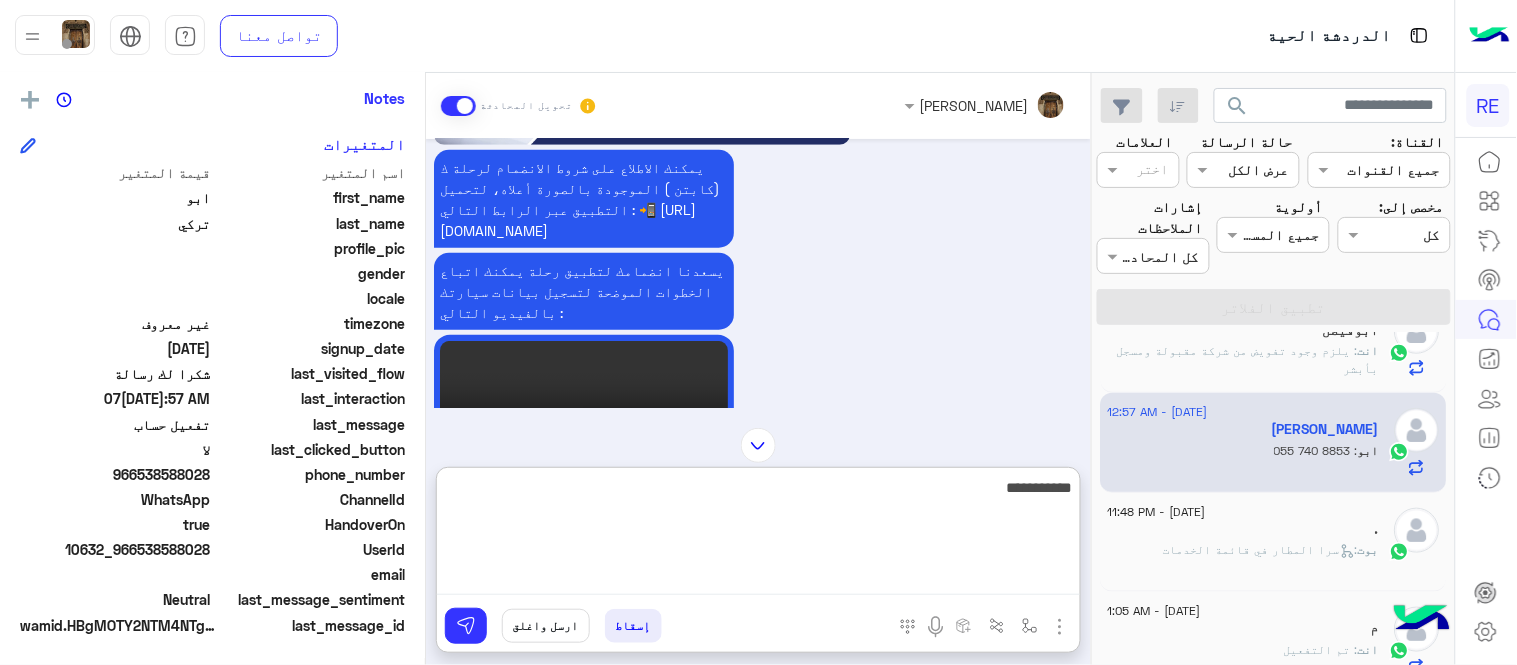 type 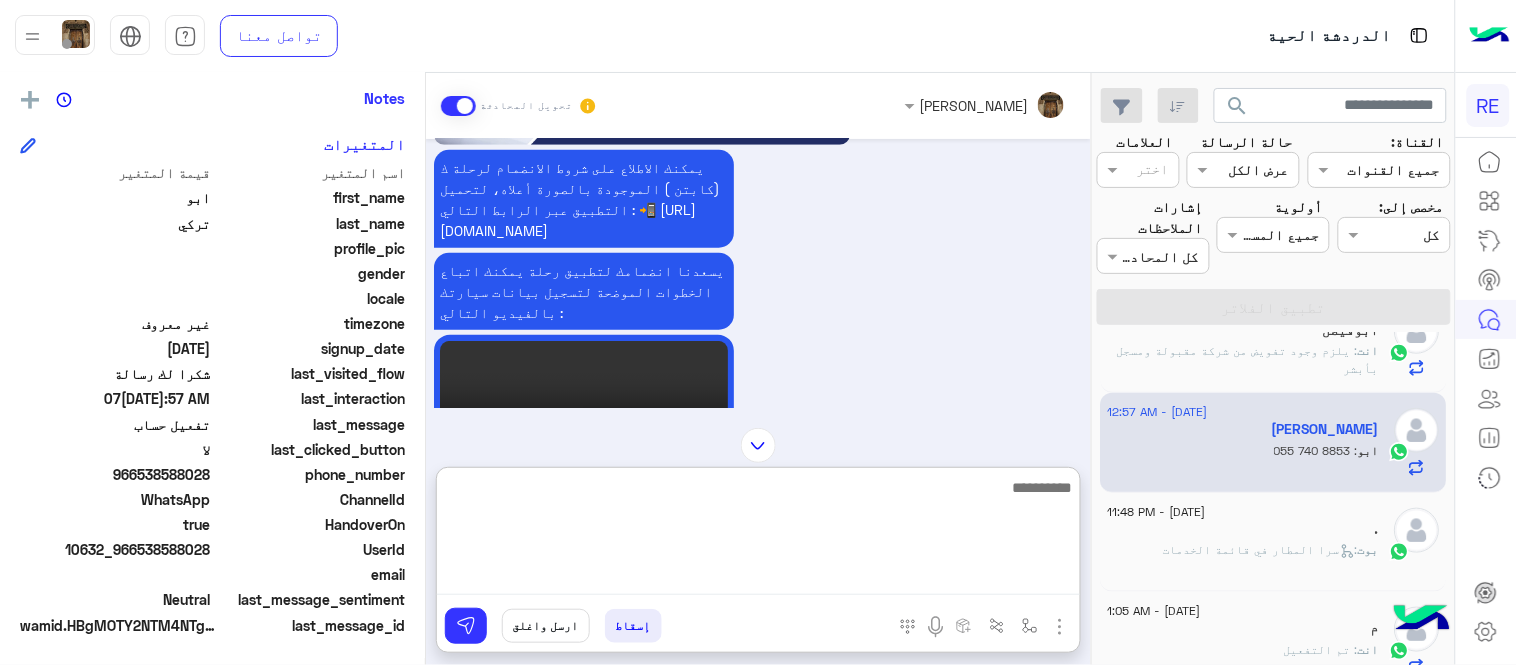 scroll, scrollTop: 1368, scrollLeft: 0, axis: vertical 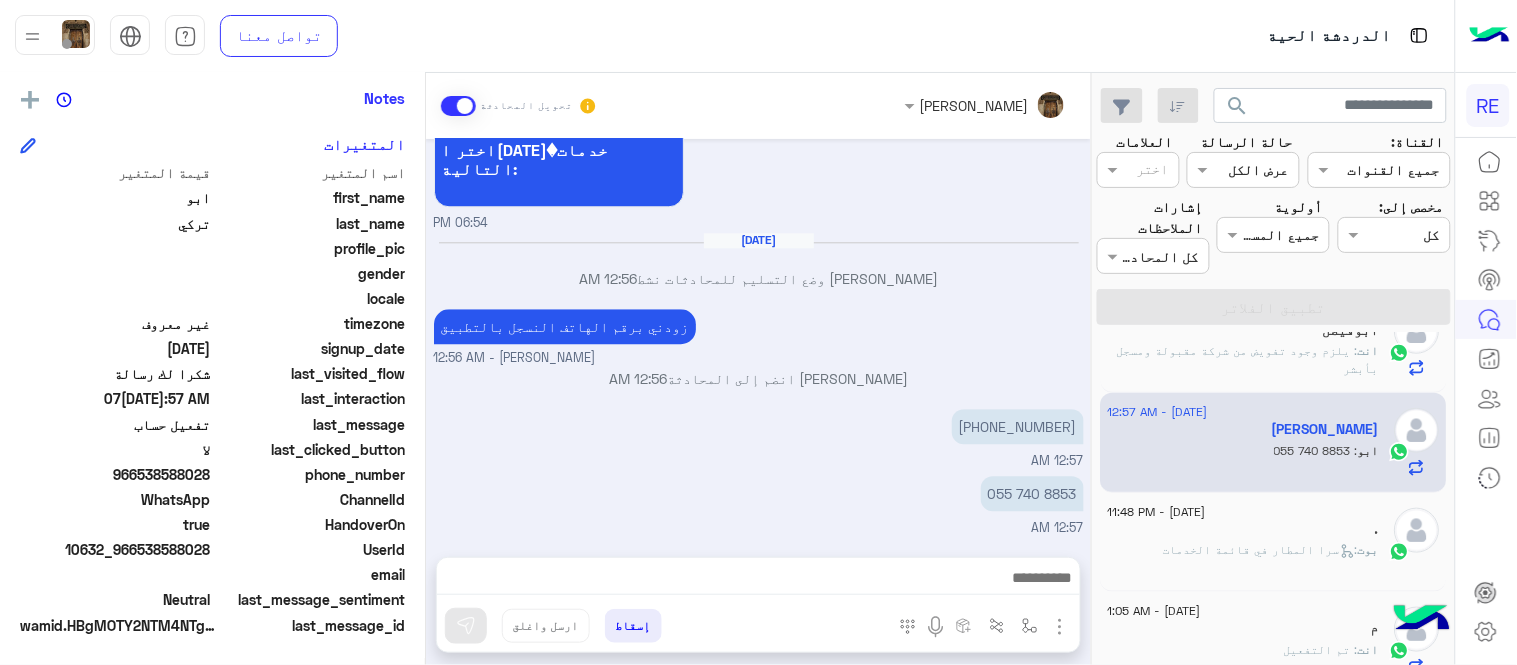 click on "[DATE]  اختر [DATE] الخدمات التالية:    06:21 PM   تسجيل حساب     06:21 PM  يمكنك الاطلاع على شروط الانضمام لرحلة ك (كابتن ) الموجودة بالصورة أعلاه،
لتحميل التطبيق عبر الرابط التالي : 📲
[URL][DOMAIN_NAME]    يسعدنا انضمامك لتطبيق رحلة يمكنك اتباع الخطوات الموضحة لتسجيل بيانات سيارتك بالفيديو التالي  : عزيزي الكابتن، فضلًا ، للرغبة بتفعيل الحساب قم برفع البيانات عبر التطبيق والتواصل معنا  تم تسجيل السيارة   اواجه صعوبة بالتسجيل  اي خدمة اخرى ؟  الرجوع للقائمة الرئ   لا     06:21 PM   لا    06:54 PM  شكرا لتواصلك واختيارك رحلة 😊 اختر [DATE] الخدمات التالية:    06:54 PM   [DATE]   12:56 AM       12:56 AM        12:57 AM" at bounding box center (758, 338) 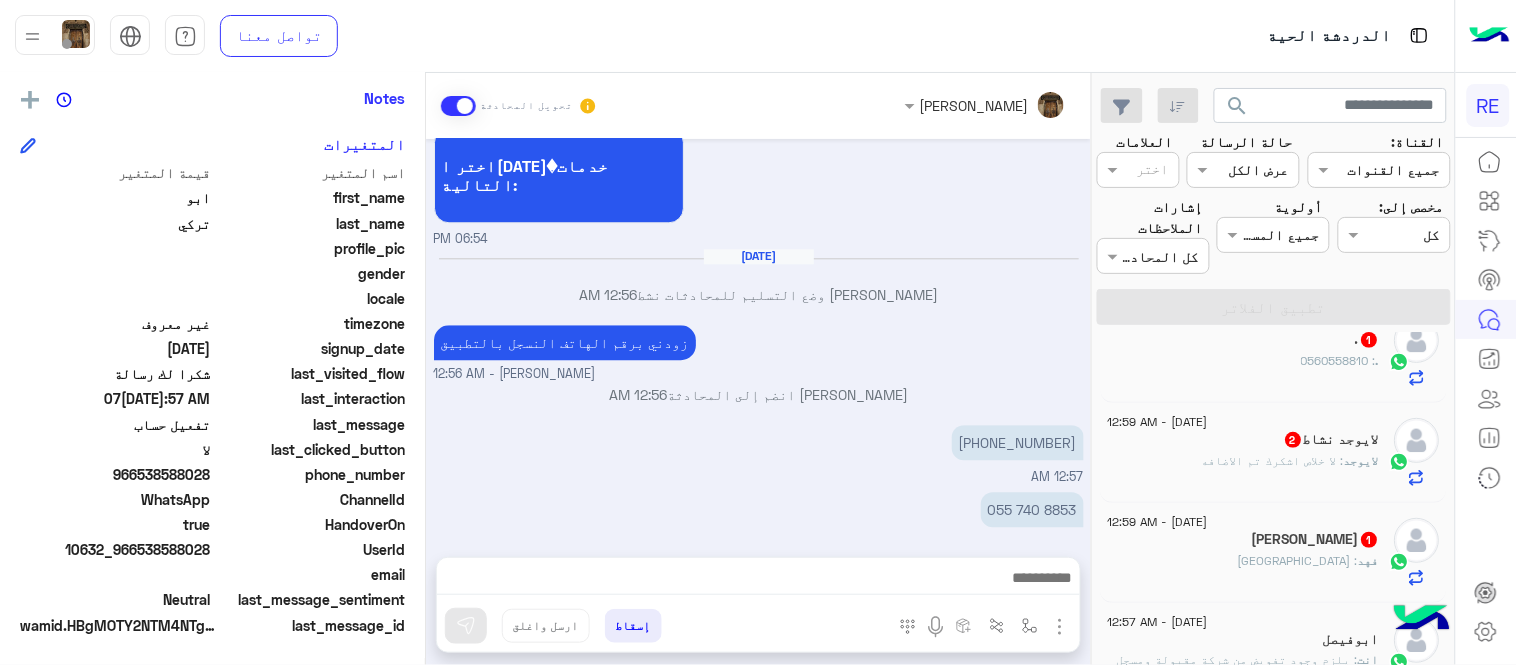 scroll, scrollTop: 0, scrollLeft: 0, axis: both 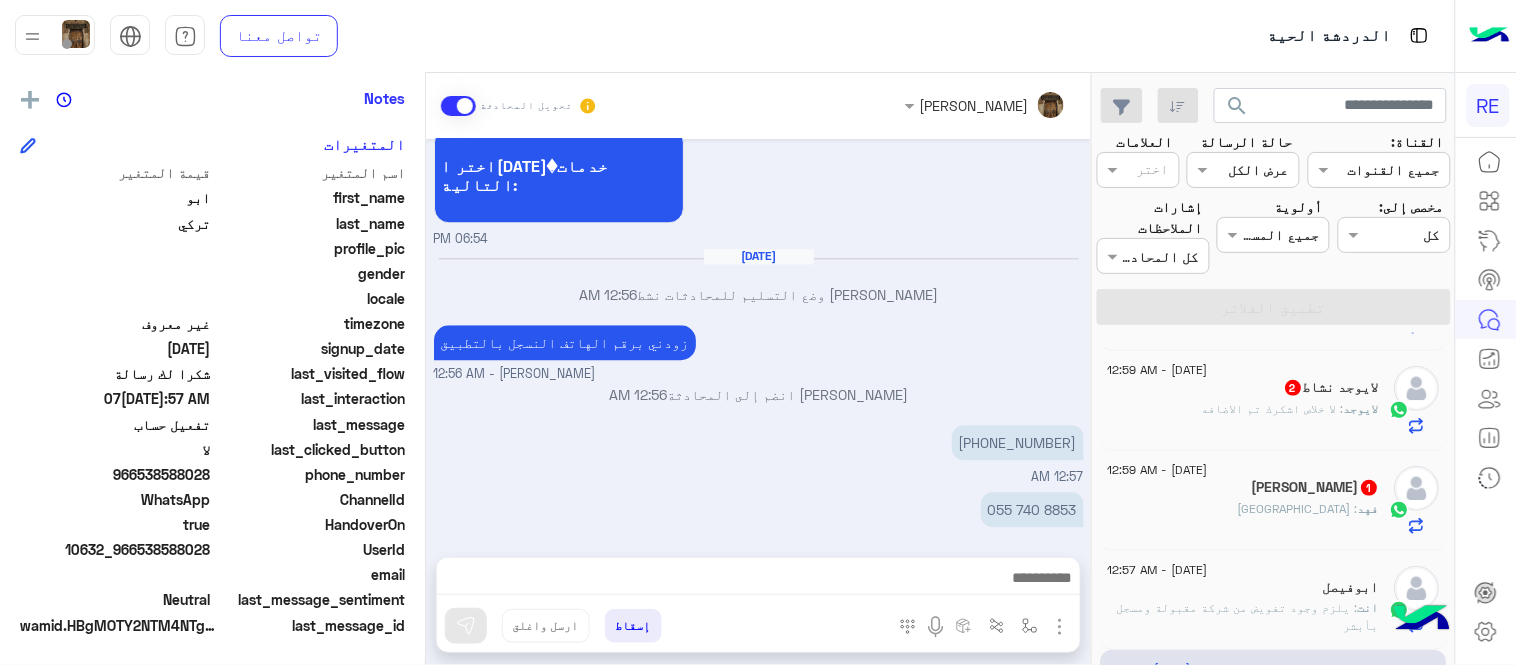 click on "لايوجد نشاط  2" 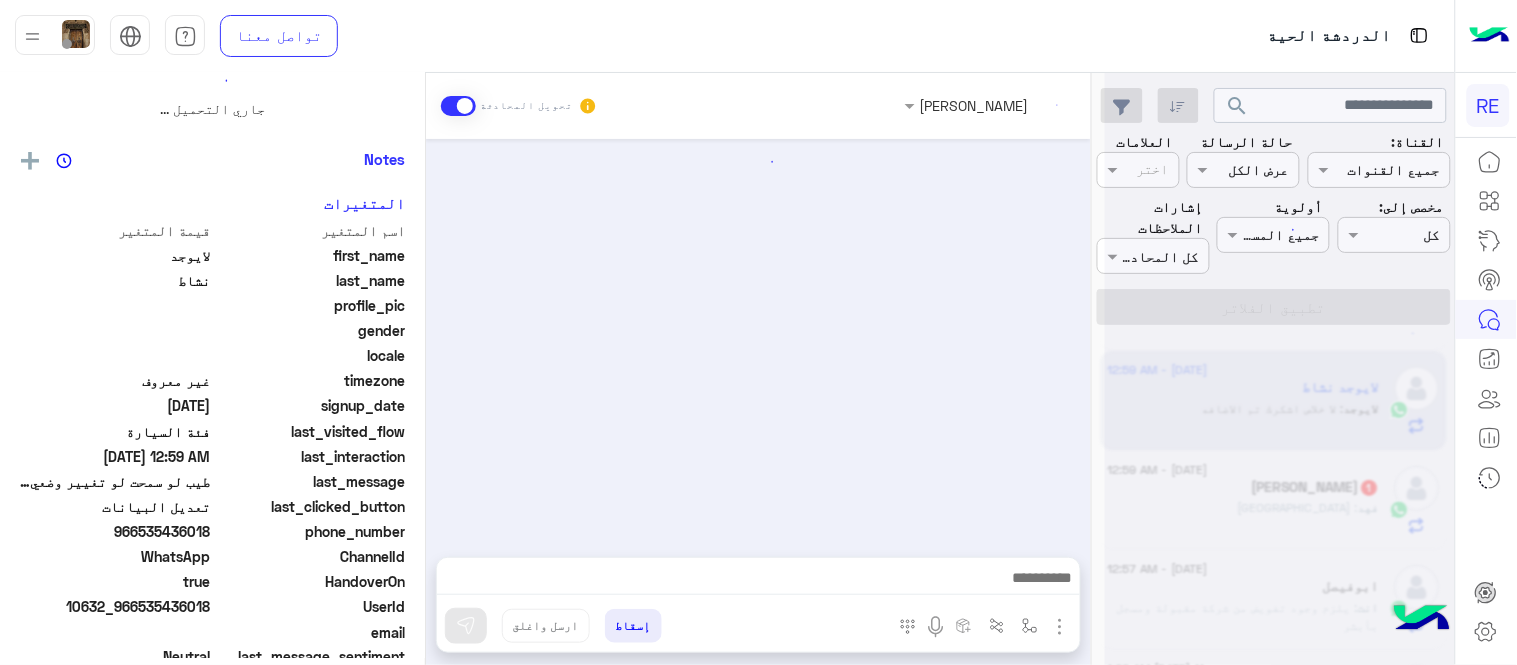 scroll, scrollTop: 0, scrollLeft: 0, axis: both 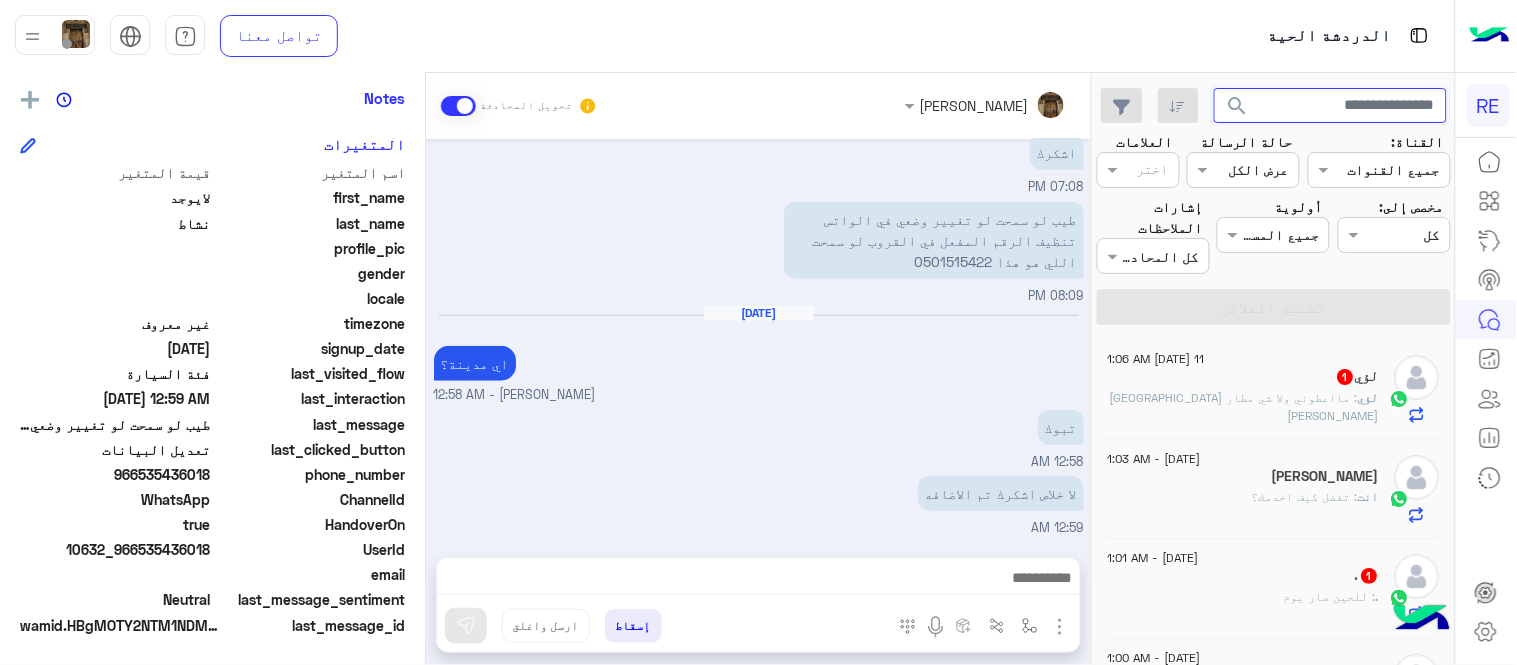 click at bounding box center [1331, 106] 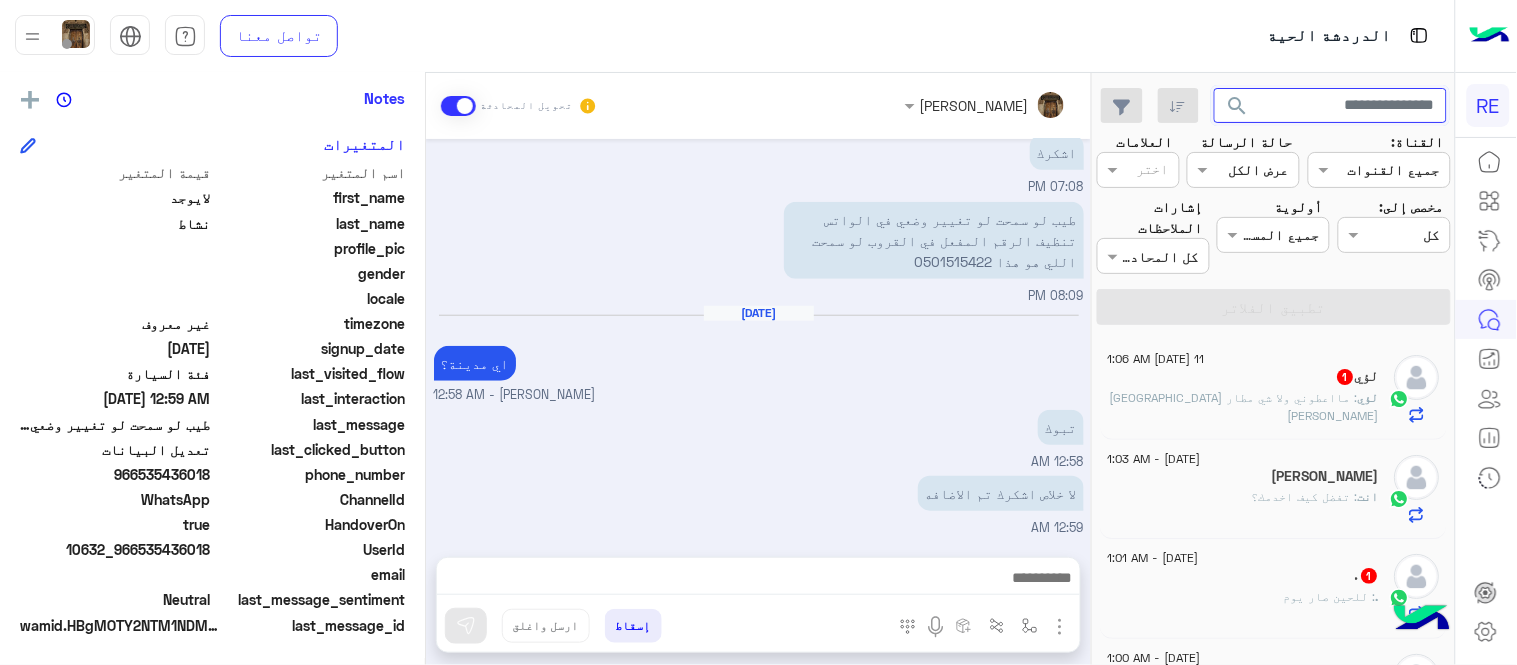 paste on "*********" 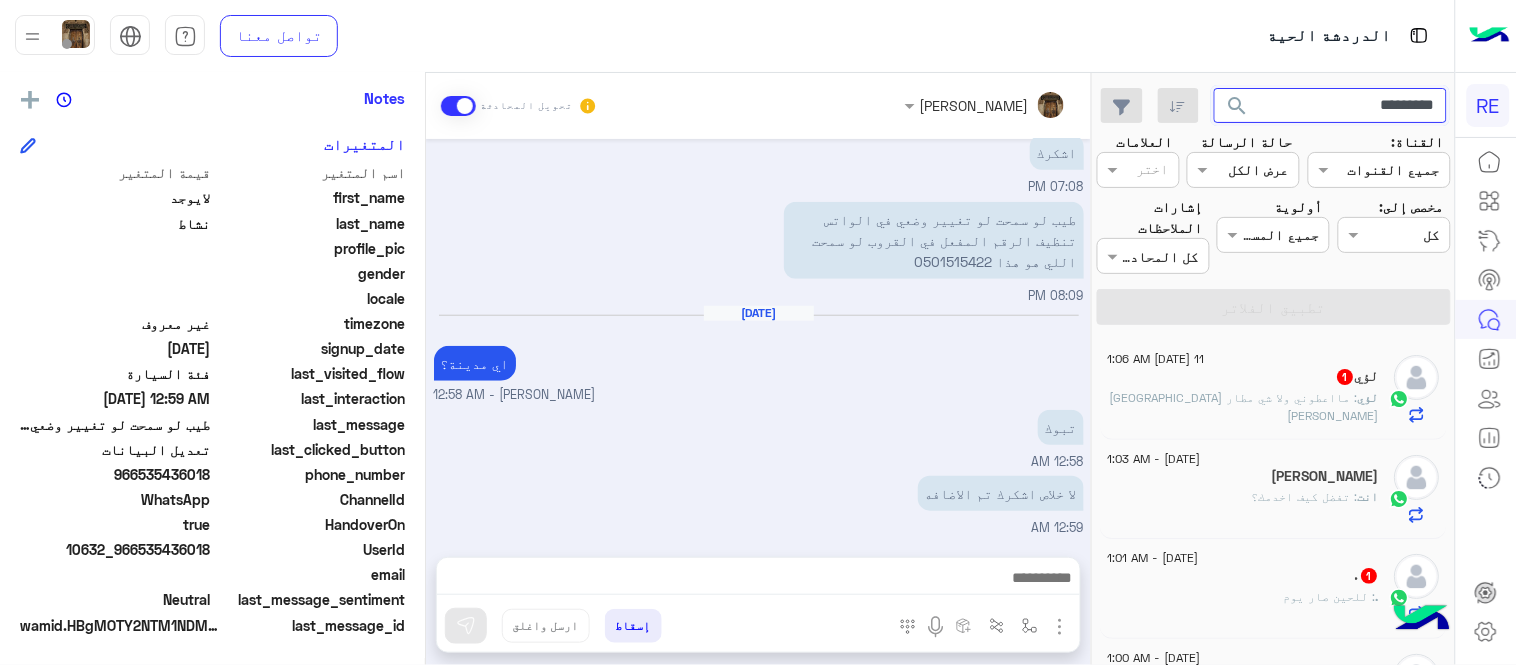 click on "search" 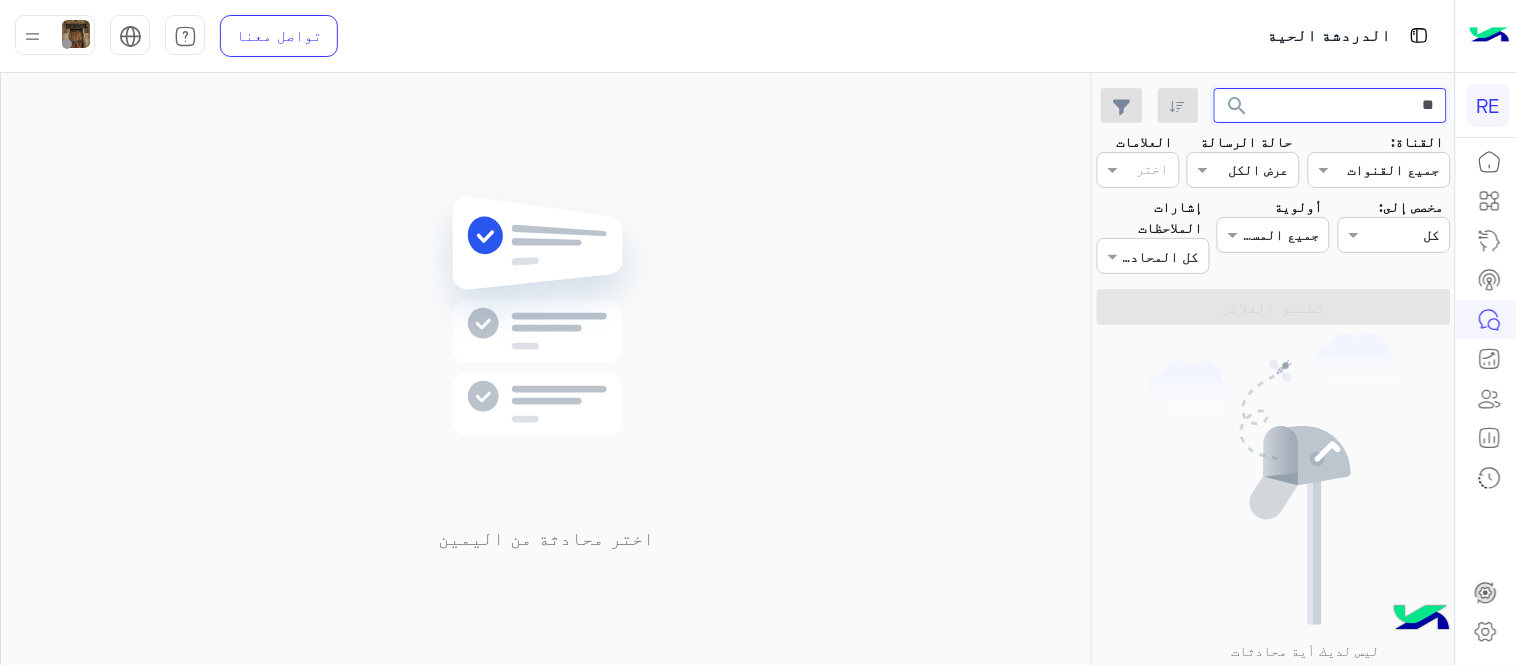 type on "*" 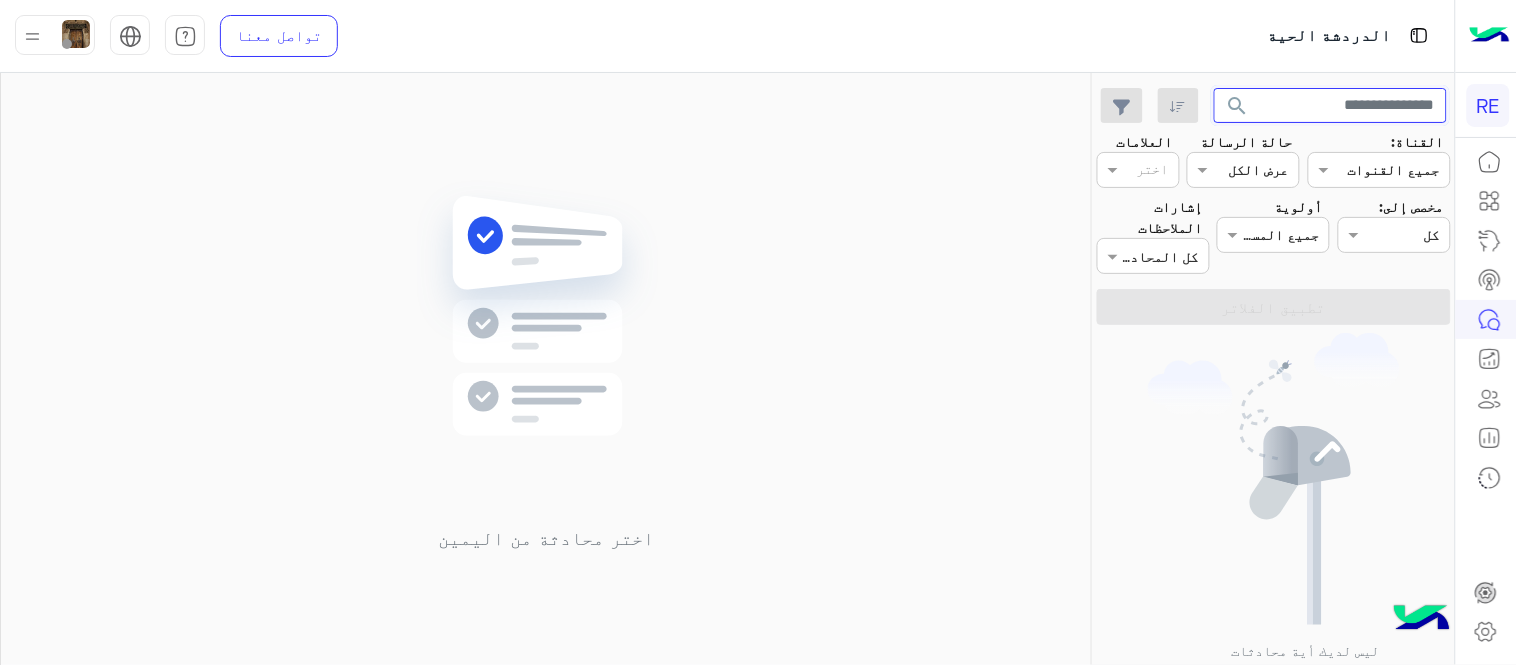 type 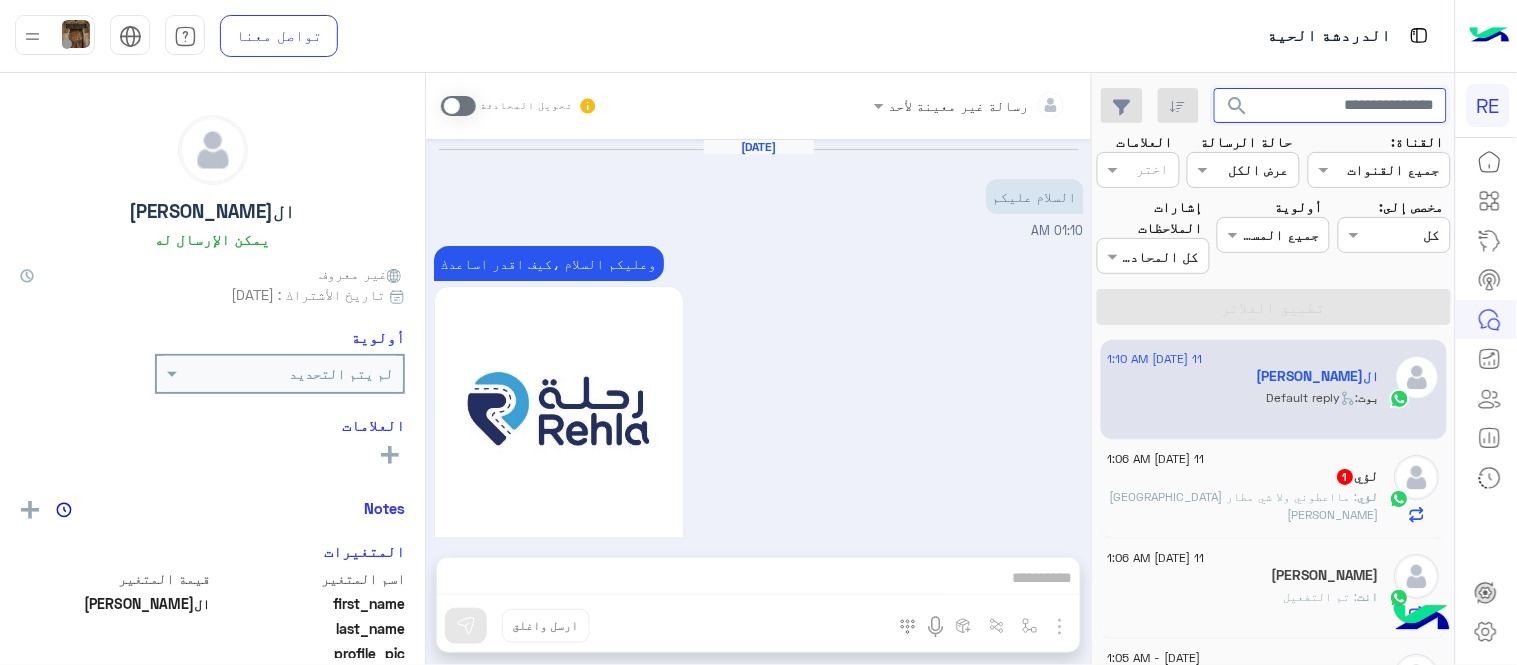 scroll, scrollTop: 365, scrollLeft: 0, axis: vertical 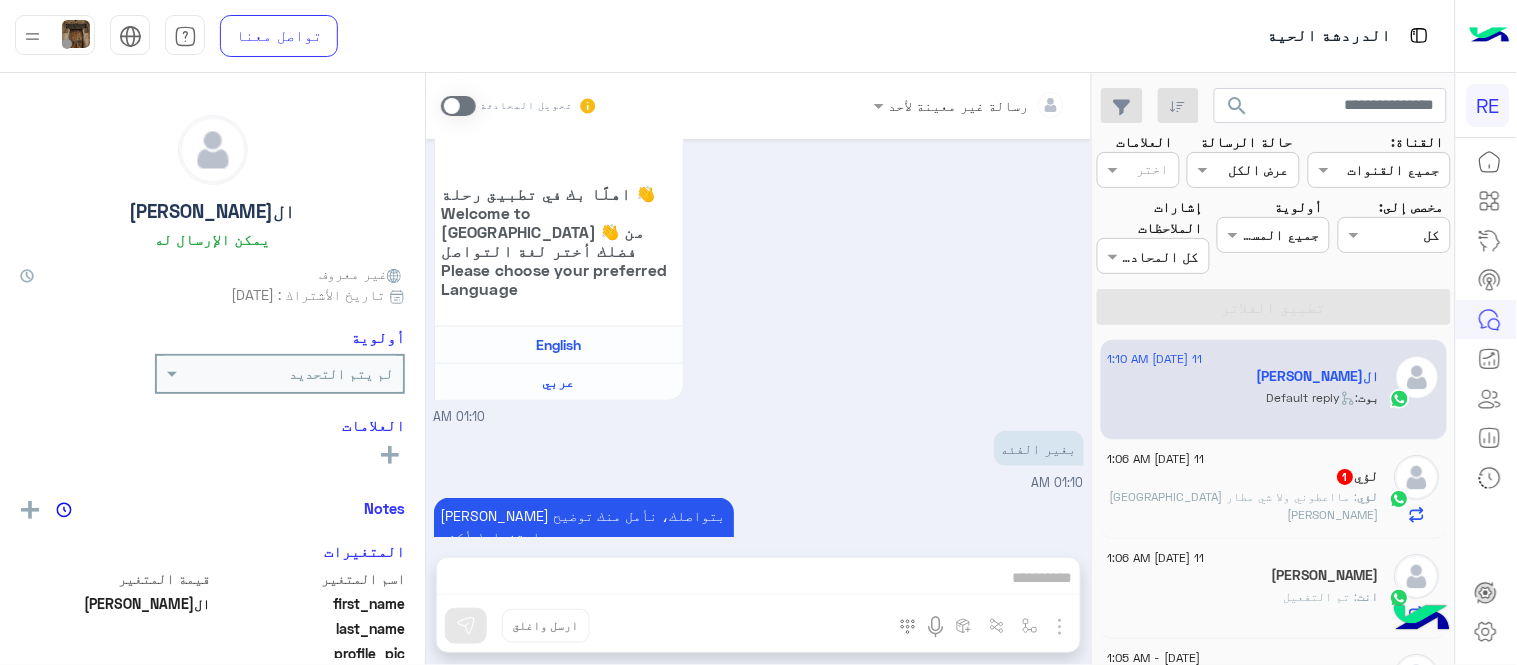 click on ": مااعطوني ولا شي
مطار [GEOGRAPHIC_DATA][PERSON_NAME]" 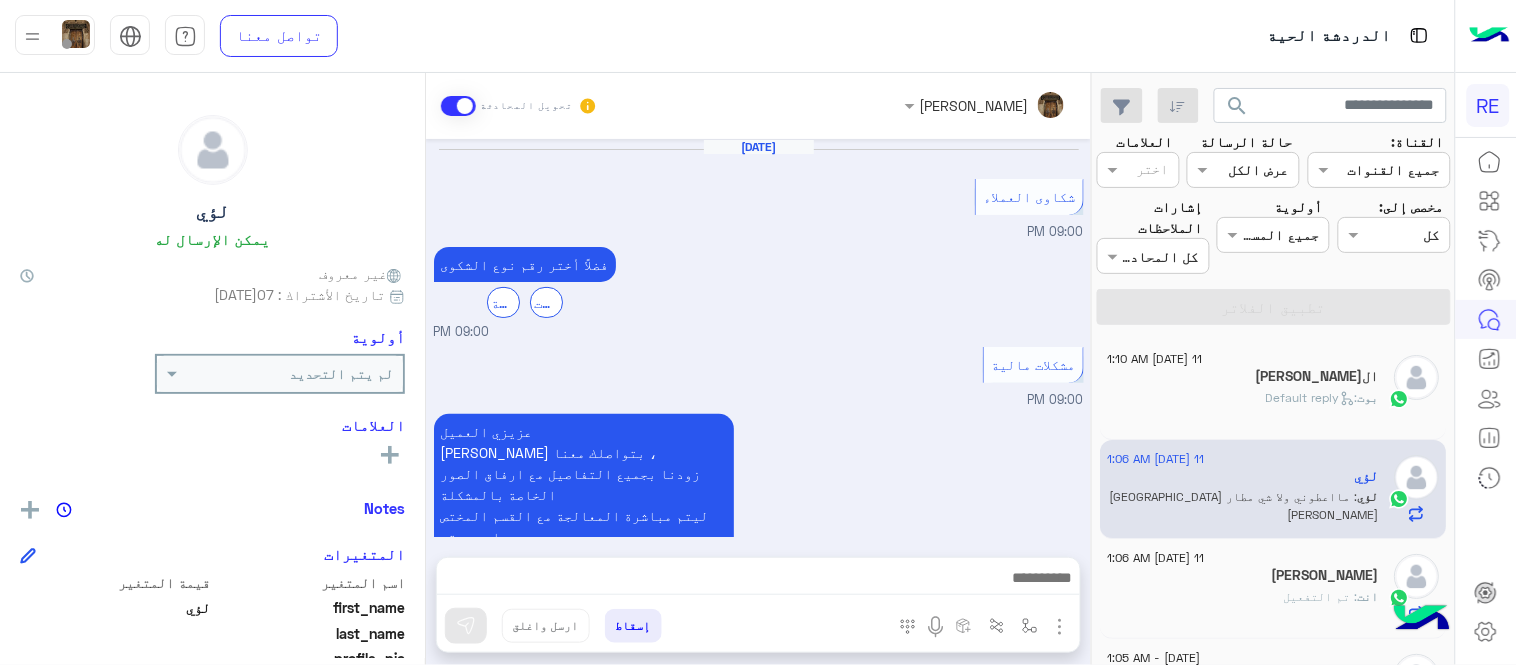 scroll, scrollTop: 938, scrollLeft: 0, axis: vertical 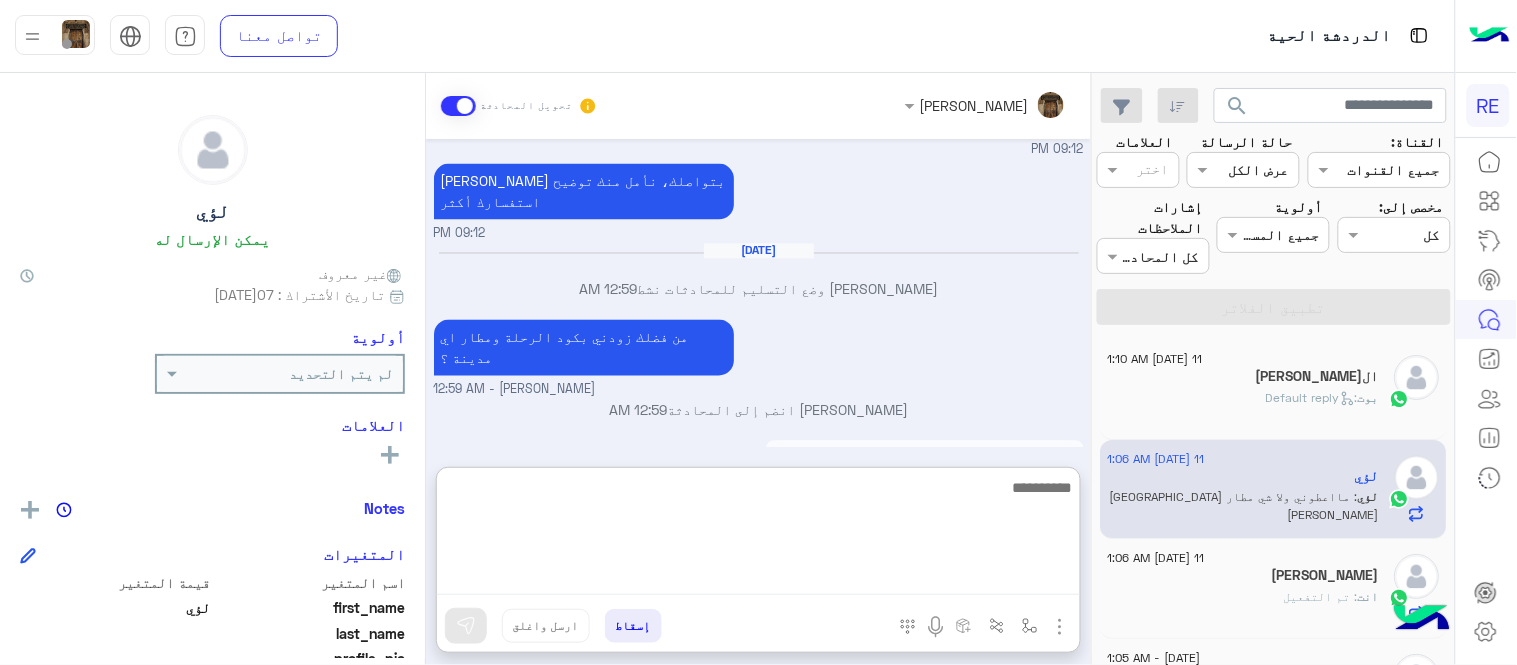 click at bounding box center [758, 535] 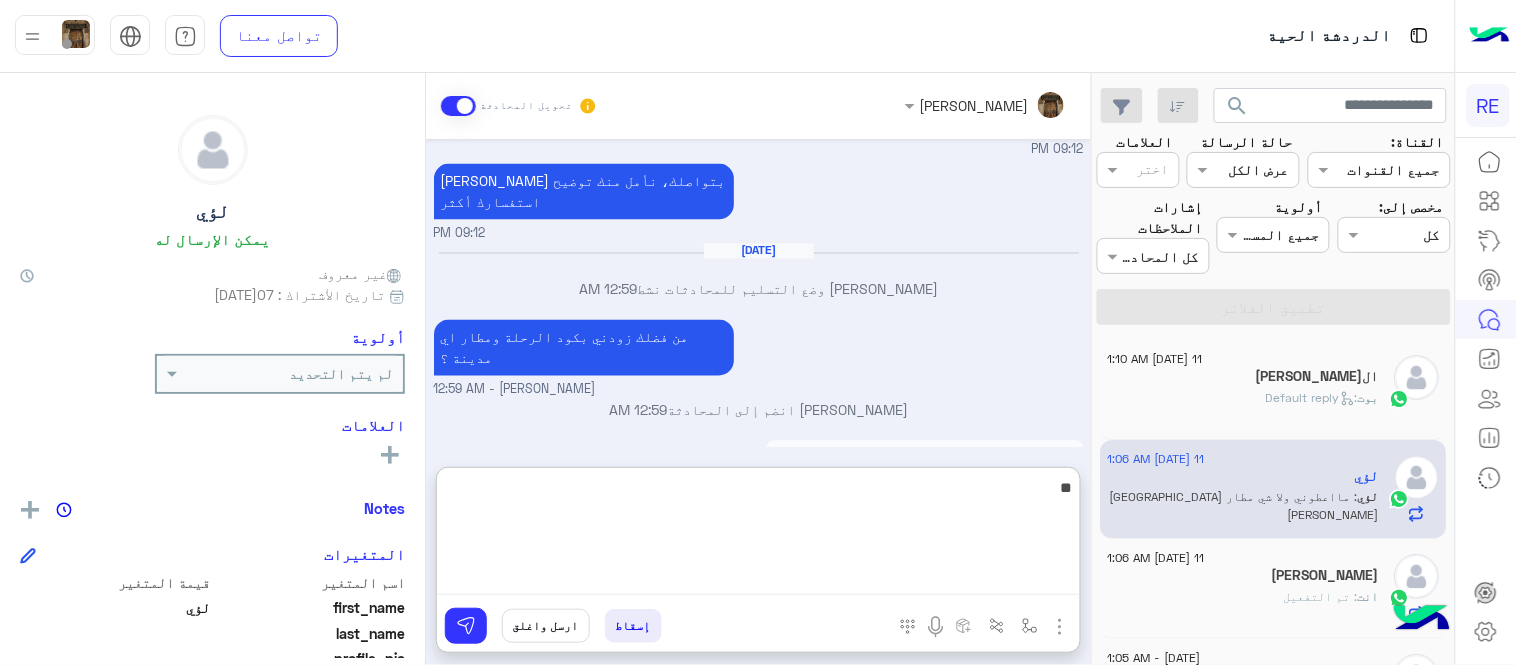type on "*" 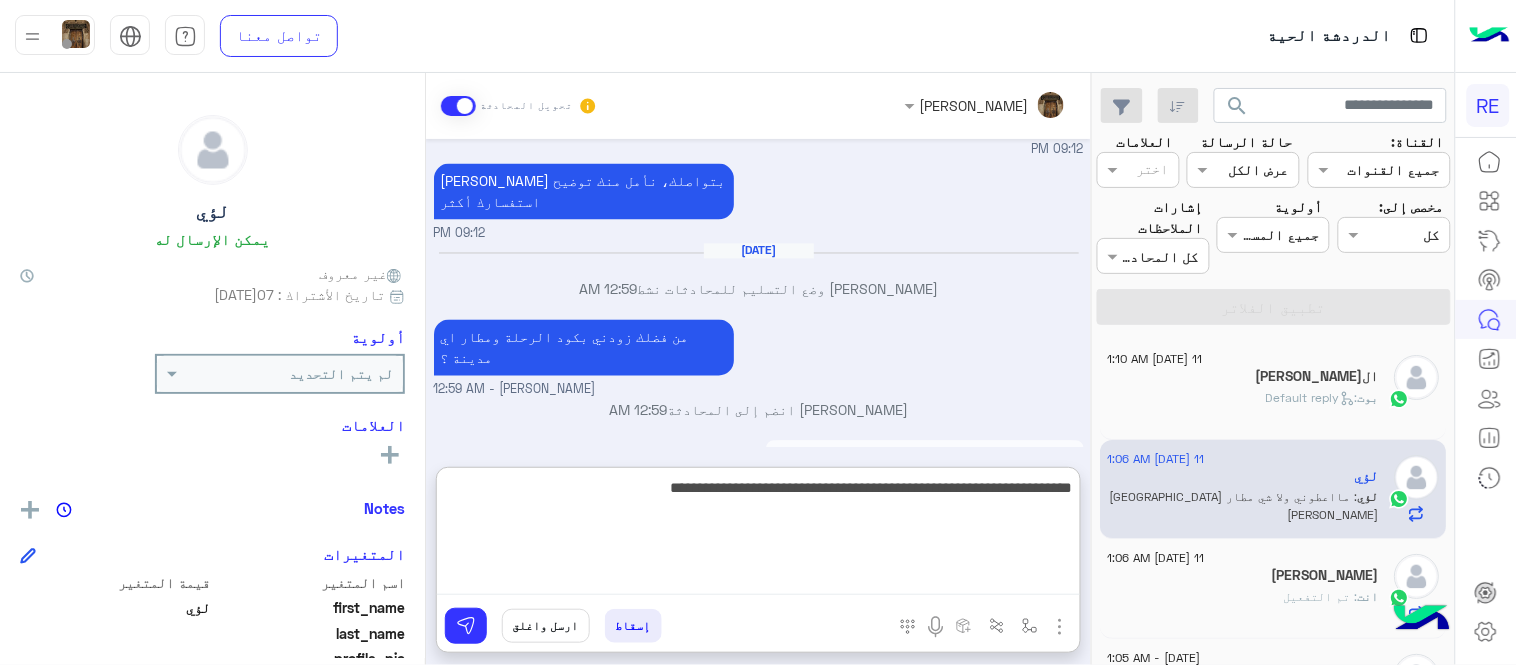 type on "**********" 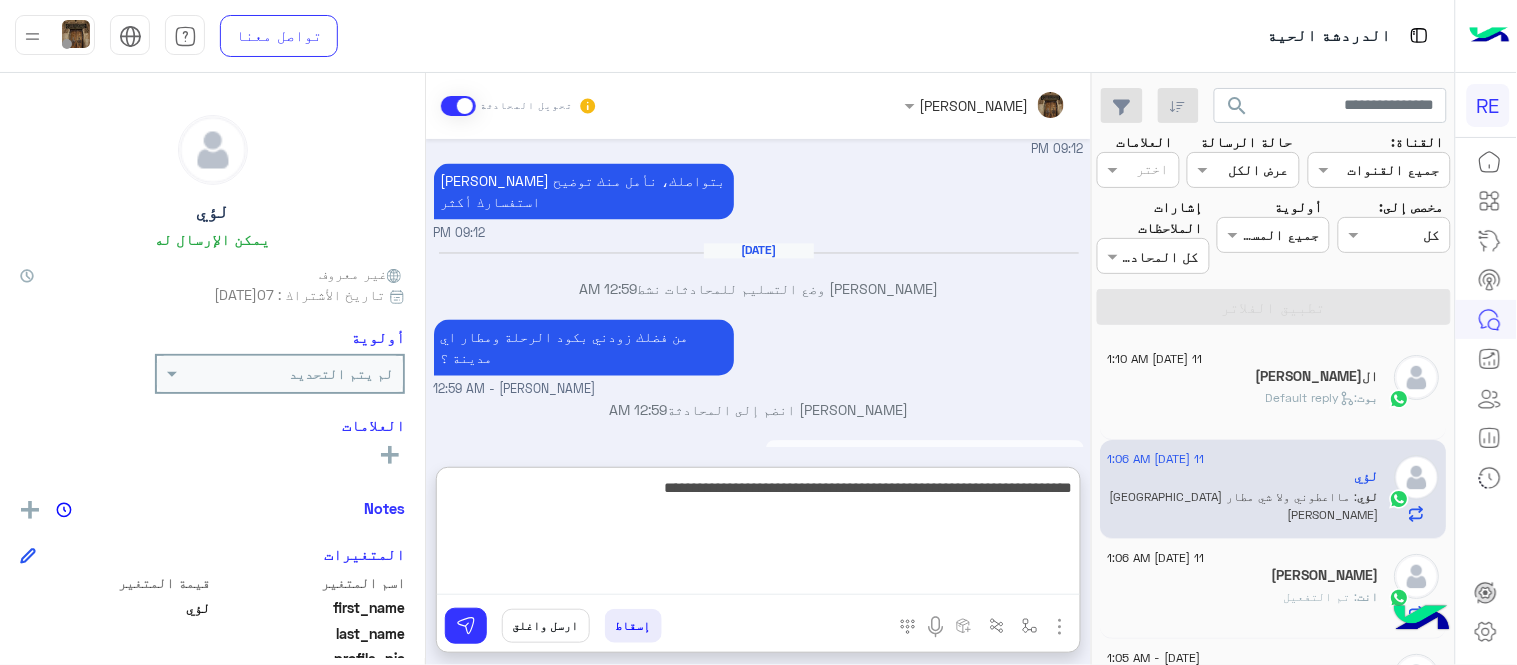 type 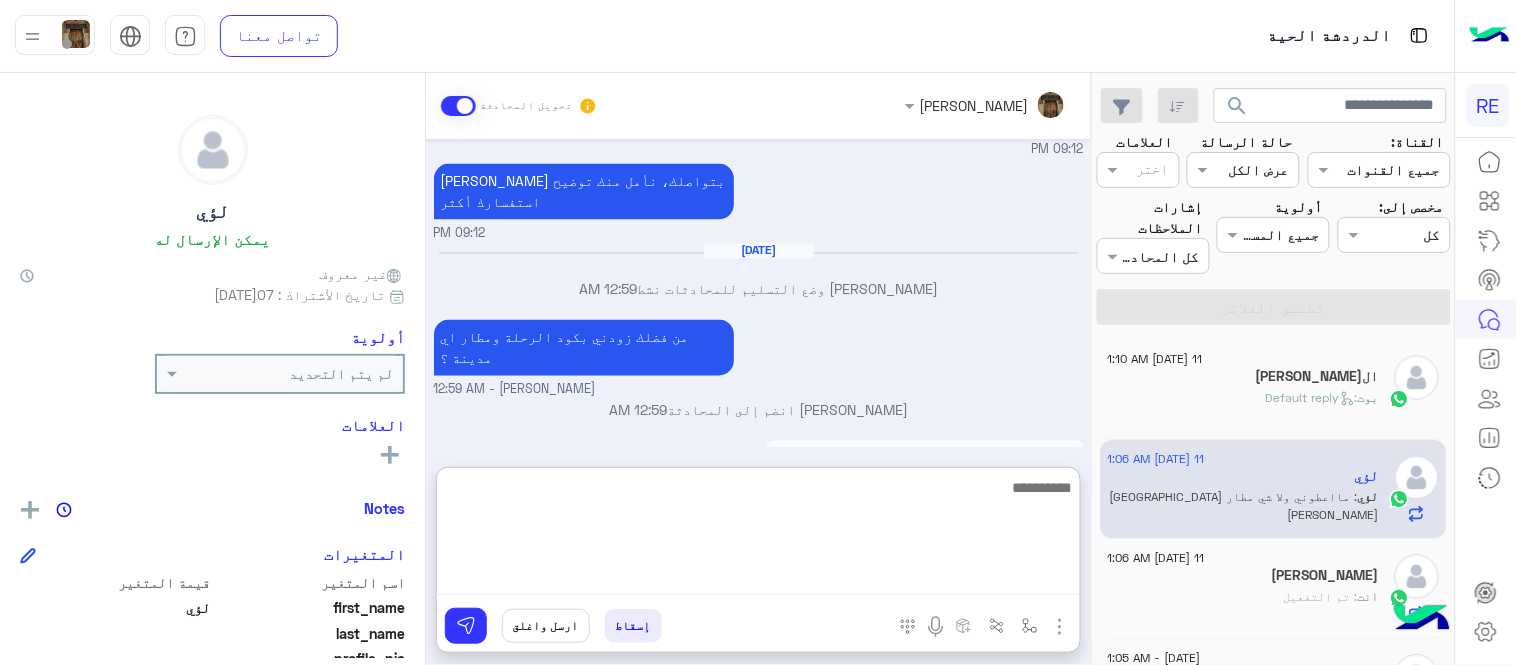 scroll, scrollTop: 1113, scrollLeft: 0, axis: vertical 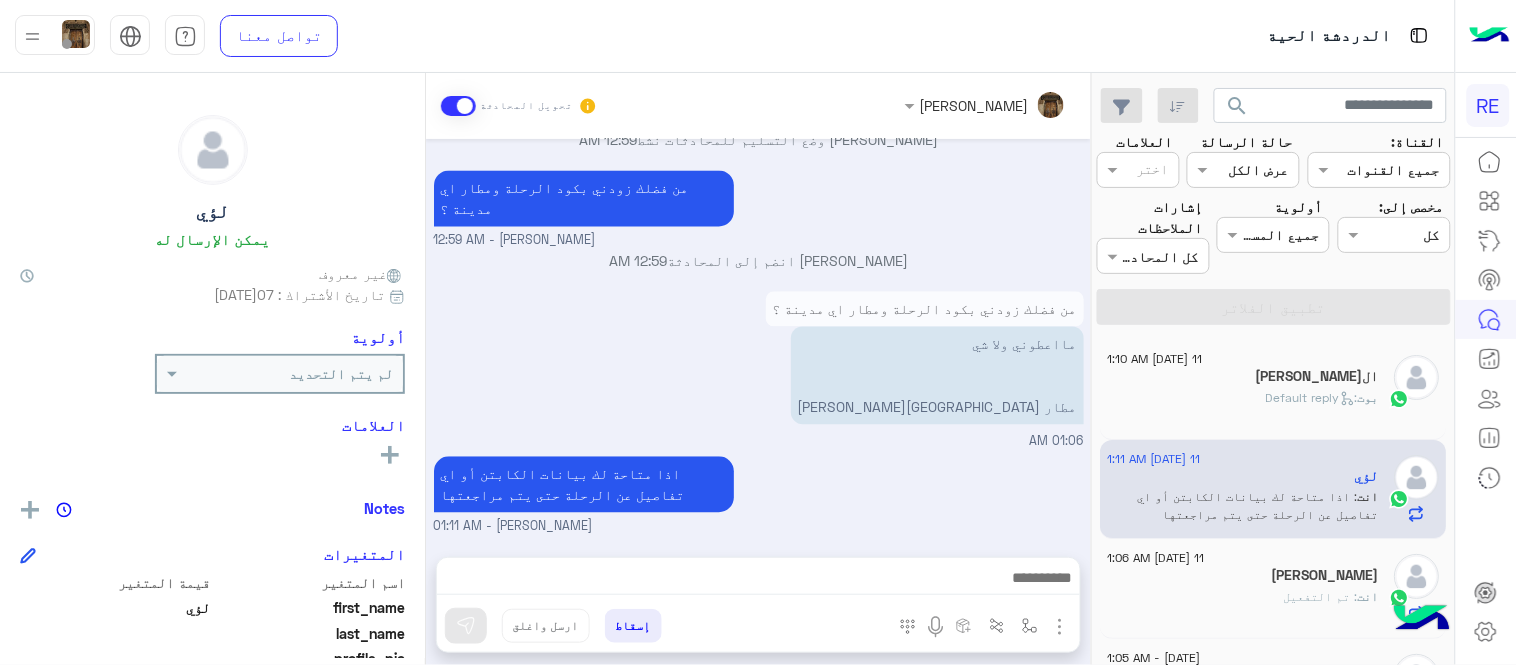 click on "[DATE]   شكاوى العملاء     09:00 PM  فضلاً أختر رقم نوع الشكوى  مشكلات مالية   مقترحات     09:00 PM   مشكلات مالية    09:00 PM  عزيزي العميل  [PERSON_NAME] بتواصلك معنا ، زودنا بجميع  التفاصيل مع ارفاق الصور الخاصة بالمشكلة  ليتم مباشرة المعالجة مع القسم المختص باسرع وقت اي خدمة اخرى ؟  الرجوع للقائمة الرئ   لا     09:00 PM  وصلت للمطار قبل قليل اقول ابي تاكسي تركبوني مع واحد بدون عداد وبدون اي شي يثبت حق العميل؟! حتى شبكة ماعنده يقول ابي كاش بعد مامسكنا الطريق قلت بكم تقريباً قال ب82! انا قريب من المطار ودائما يوصلني التاكسي بالعداد  هذا لا عداد ولا برنامج كامري سوداء او بنيه   09:12 PM     09:12 PM   12:59 AM" at bounding box center (758, 338) 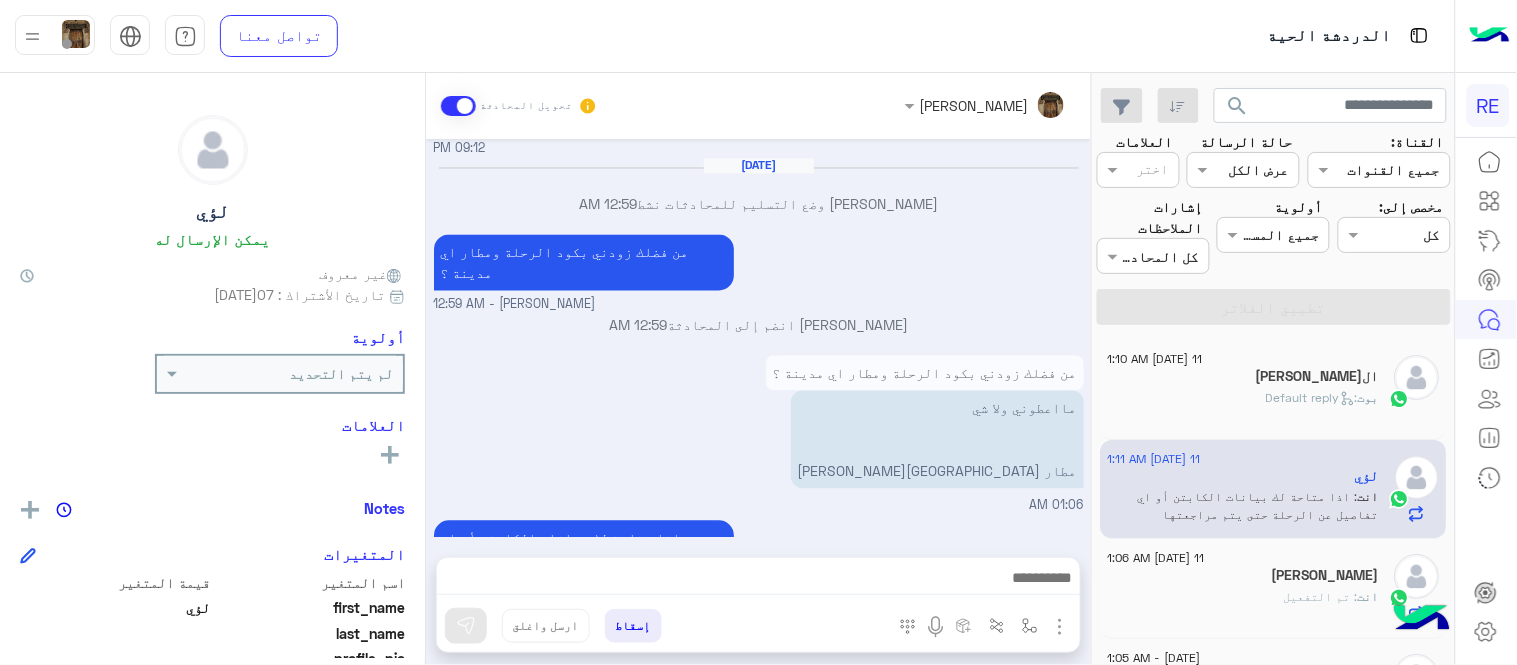 scroll, scrollTop: 1023, scrollLeft: 0, axis: vertical 